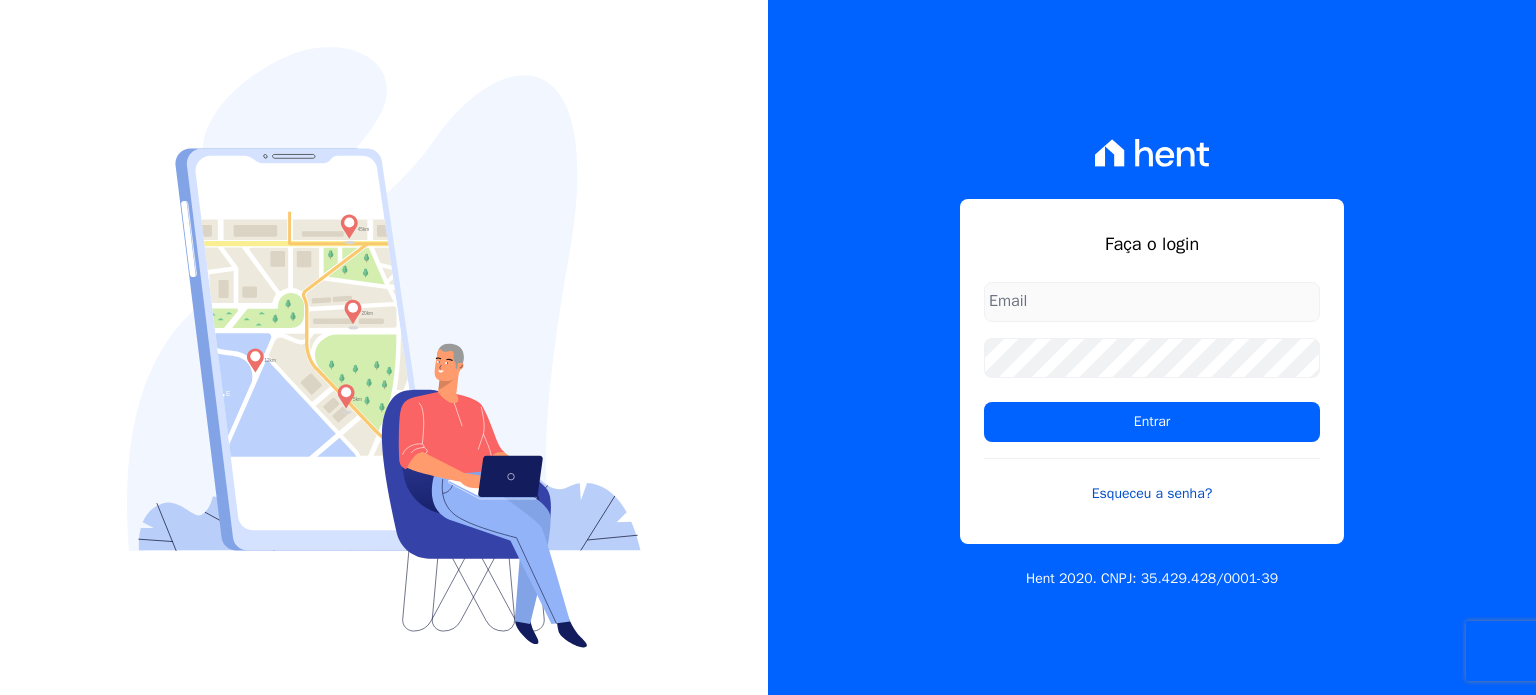 scroll, scrollTop: 0, scrollLeft: 0, axis: both 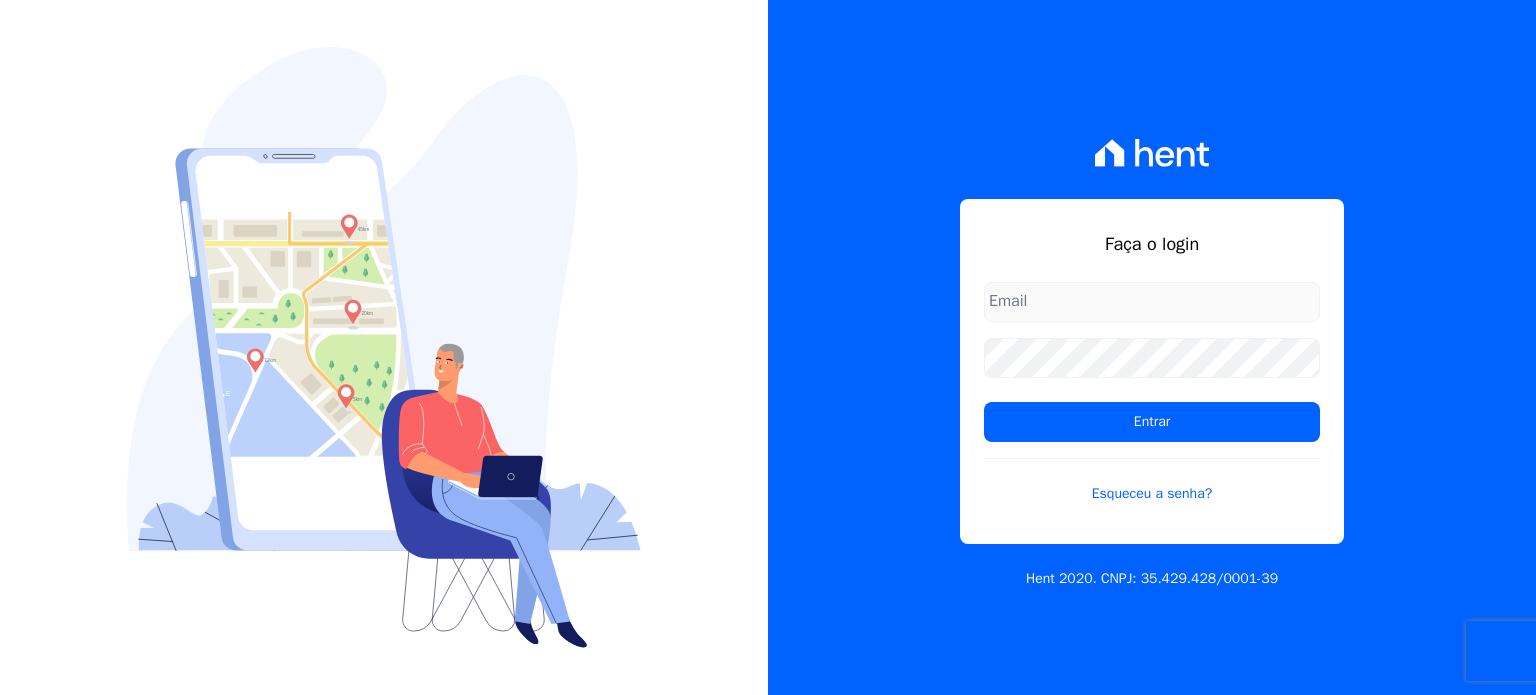 click at bounding box center (1152, 302) 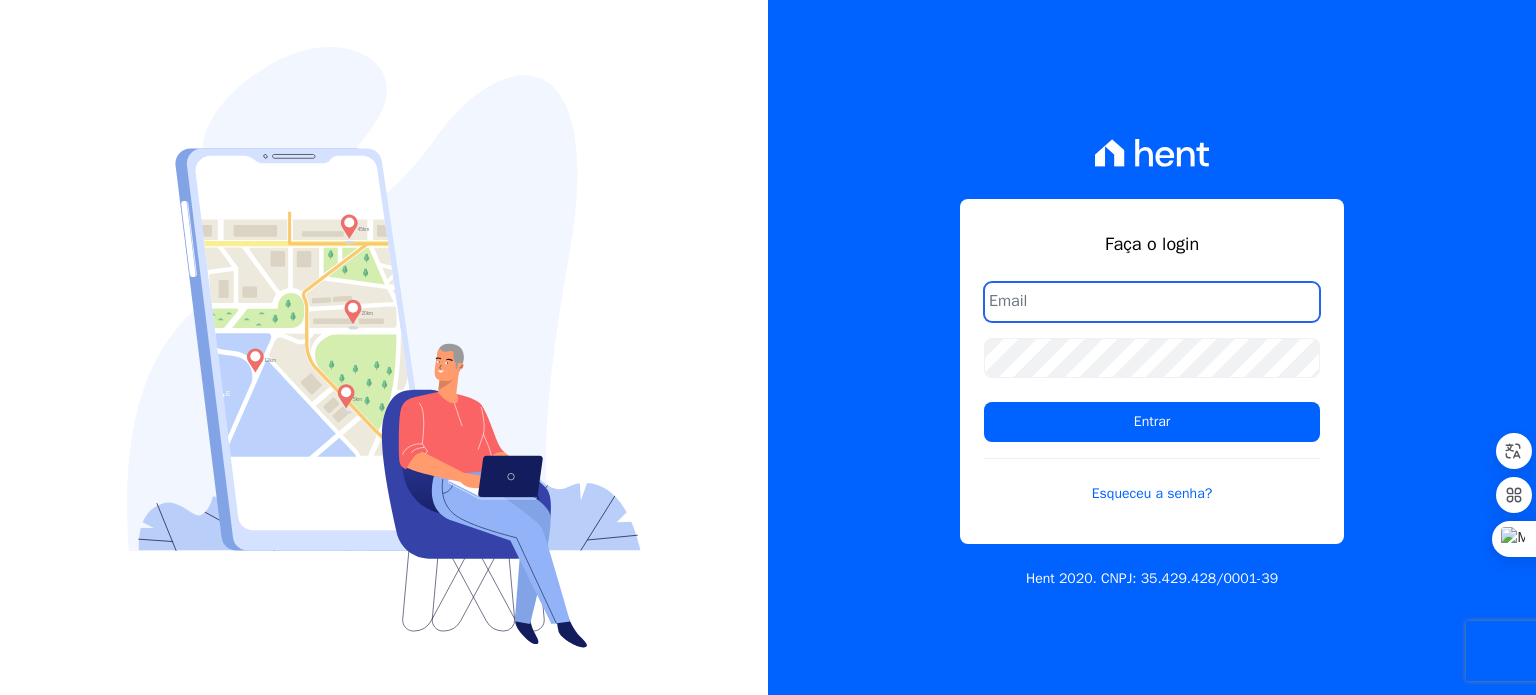 type on "kalil@apiceincorporadora.com.br" 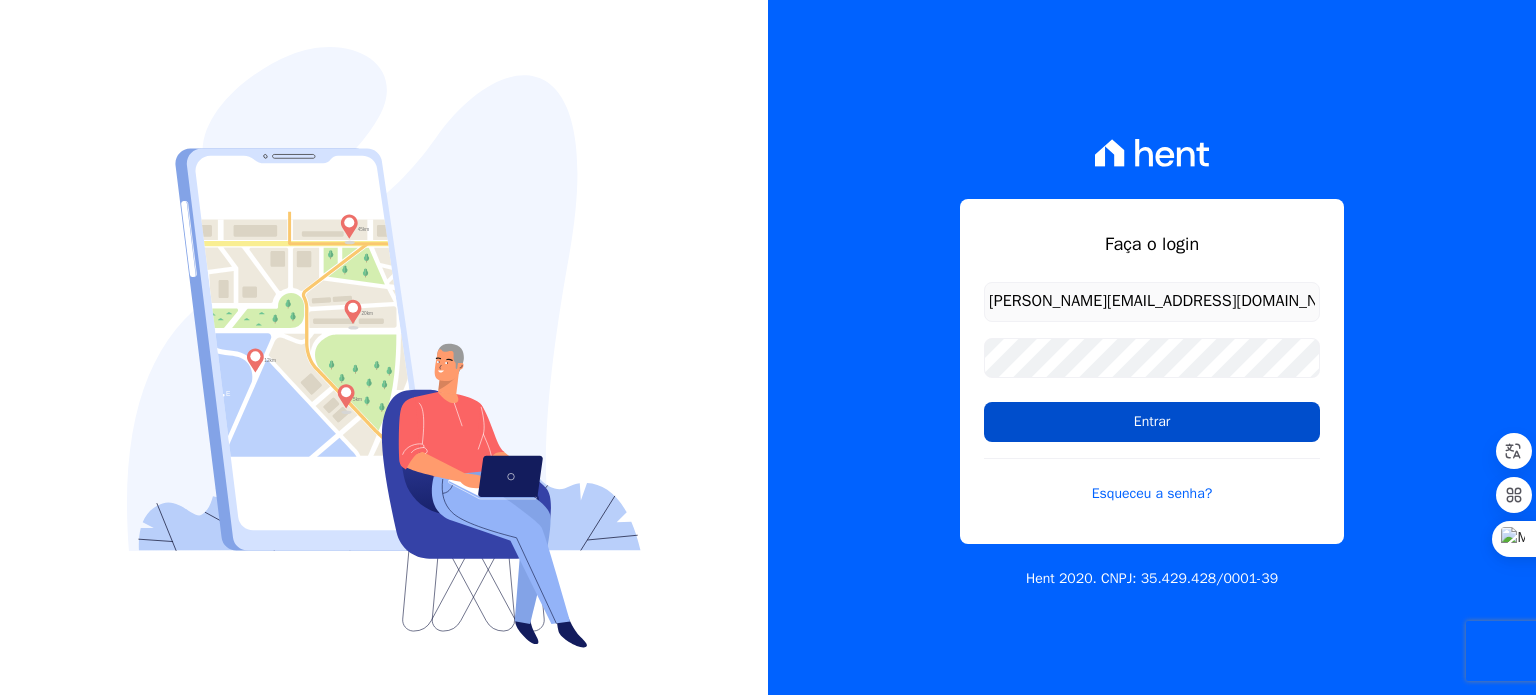 click on "Entrar" at bounding box center (1152, 422) 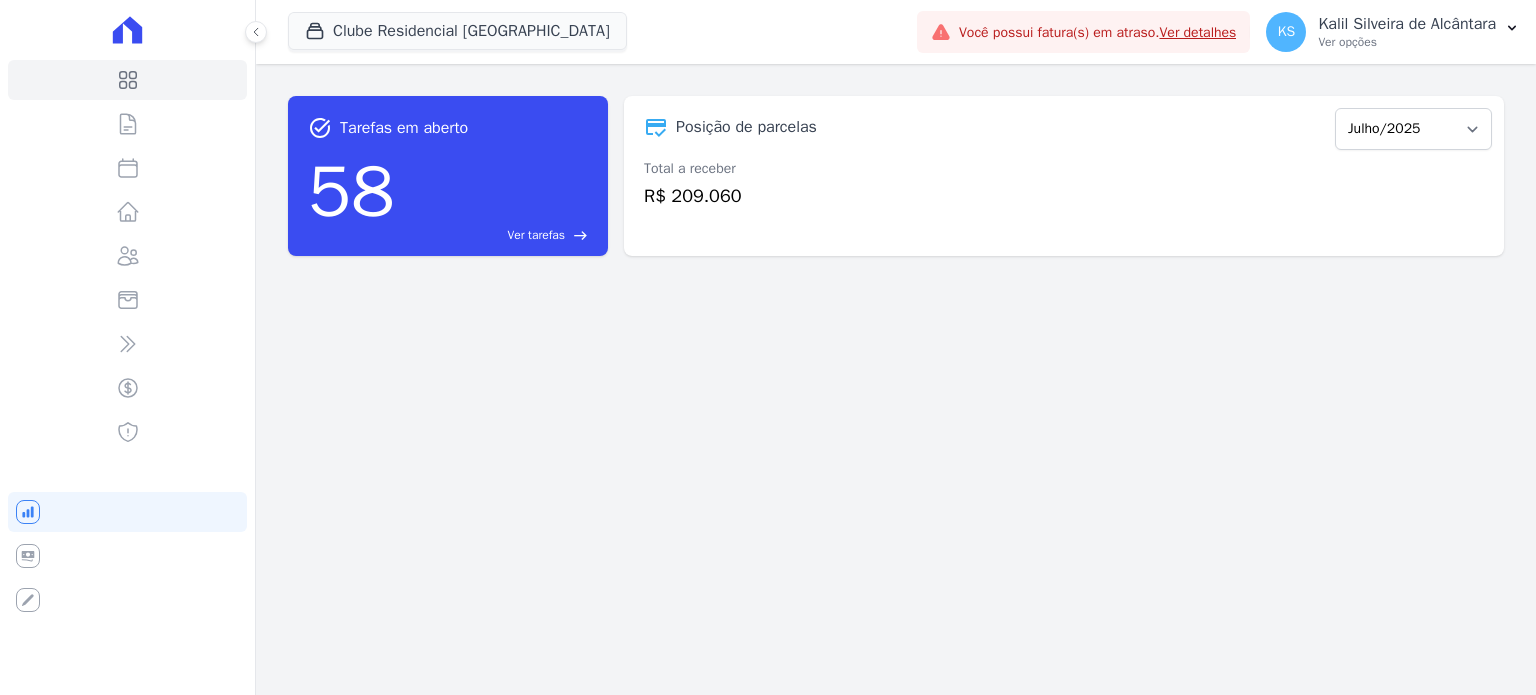 scroll, scrollTop: 0, scrollLeft: 0, axis: both 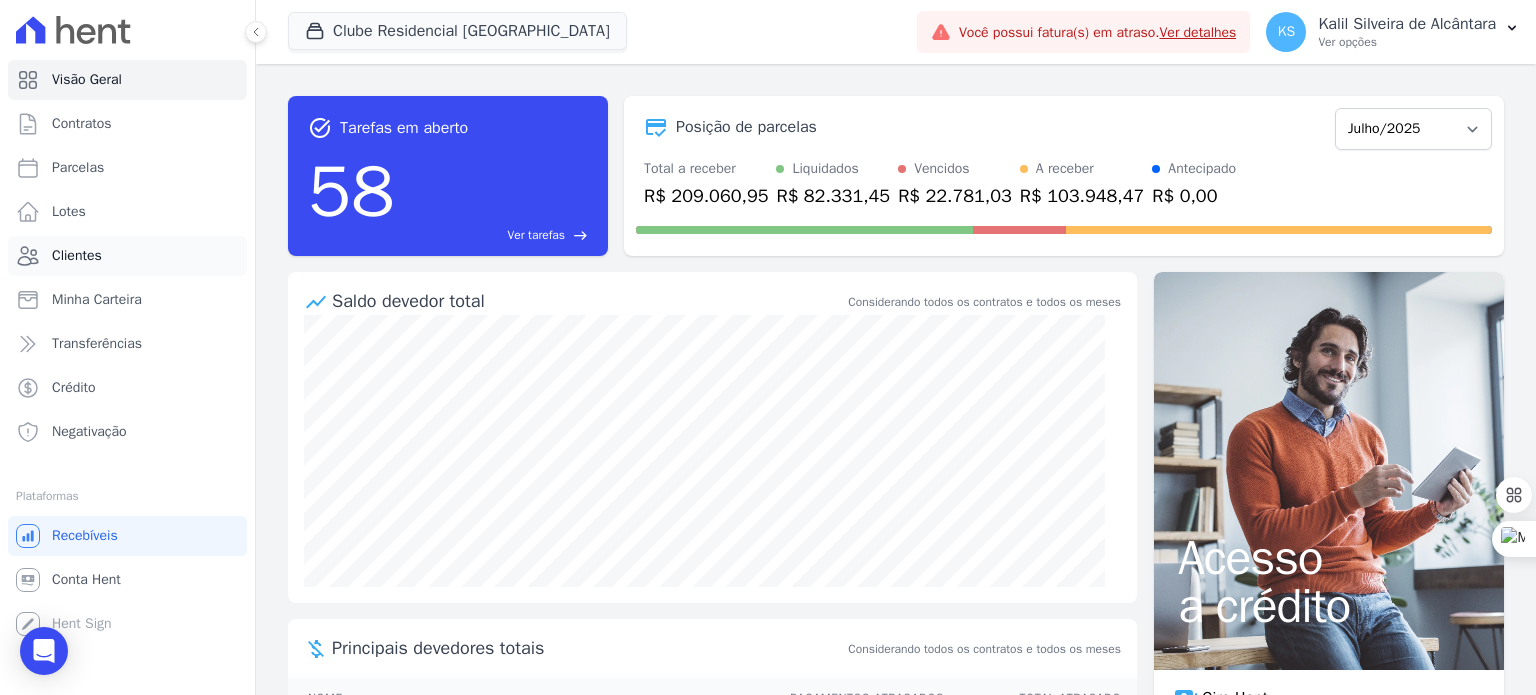 click on "Clientes" at bounding box center (77, 256) 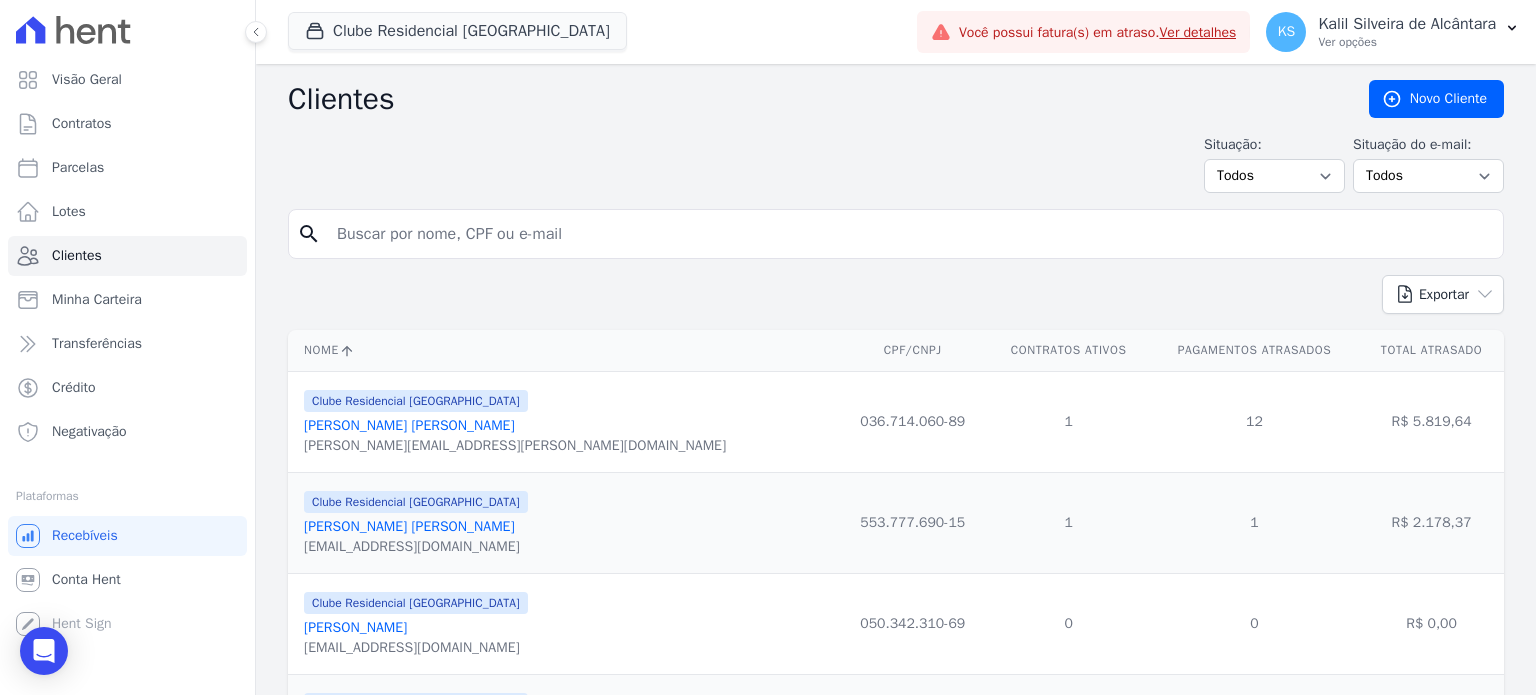 click at bounding box center (910, 234) 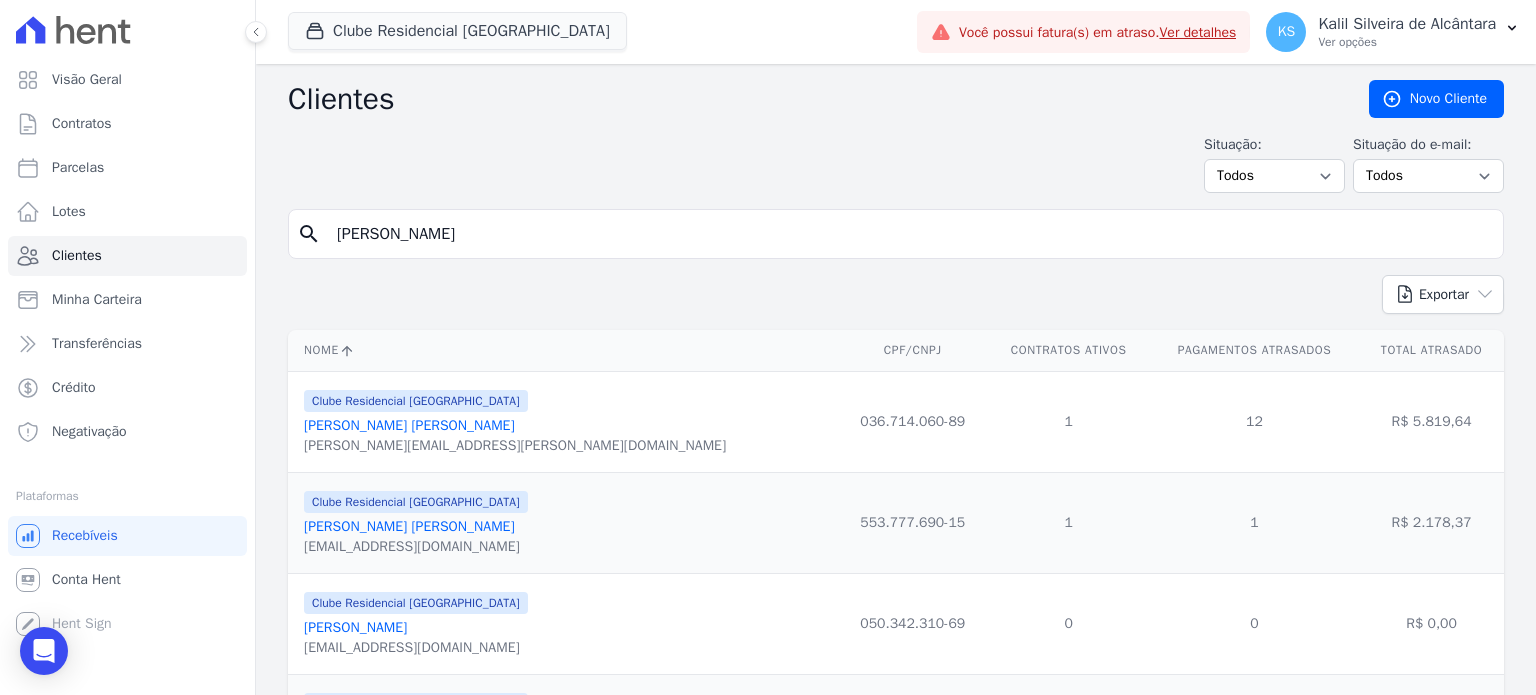 type on "[PERSON_NAME]" 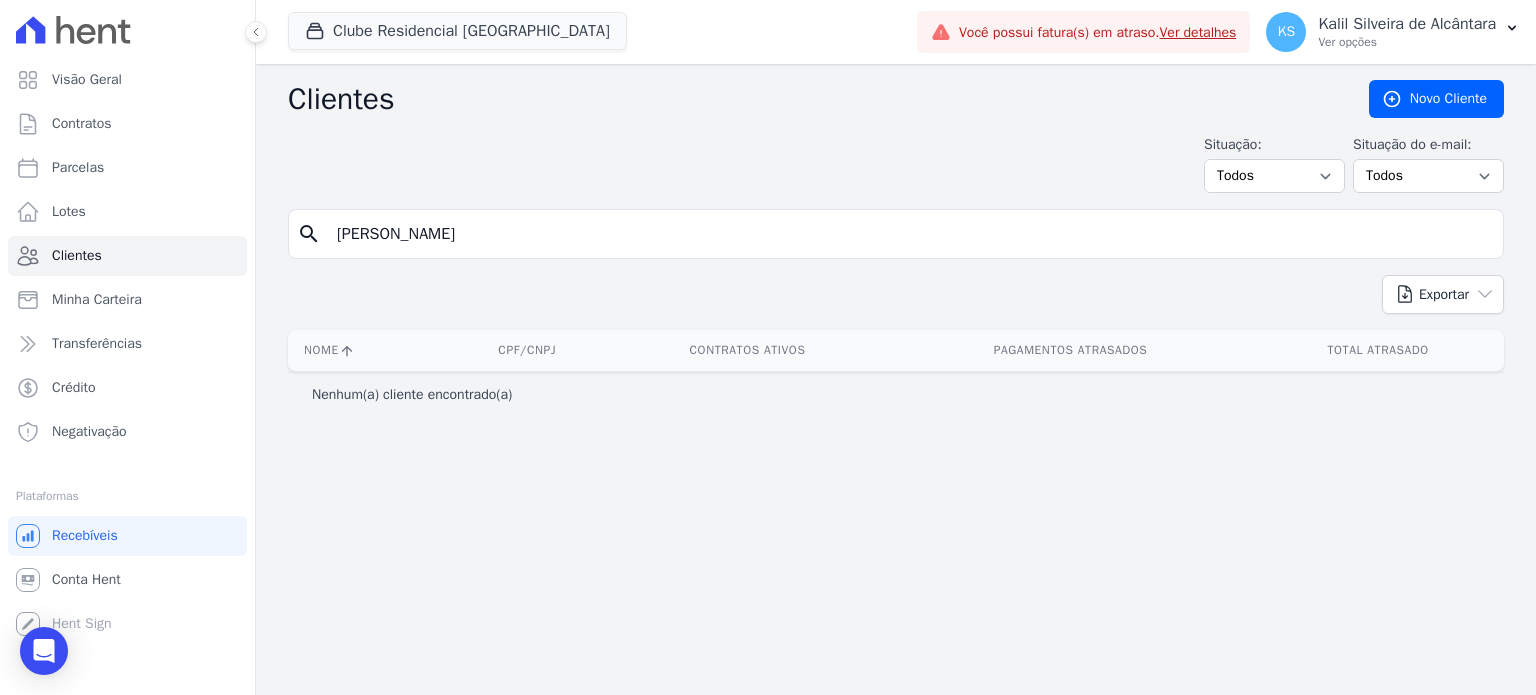 drag, startPoint x: 601, startPoint y: 241, endPoint x: 386, endPoint y: 205, distance: 217.99312 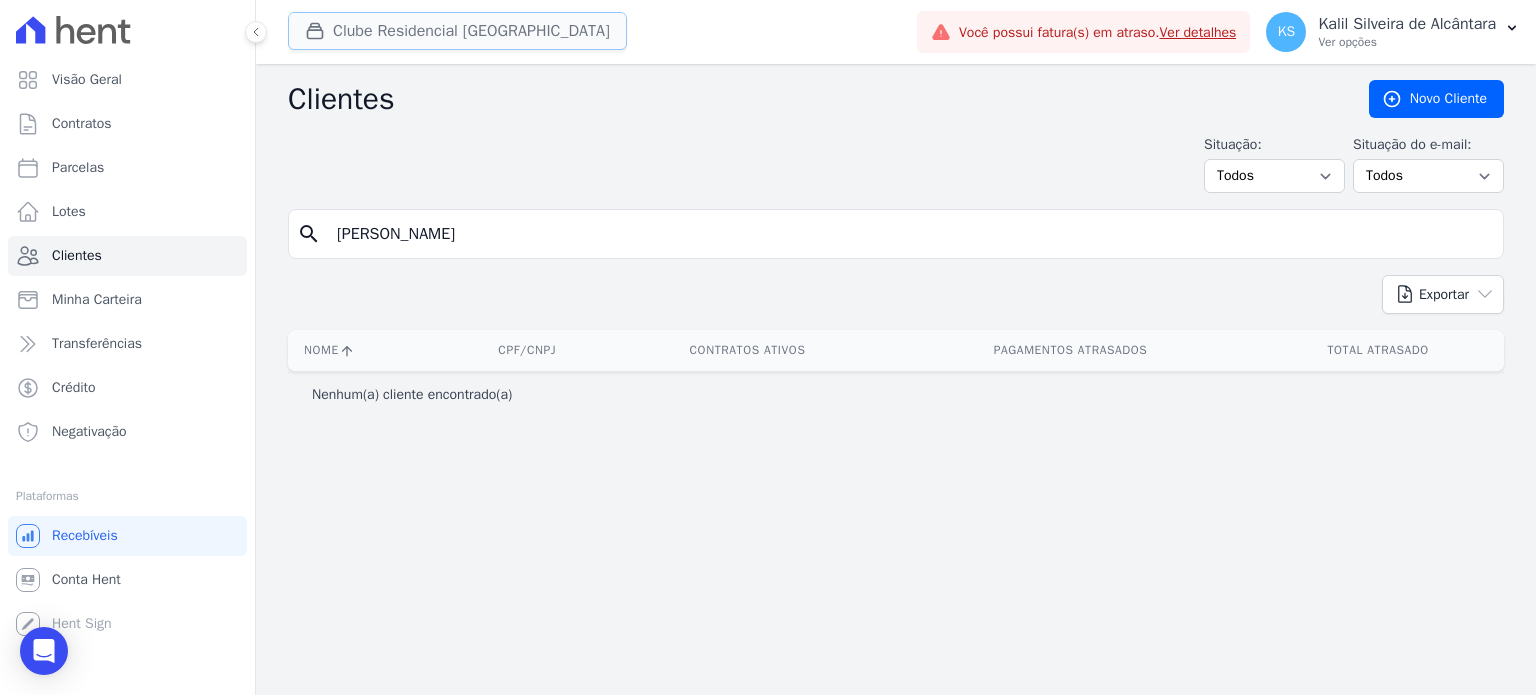 click 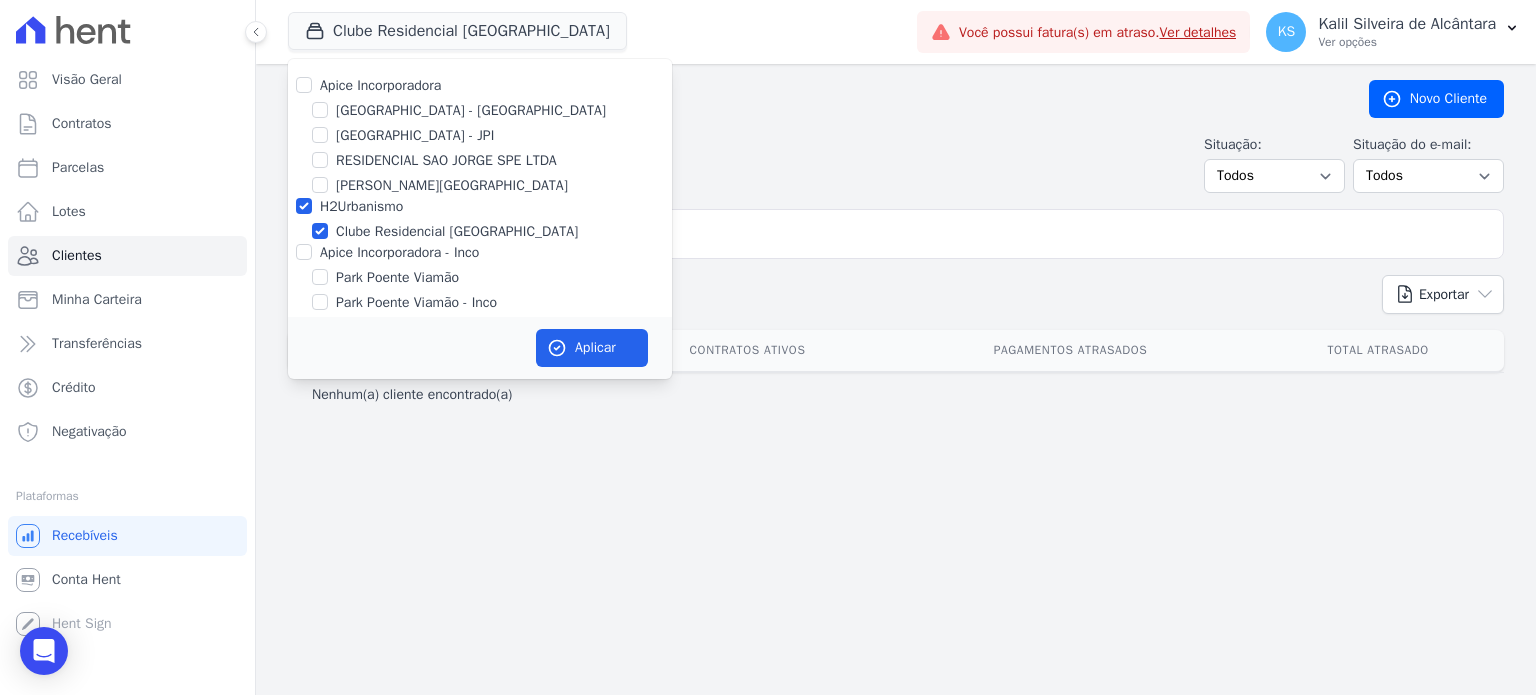 click on "Apice Incorporadora" at bounding box center [480, 85] 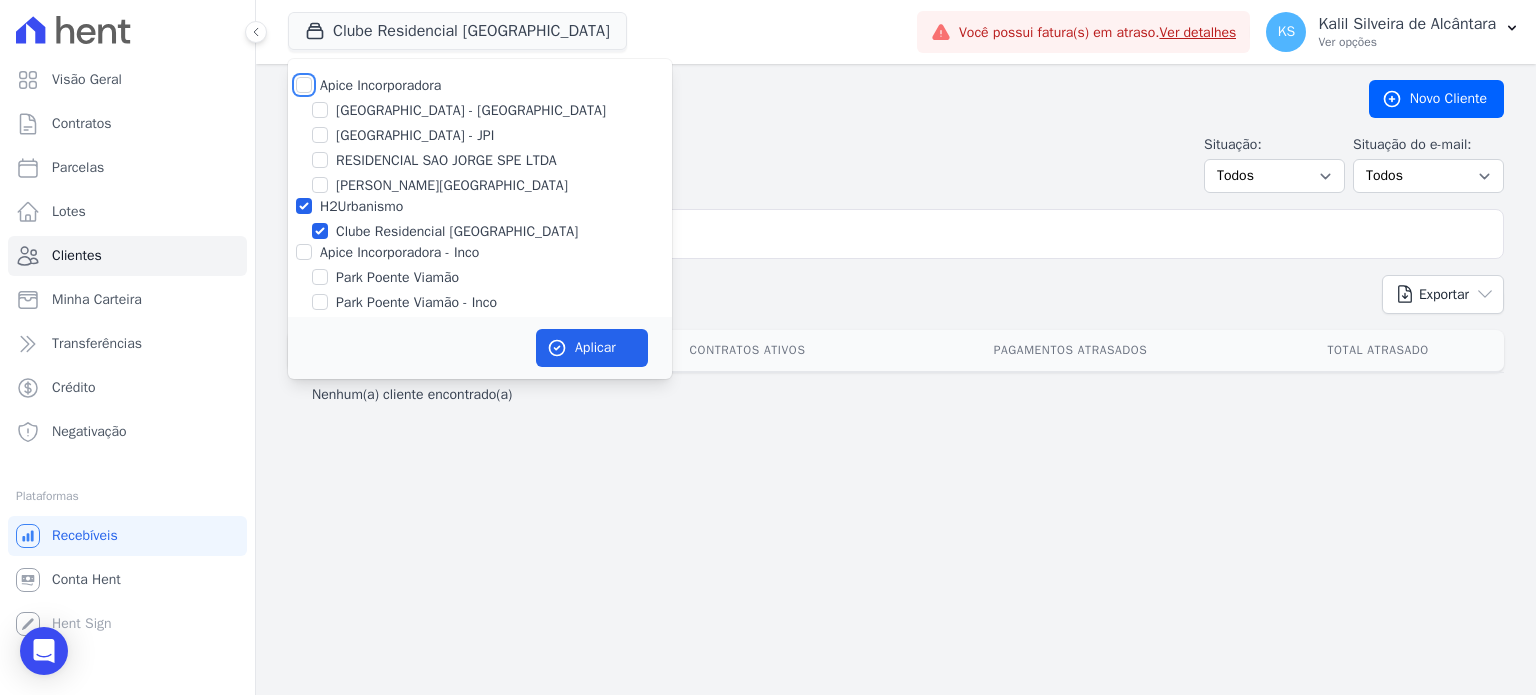 click on "Apice Incorporadora" at bounding box center (304, 85) 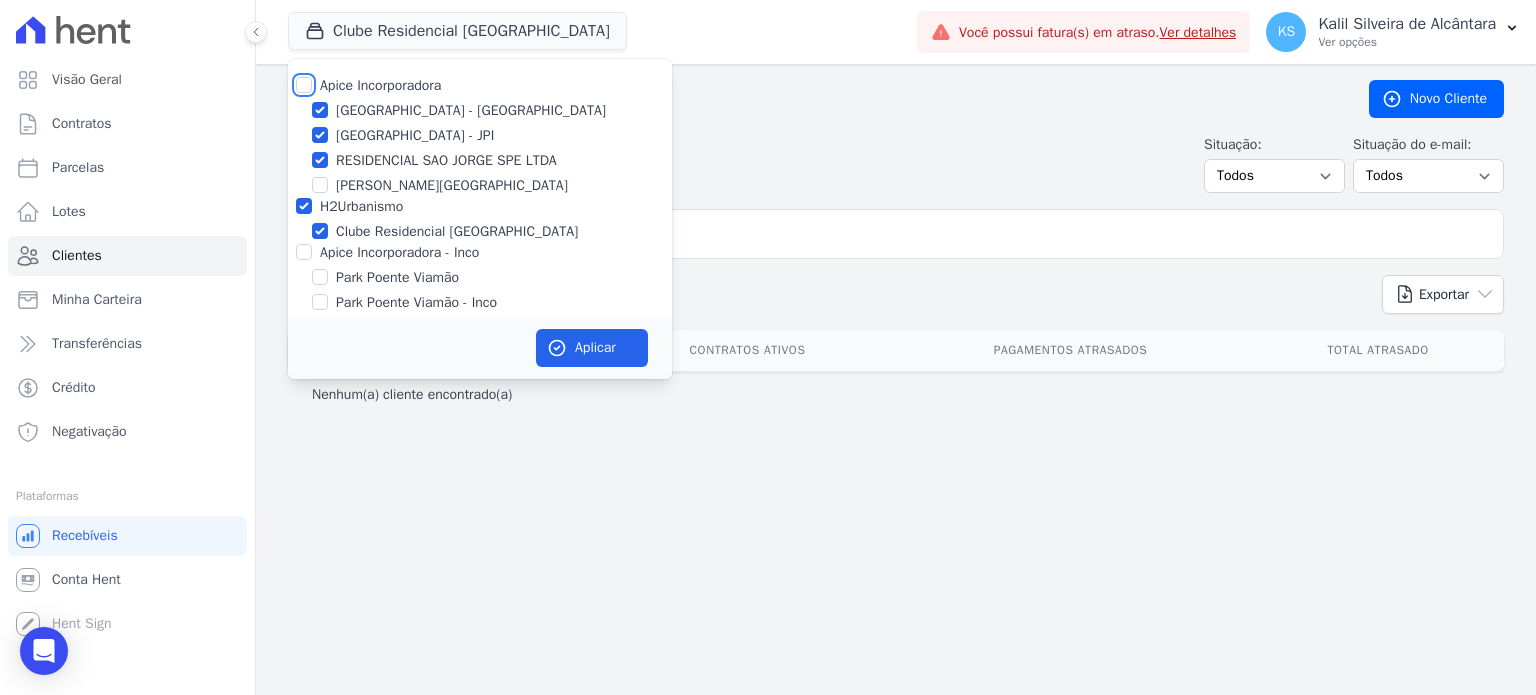 checkbox on "true" 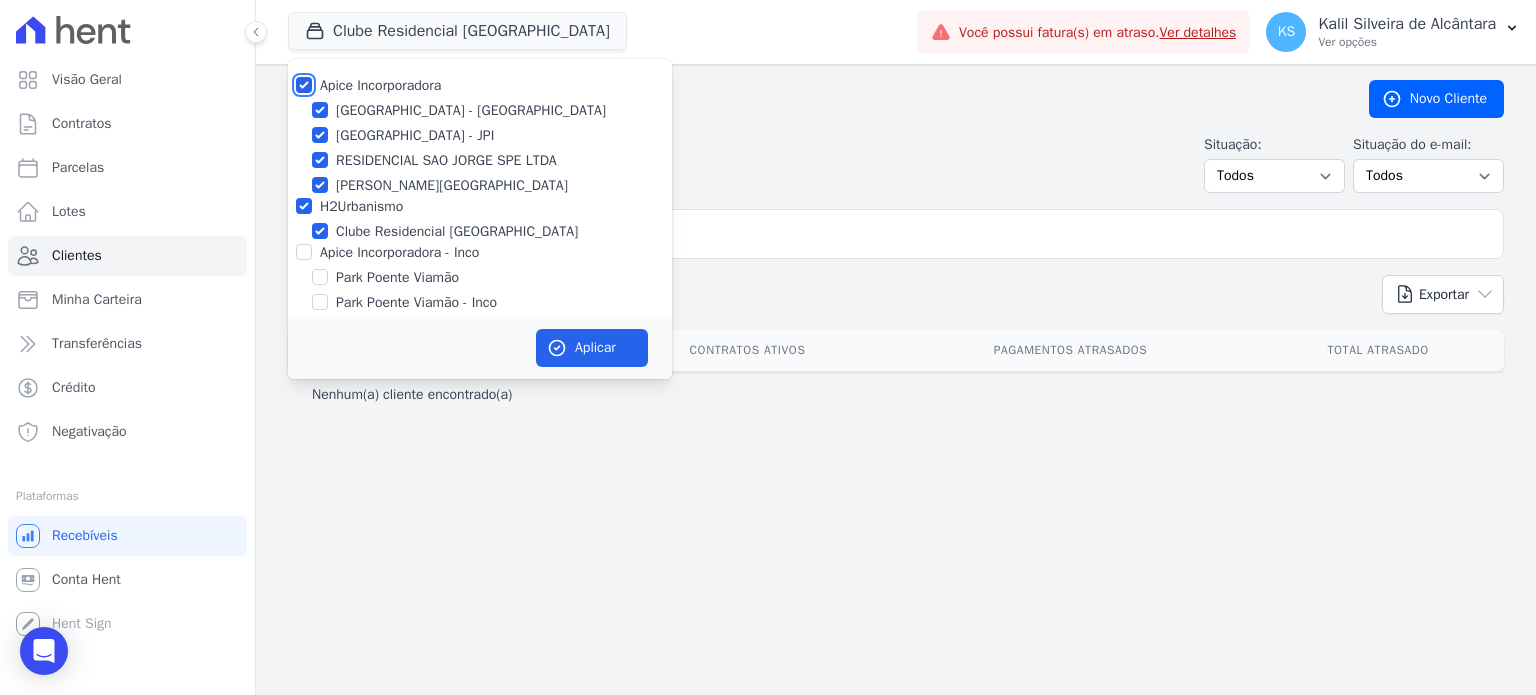 checkbox on "true" 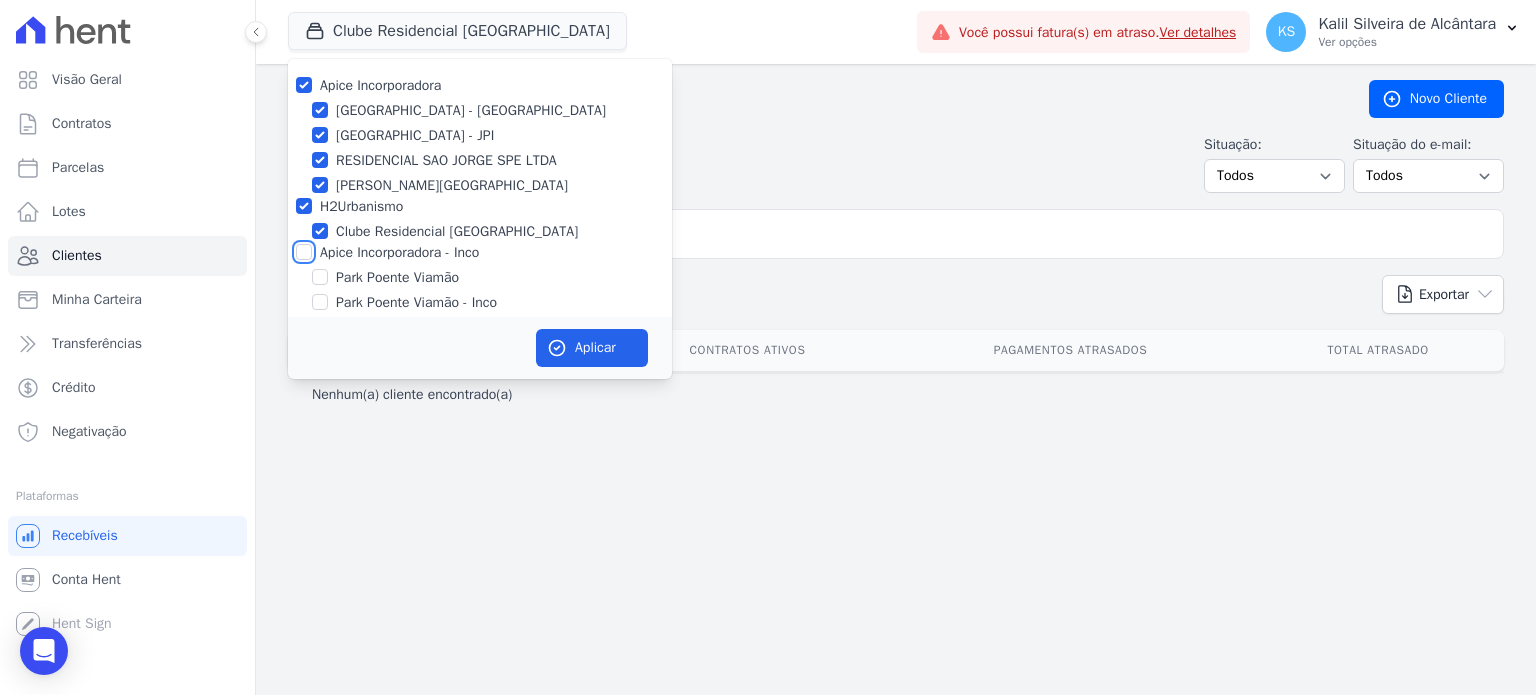click on "Apice Incorporadora - Inco" at bounding box center [304, 252] 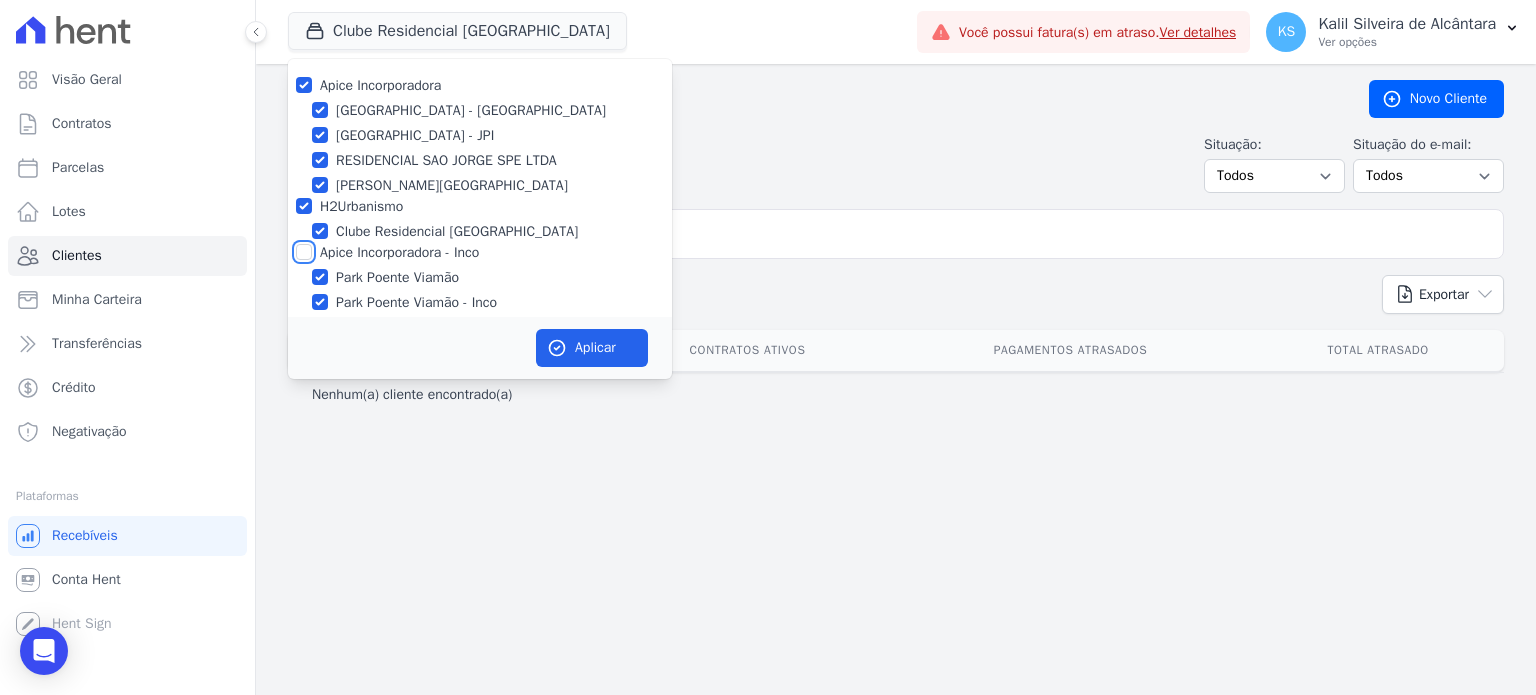 checkbox on "true" 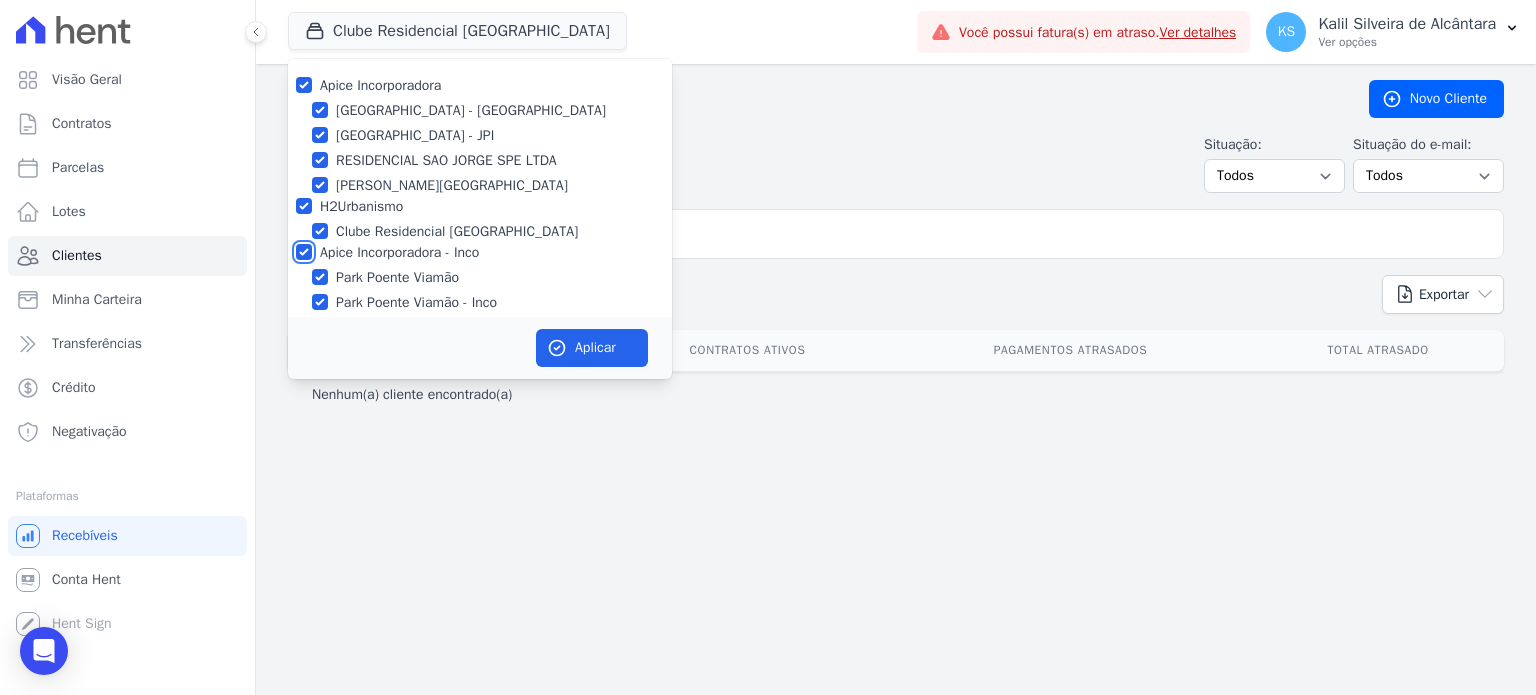 checkbox on "true" 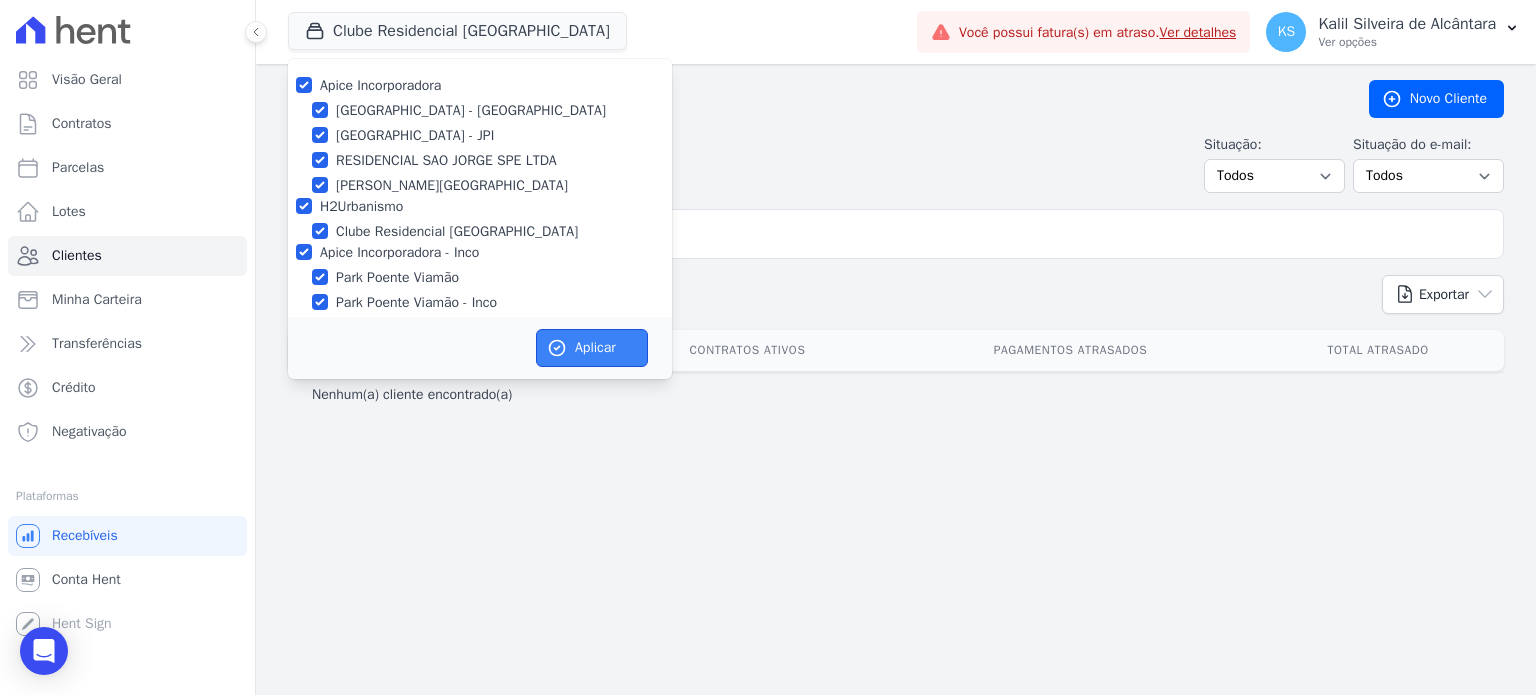 click on "Aplicar" at bounding box center [592, 348] 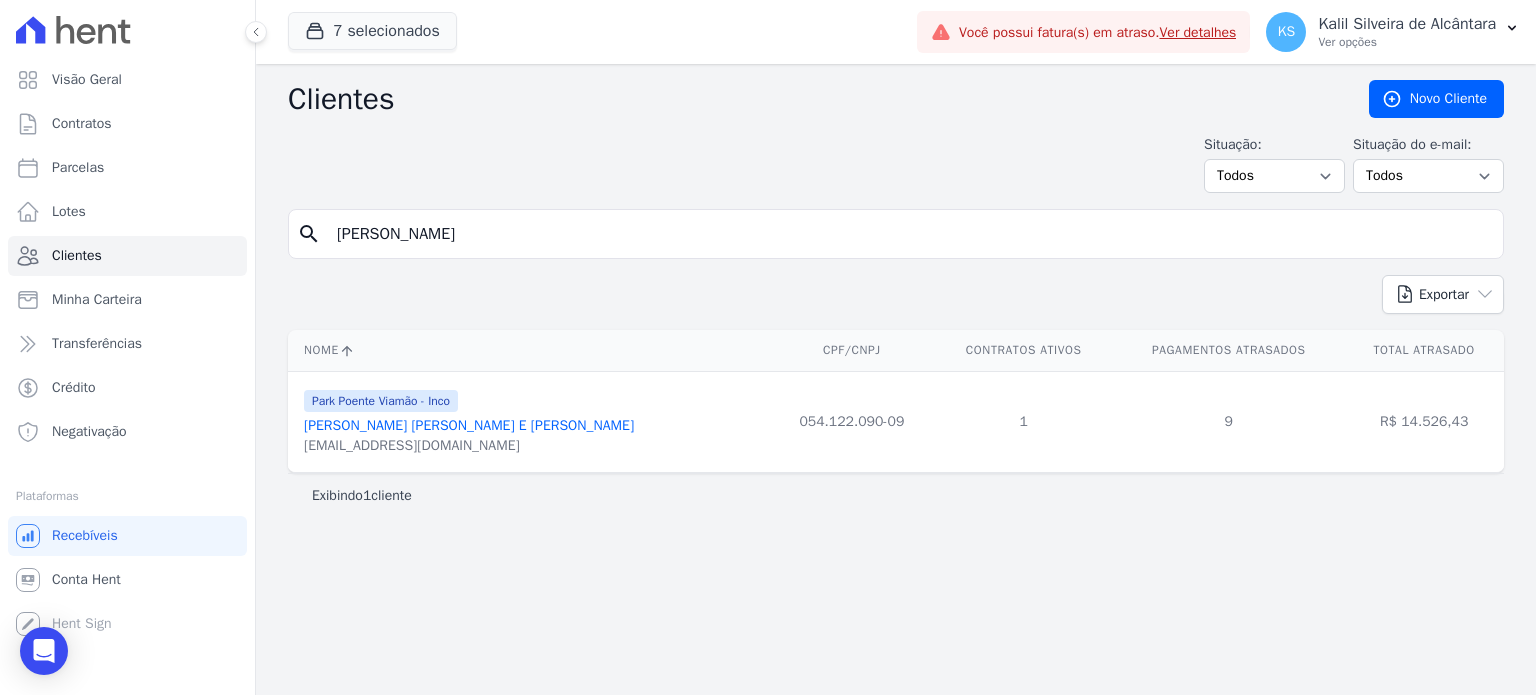 click on "[PERSON_NAME]" at bounding box center [910, 234] 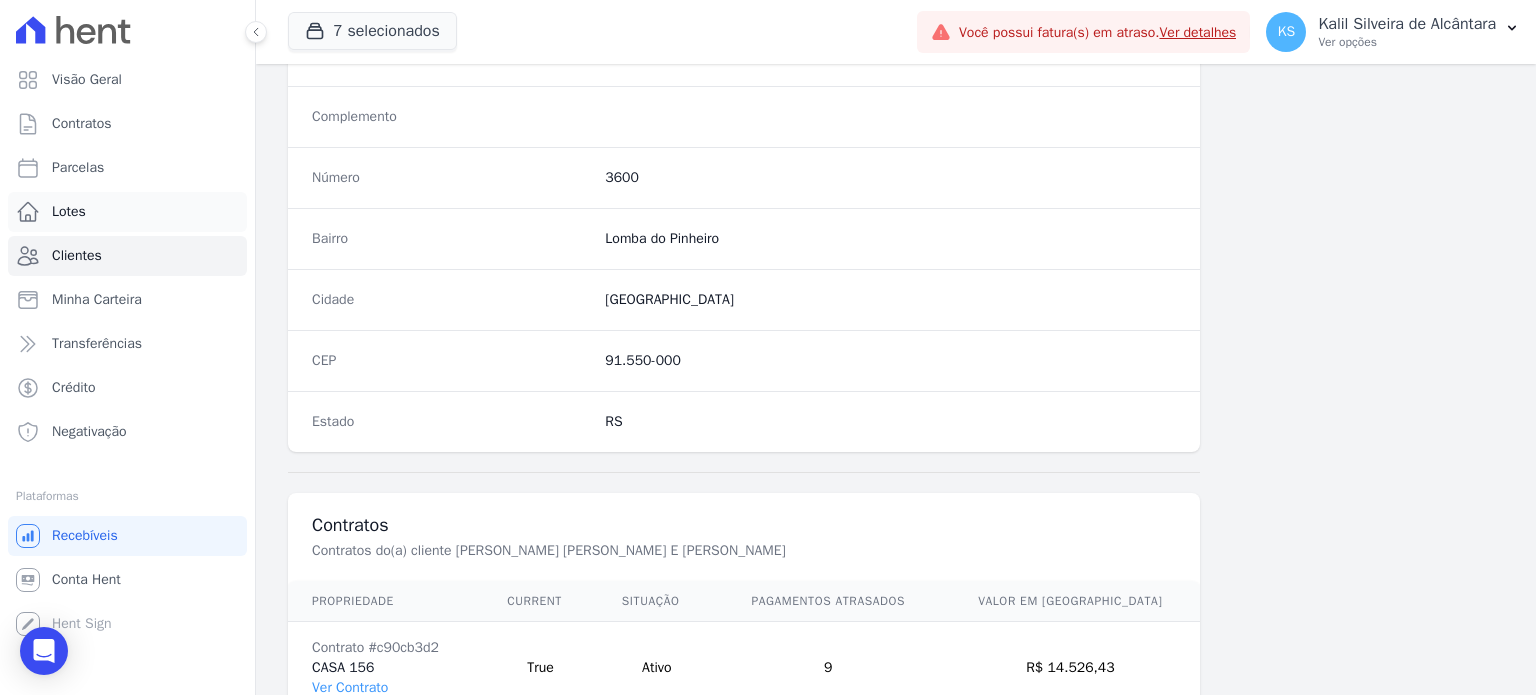 scroll, scrollTop: 869, scrollLeft: 0, axis: vertical 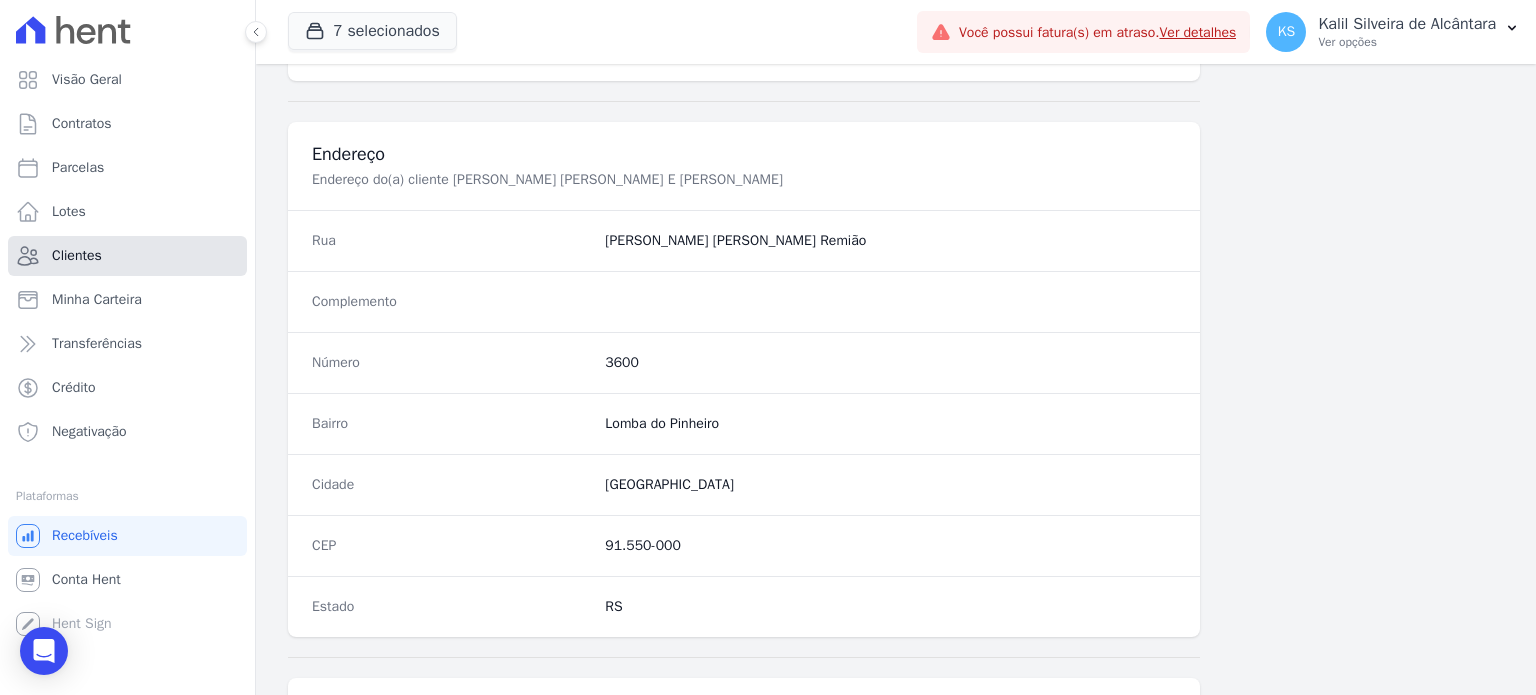 click on "Clientes" at bounding box center [127, 256] 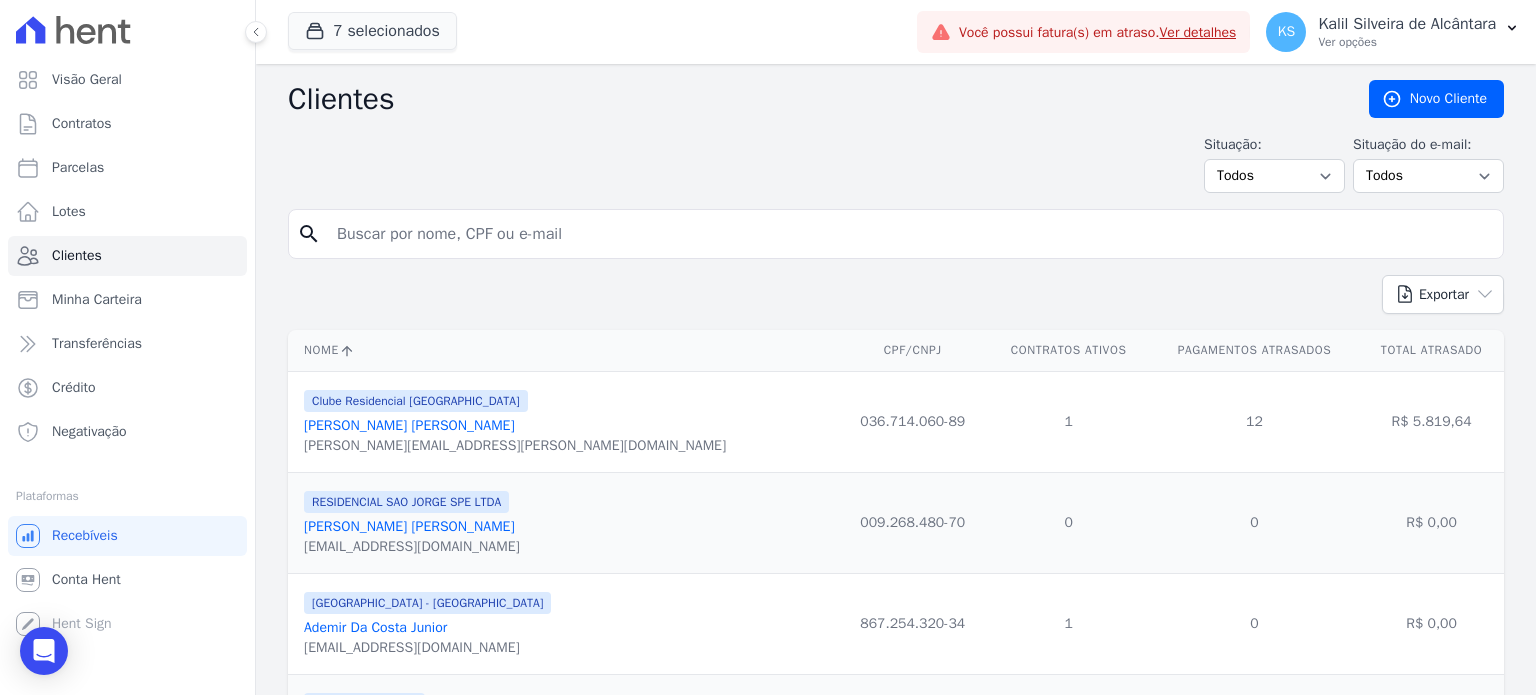 click at bounding box center (910, 234) 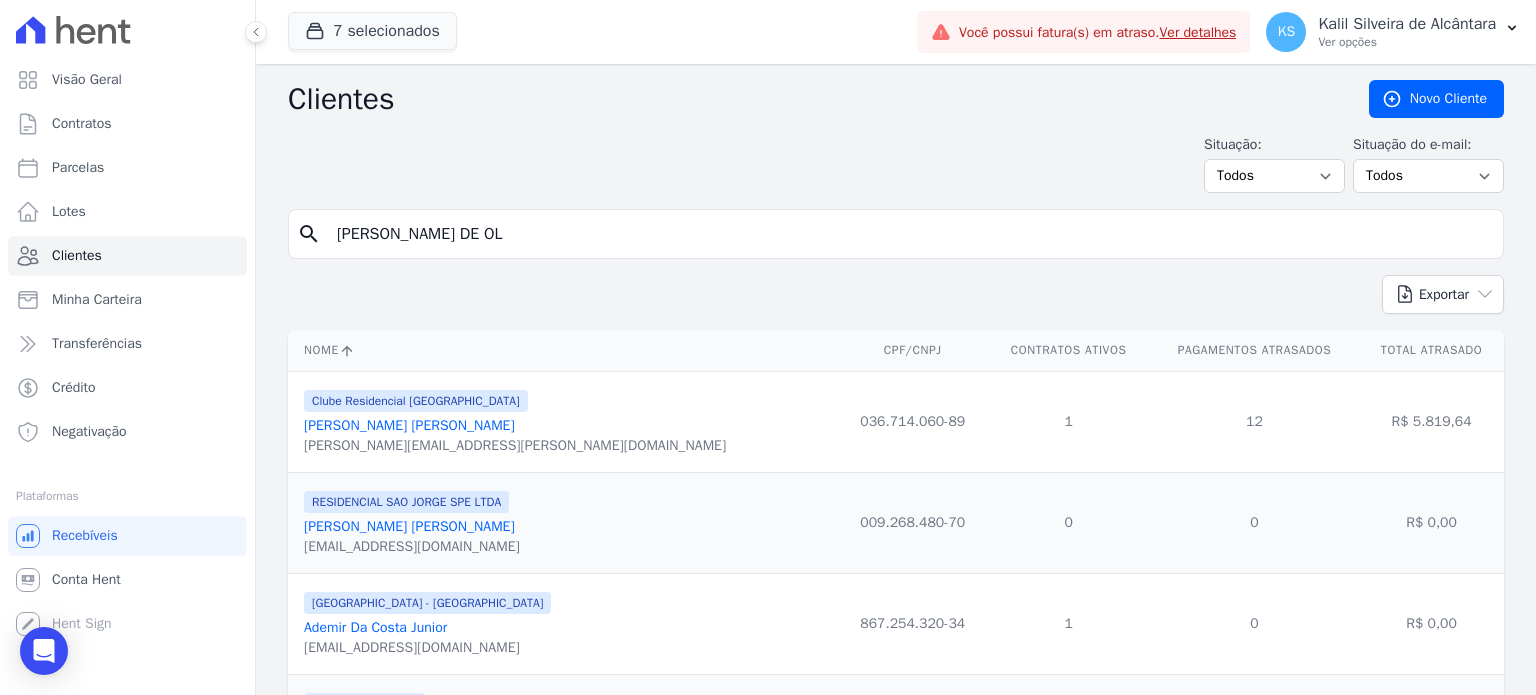 type on "[PERSON_NAME] [PERSON_NAME]" 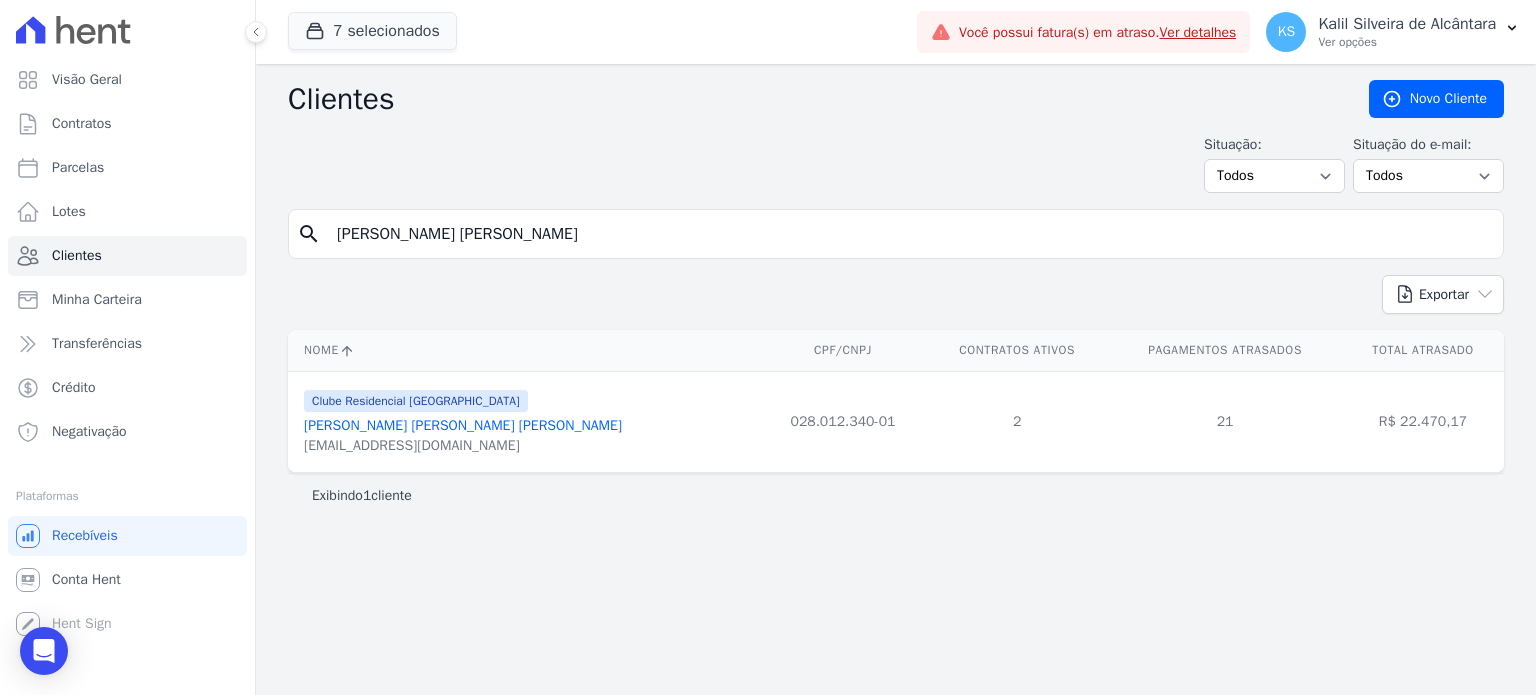 click on "[PERSON_NAME] [PERSON_NAME] [PERSON_NAME]" at bounding box center (463, 425) 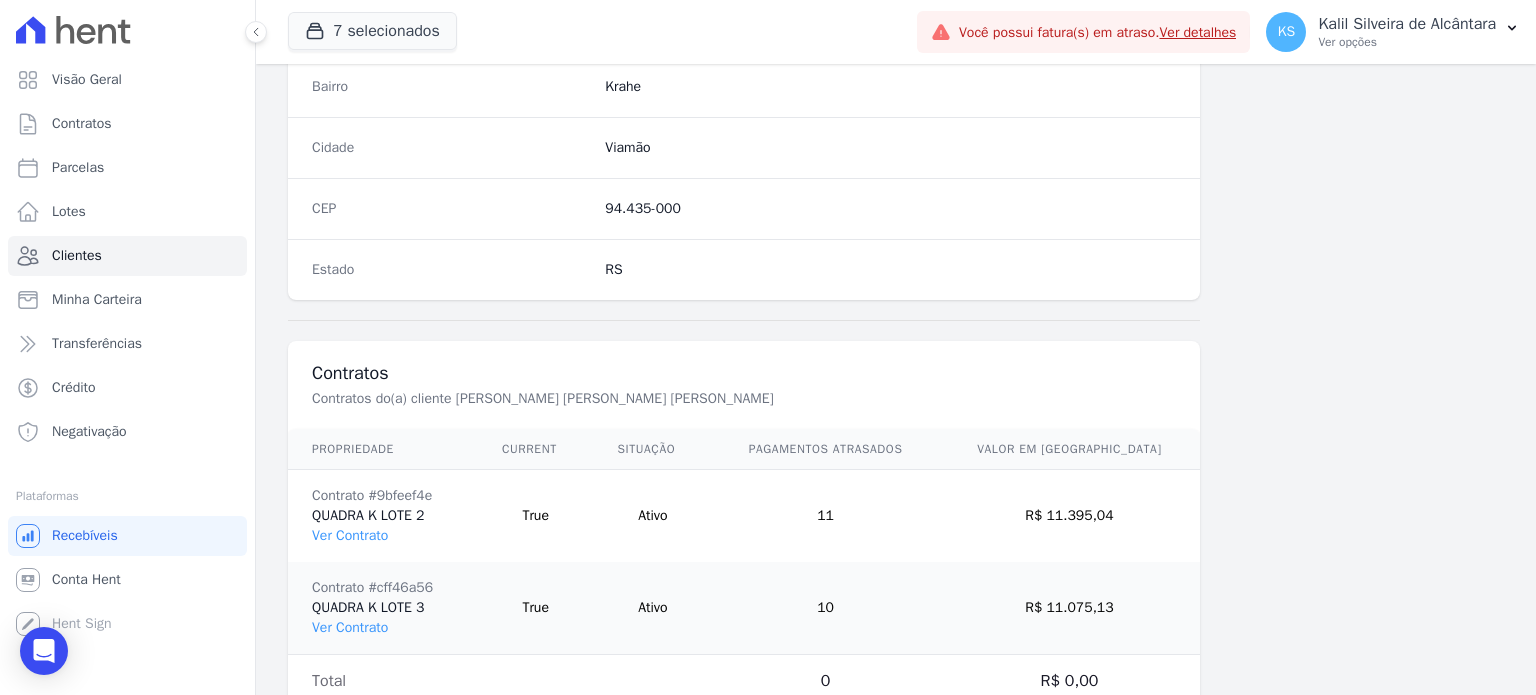 scroll, scrollTop: 1261, scrollLeft: 0, axis: vertical 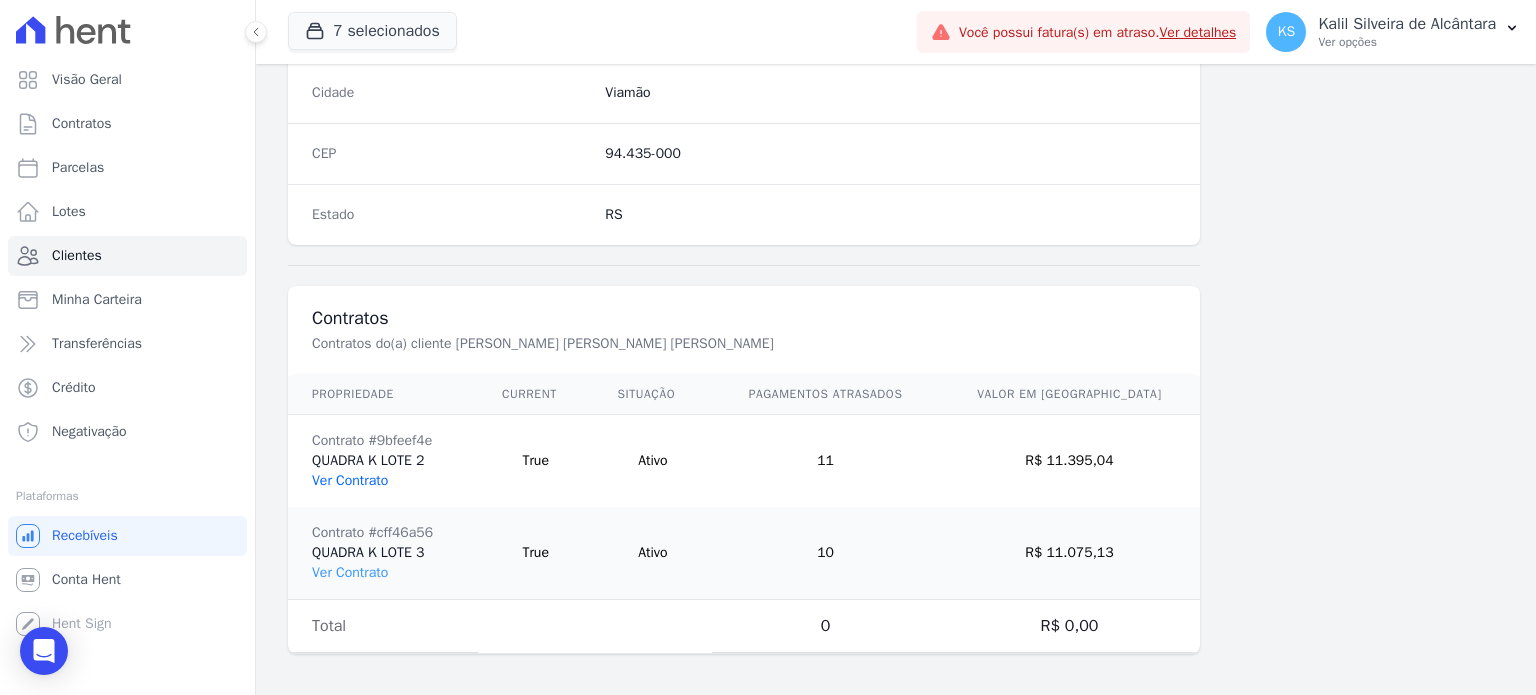 click on "Ver Contrato" at bounding box center (350, 480) 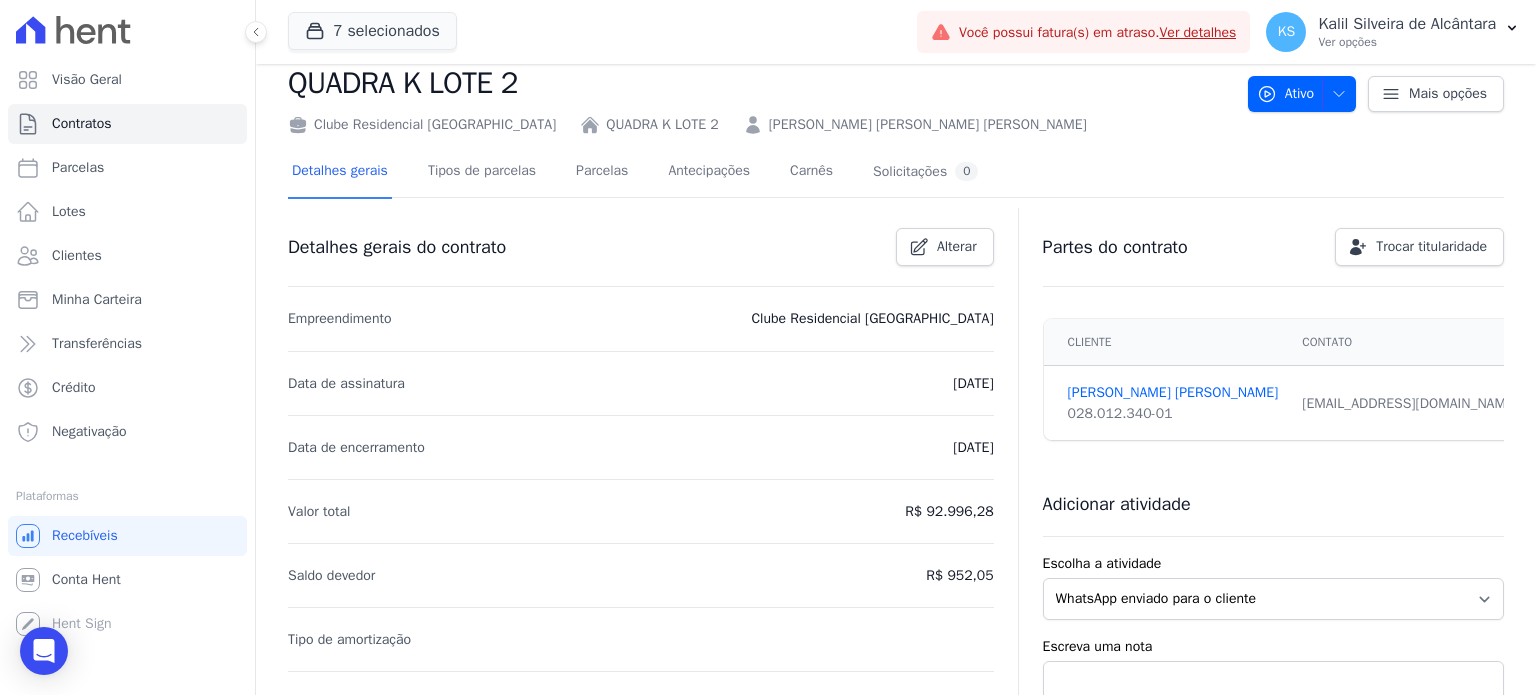scroll, scrollTop: 32, scrollLeft: 0, axis: vertical 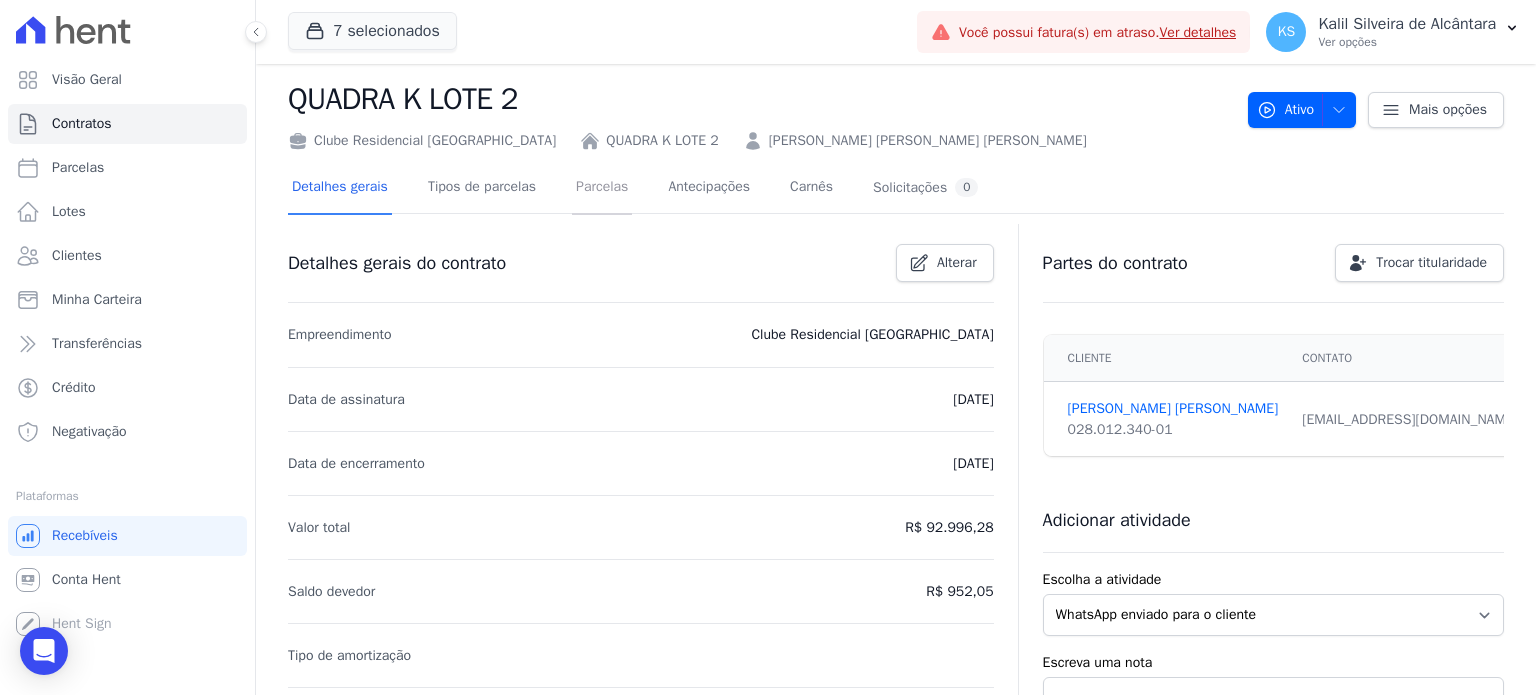 click on "Parcelas" at bounding box center (602, 188) 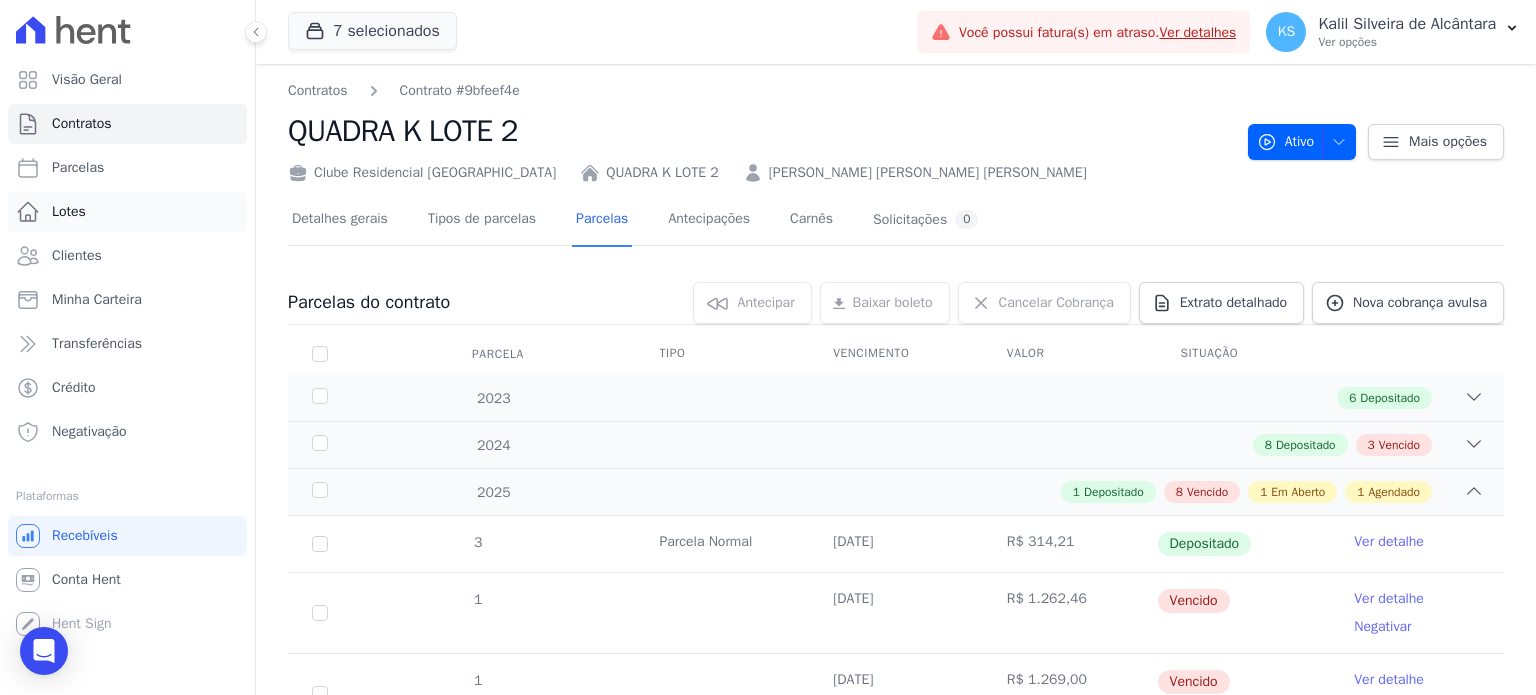 scroll, scrollTop: 0, scrollLeft: 0, axis: both 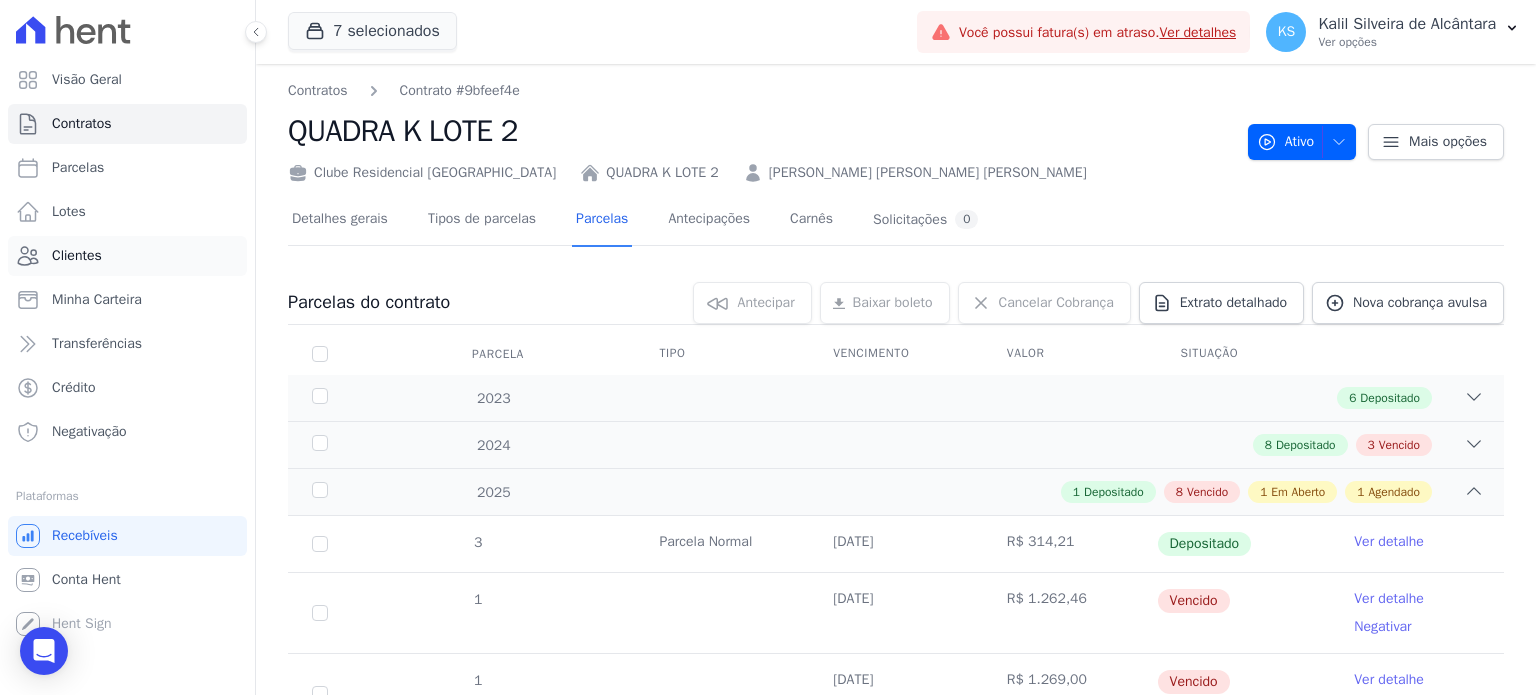 click on "Clientes" at bounding box center [127, 256] 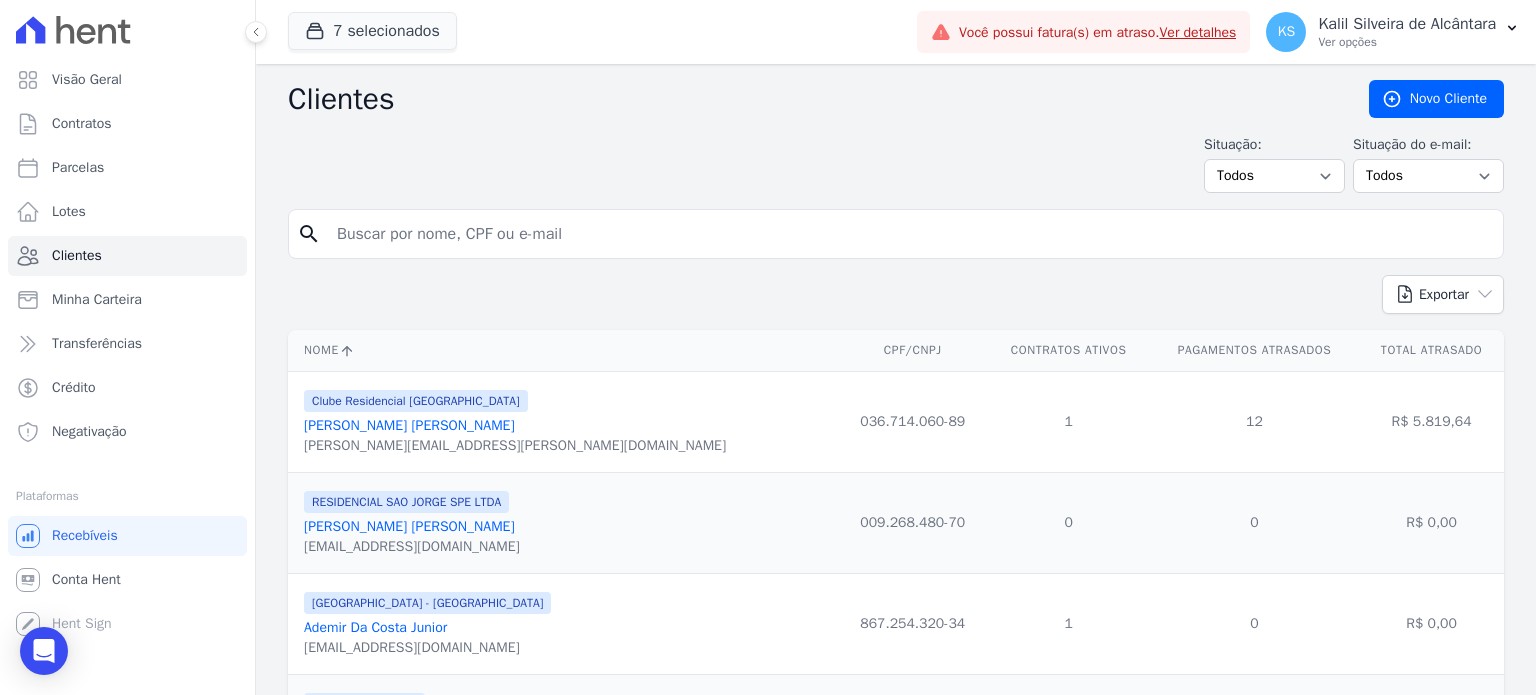 drag, startPoint x: 489, startPoint y: 236, endPoint x: 364, endPoint y: 209, distance: 127.88276 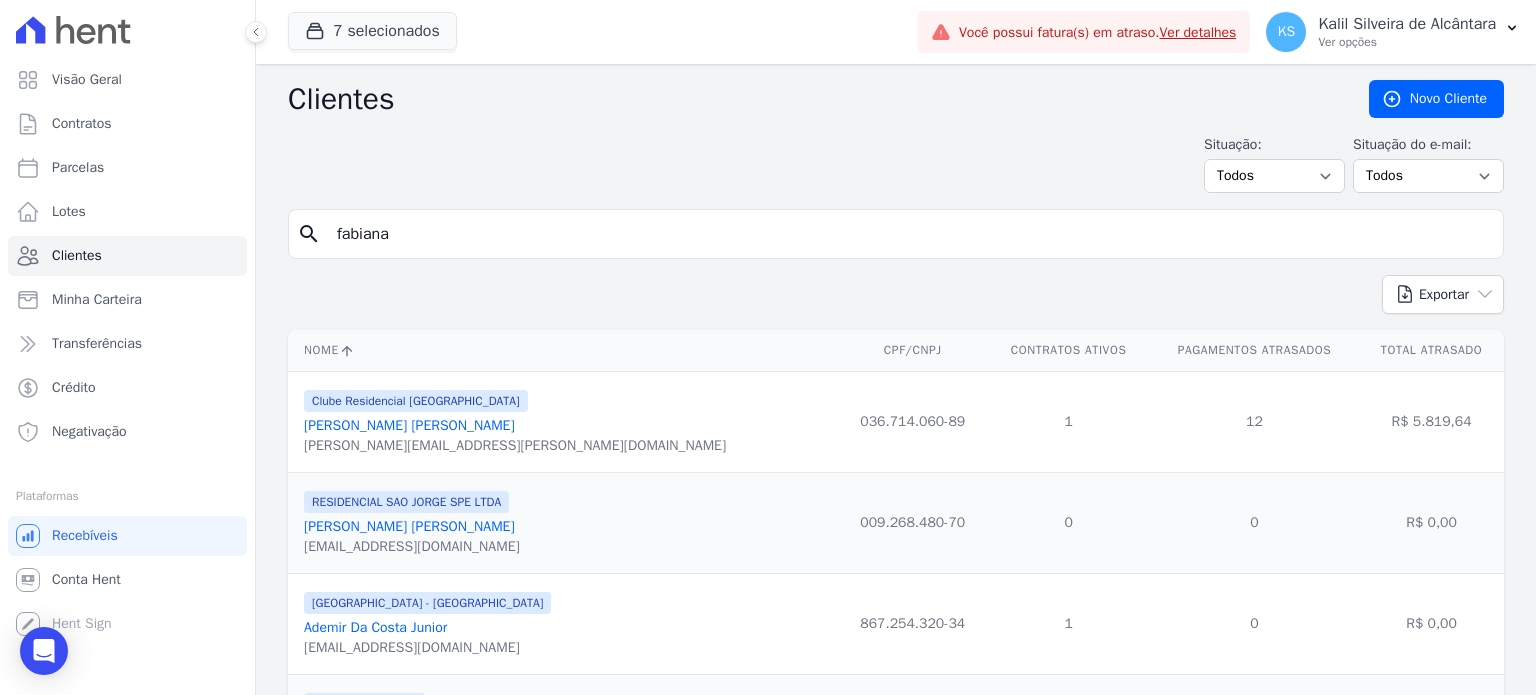 type on "fabiana" 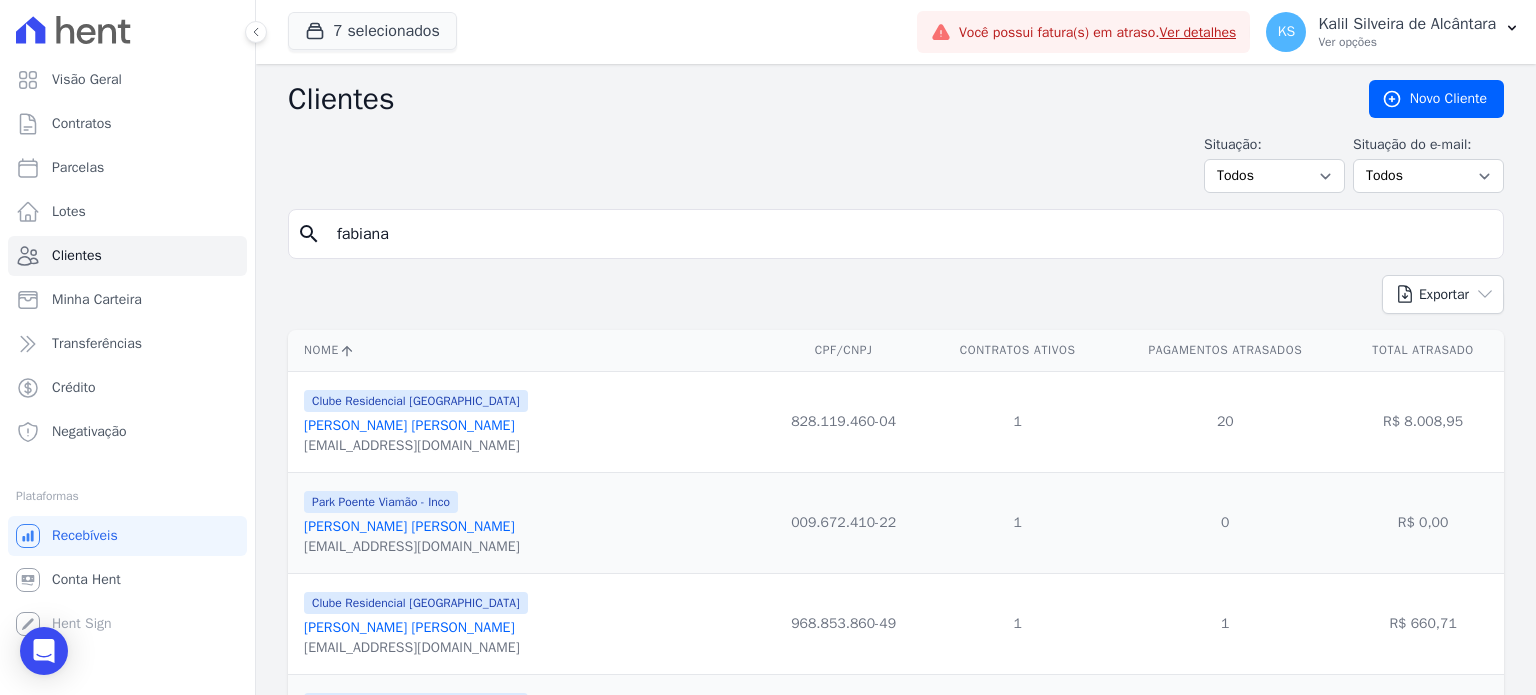 click on "fabiana" at bounding box center (910, 234) 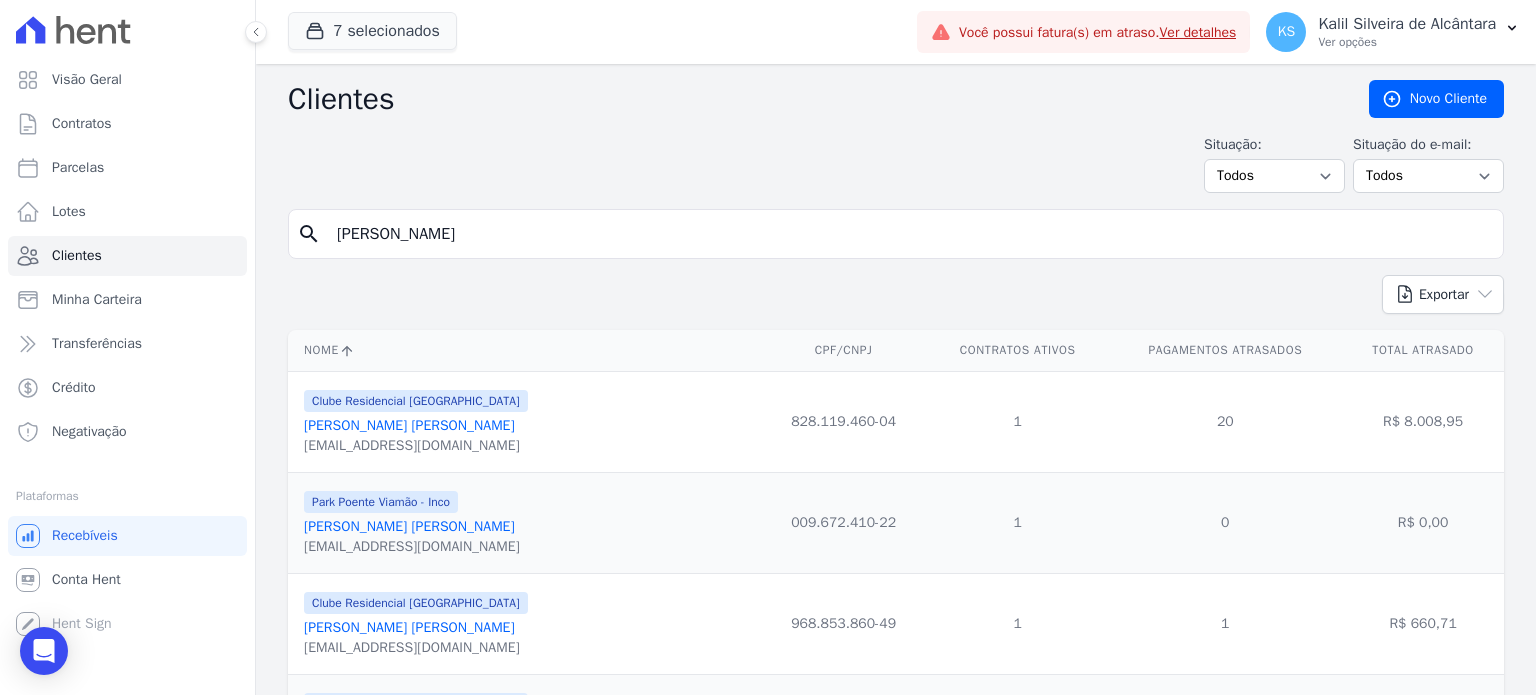 click on "[PERSON_NAME]" at bounding box center (910, 234) 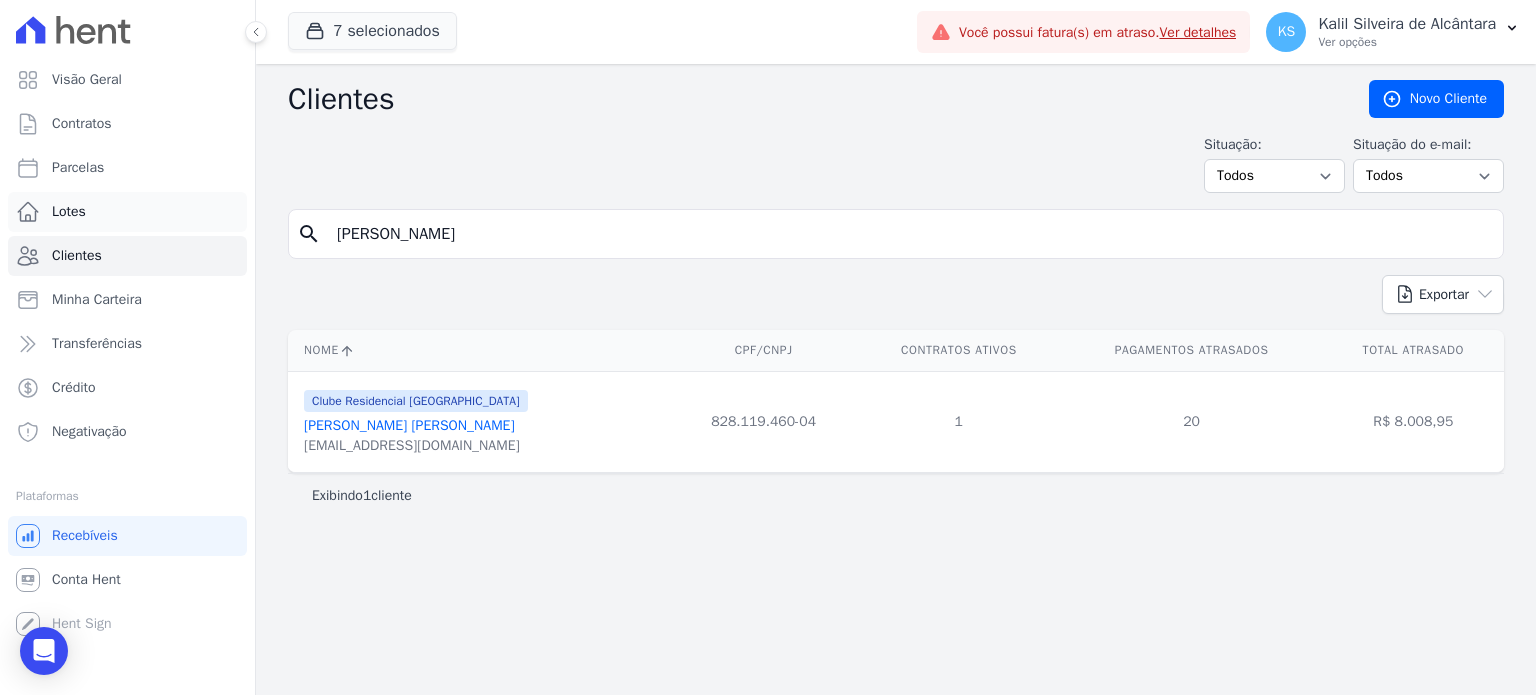 drag, startPoint x: 536, startPoint y: 227, endPoint x: 70, endPoint y: 227, distance: 466 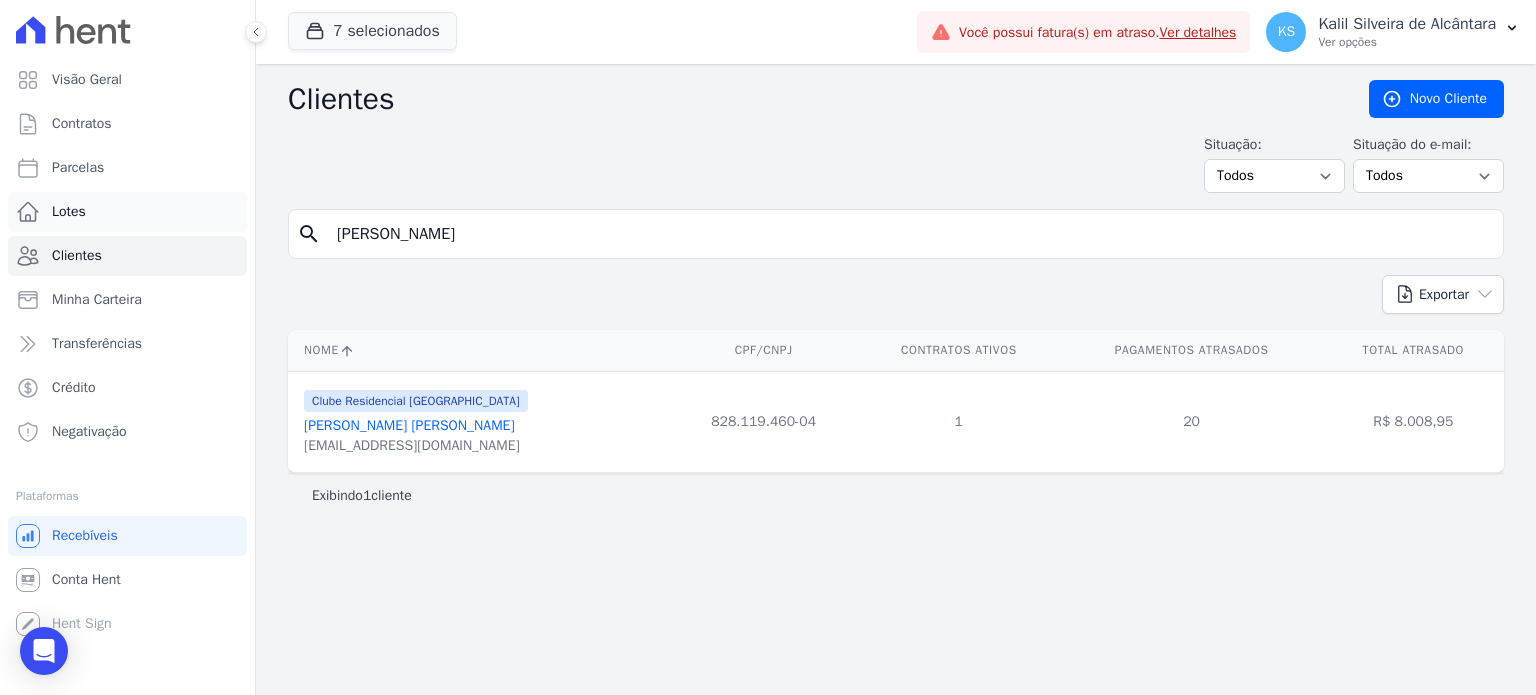 type on "[PERSON_NAME]" 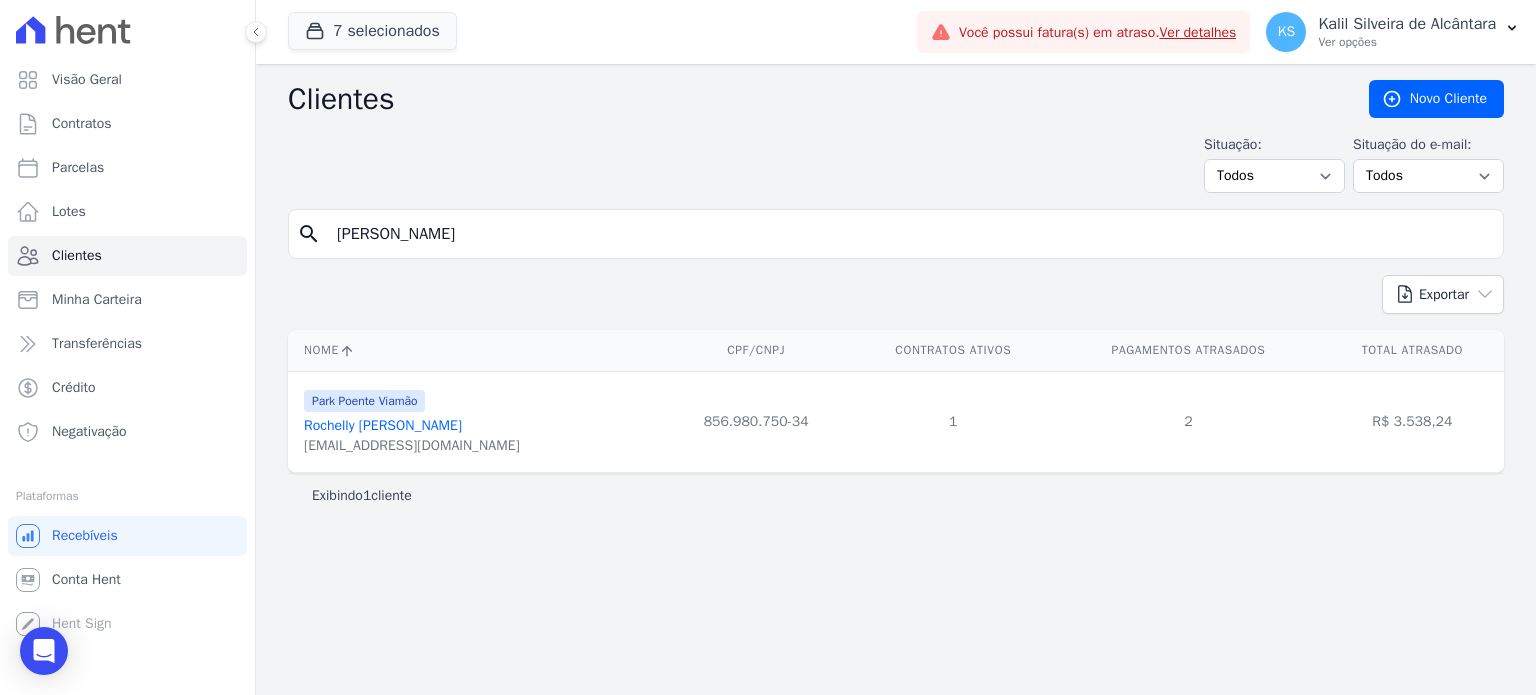 click on "Rochelly [PERSON_NAME]" at bounding box center (383, 425) 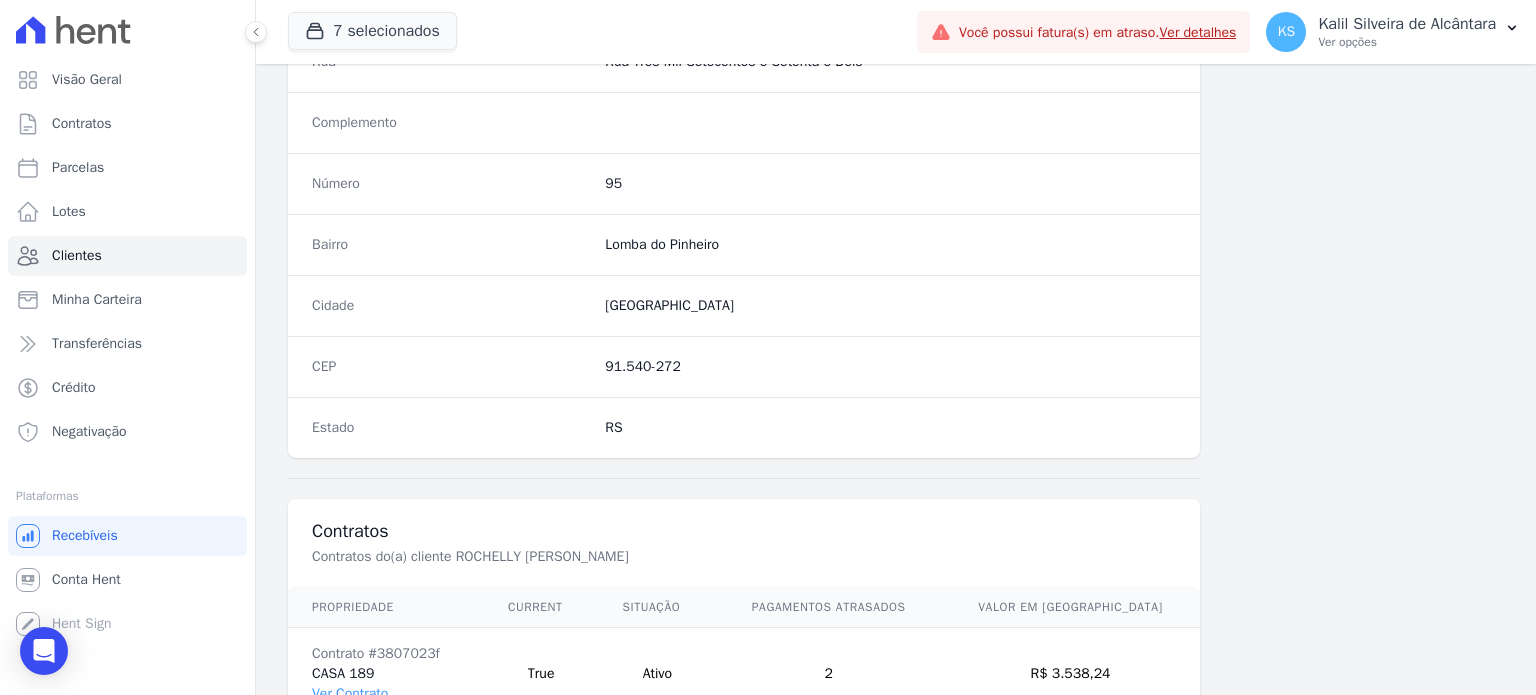 scroll, scrollTop: 1169, scrollLeft: 0, axis: vertical 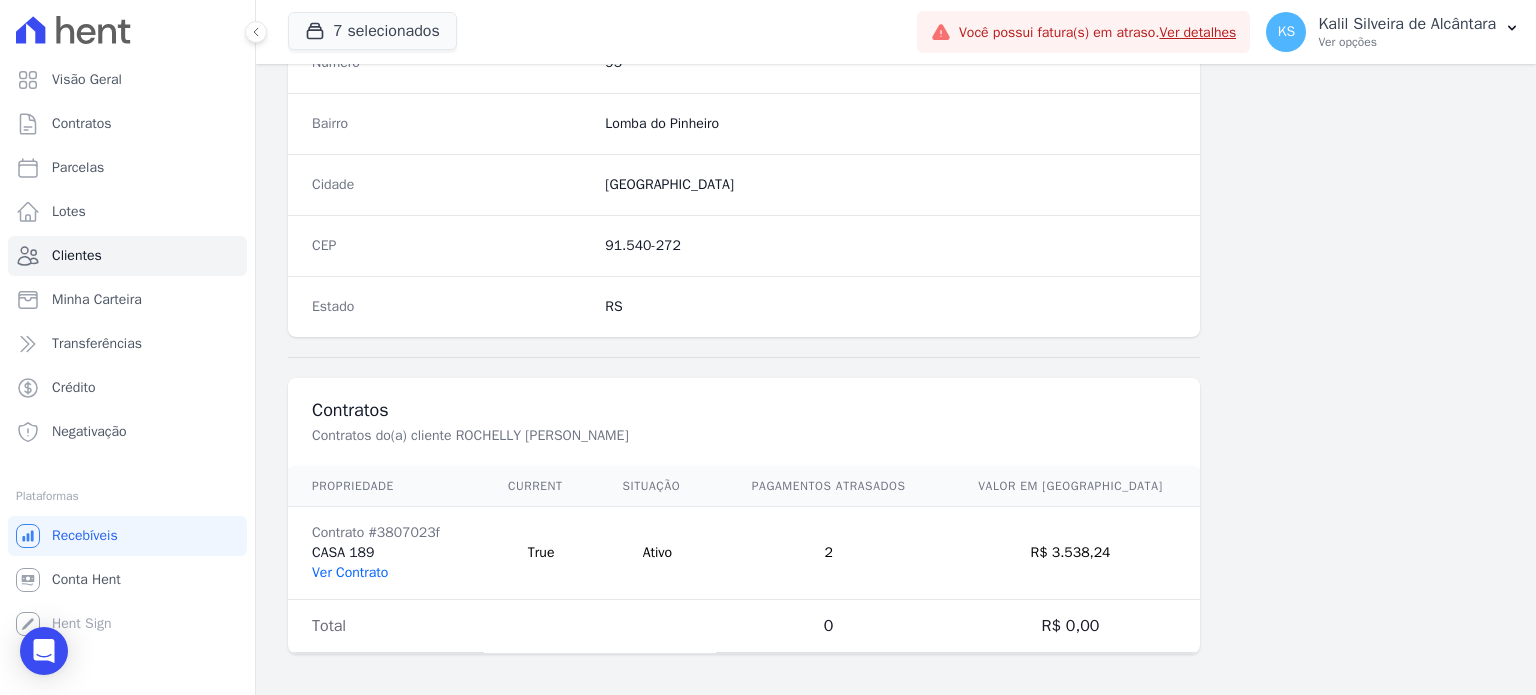drag, startPoint x: 398, startPoint y: 556, endPoint x: 376, endPoint y: 569, distance: 25.553865 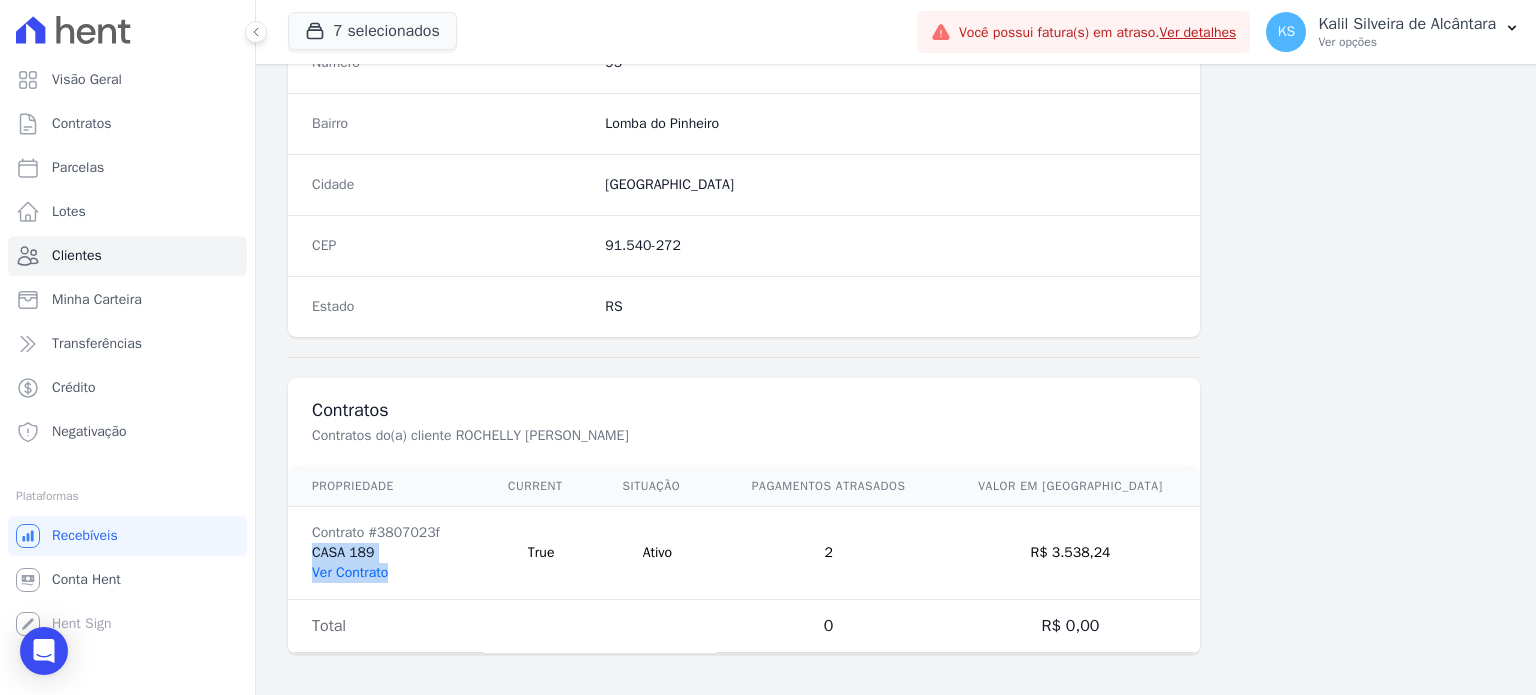 click on "Ver Contrato" at bounding box center (350, 572) 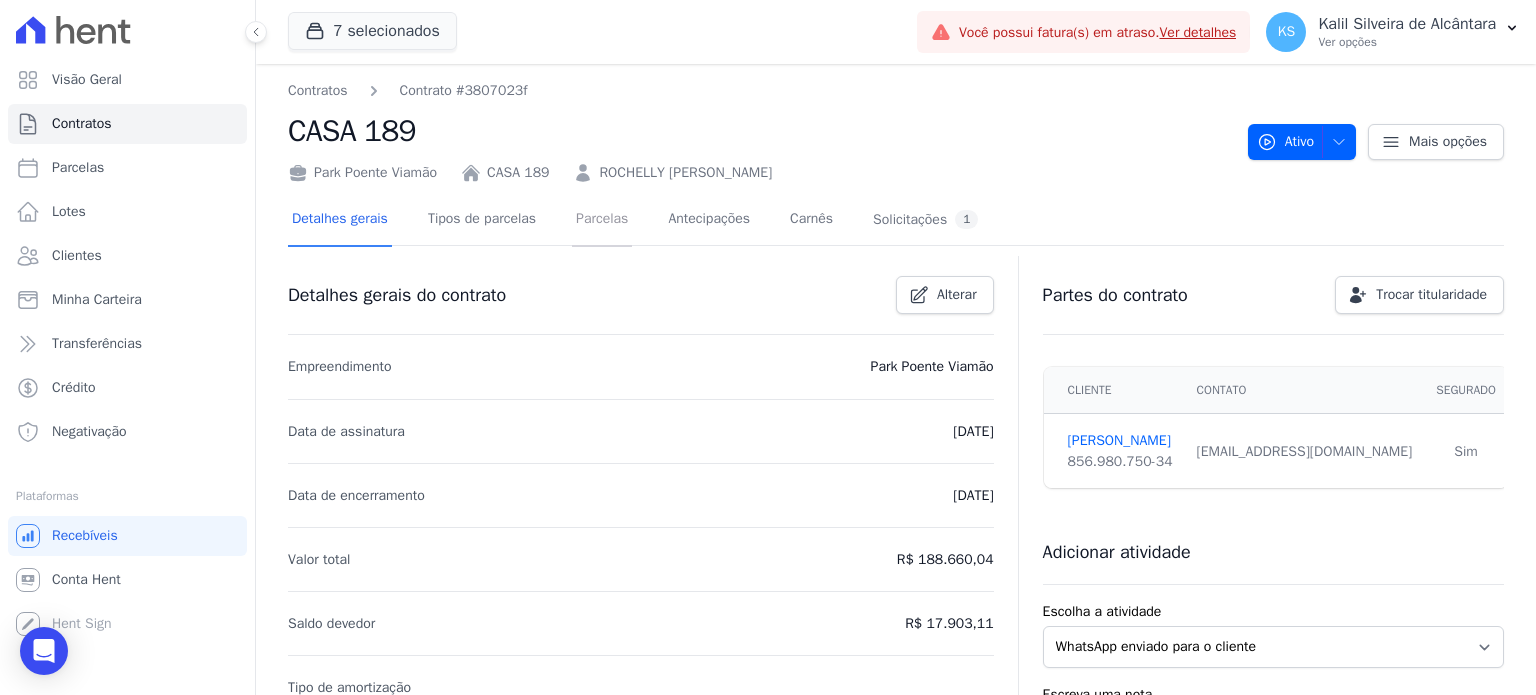 click on "Parcelas" at bounding box center (602, 220) 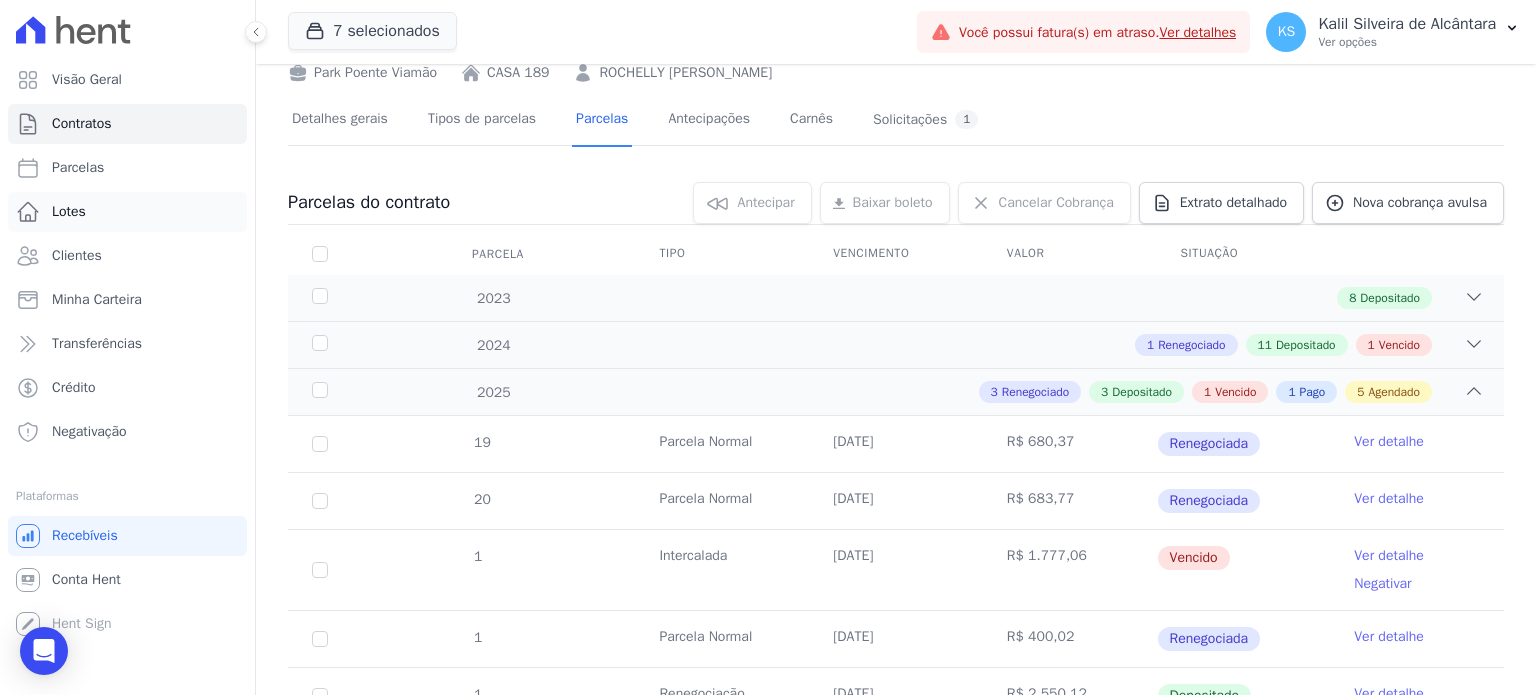 click on "Lotes" at bounding box center (127, 212) 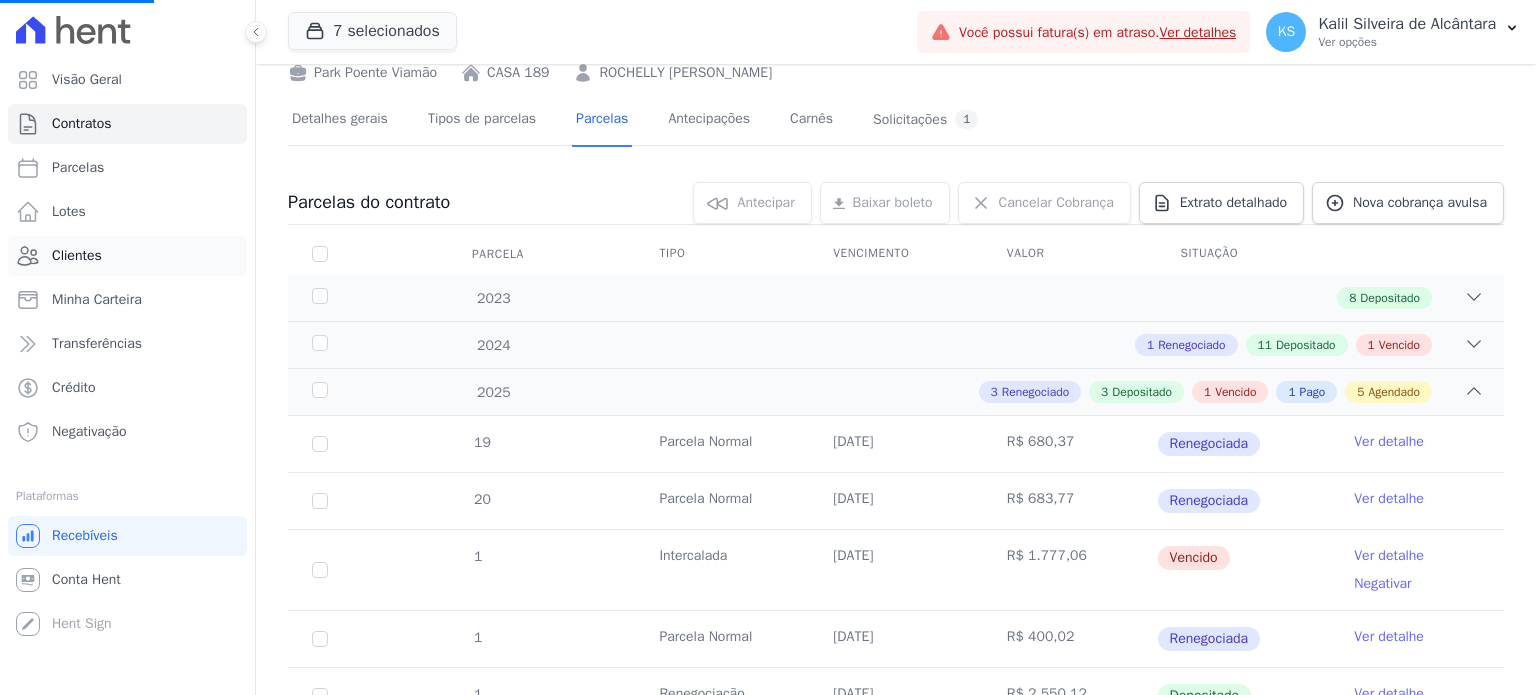 click on "Clientes" at bounding box center [77, 256] 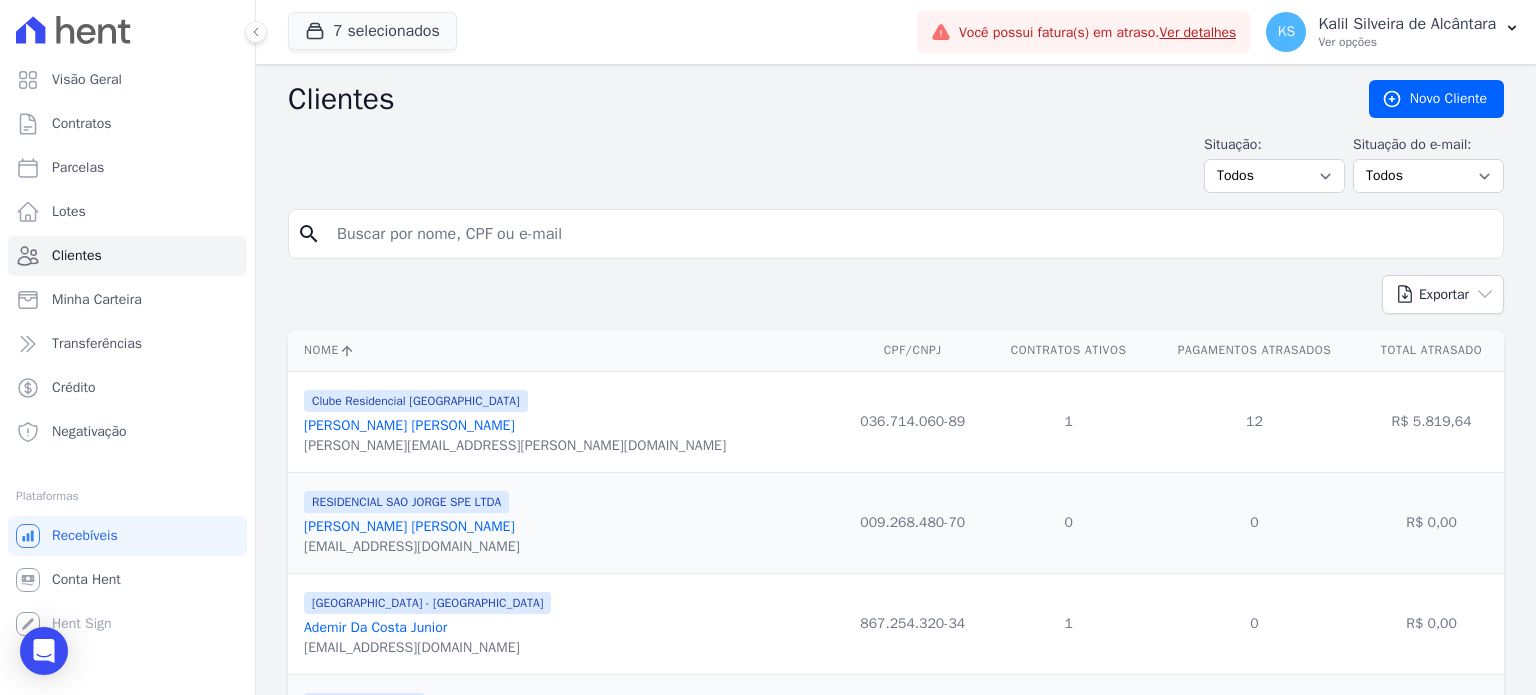 click at bounding box center [910, 234] 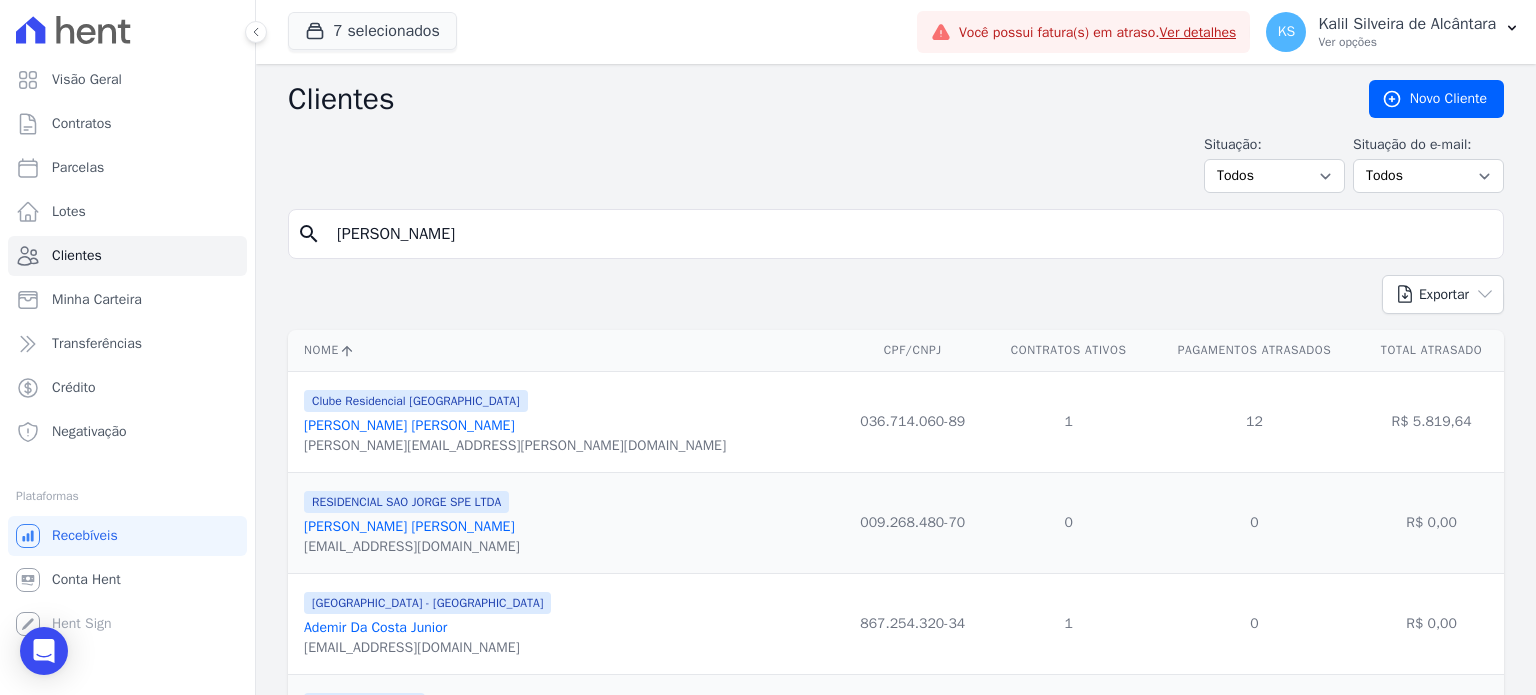 type on "[PERSON_NAME]" 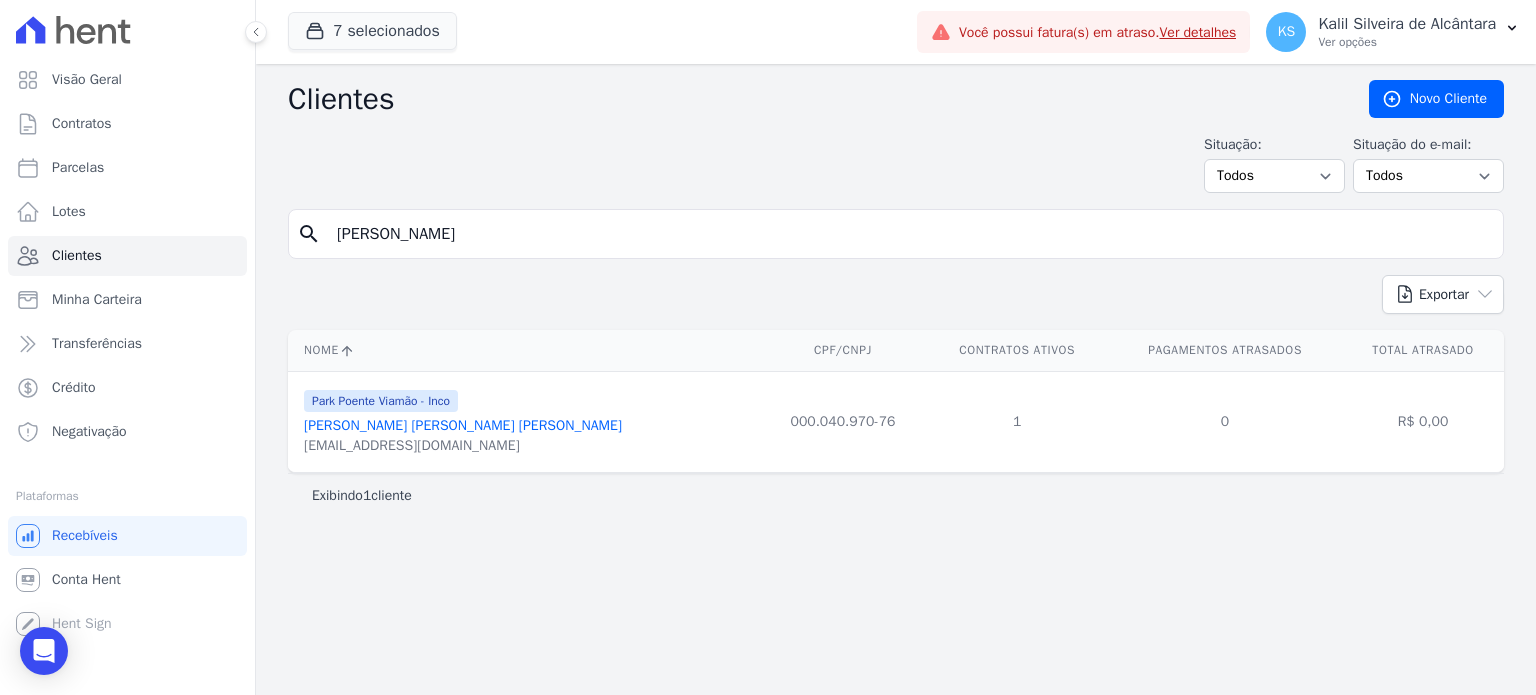 click on "[PERSON_NAME] [PERSON_NAME] [PERSON_NAME]" at bounding box center [463, 425] 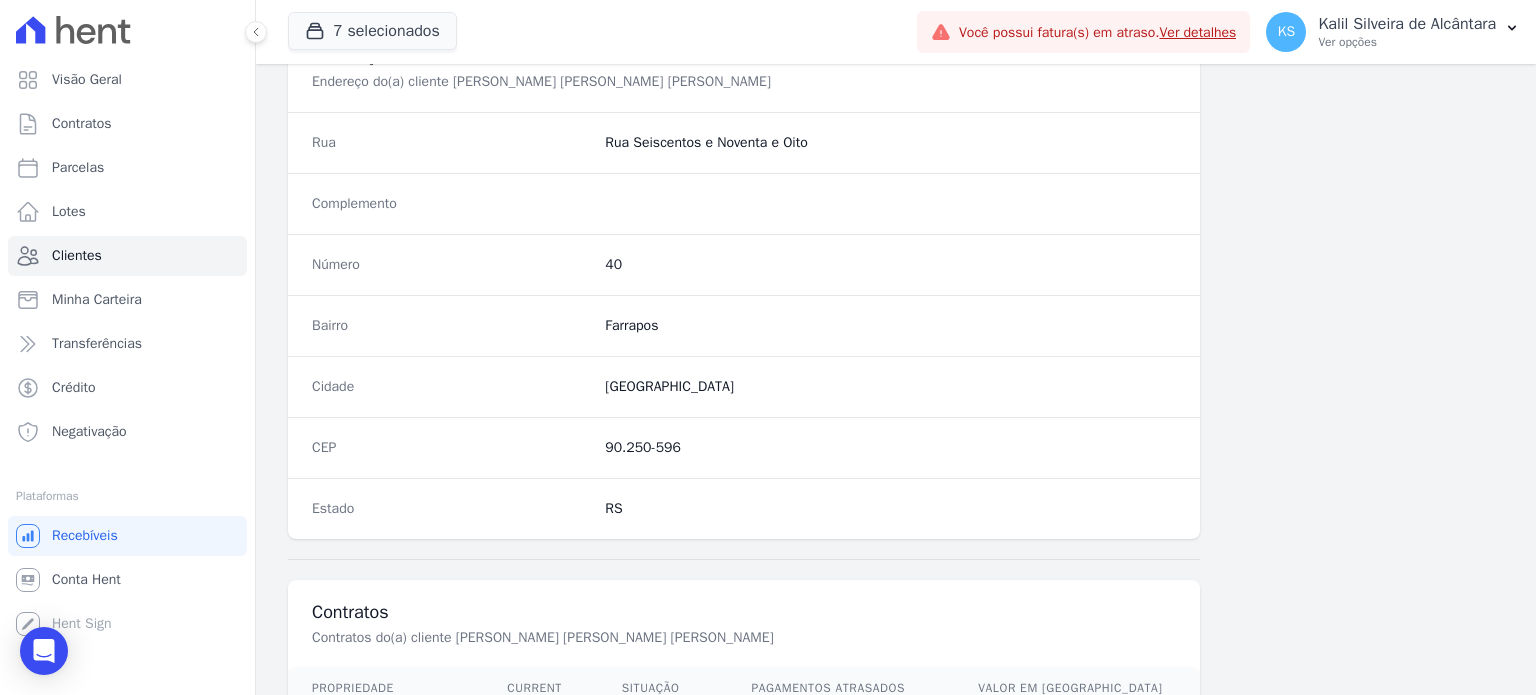 scroll, scrollTop: 1169, scrollLeft: 0, axis: vertical 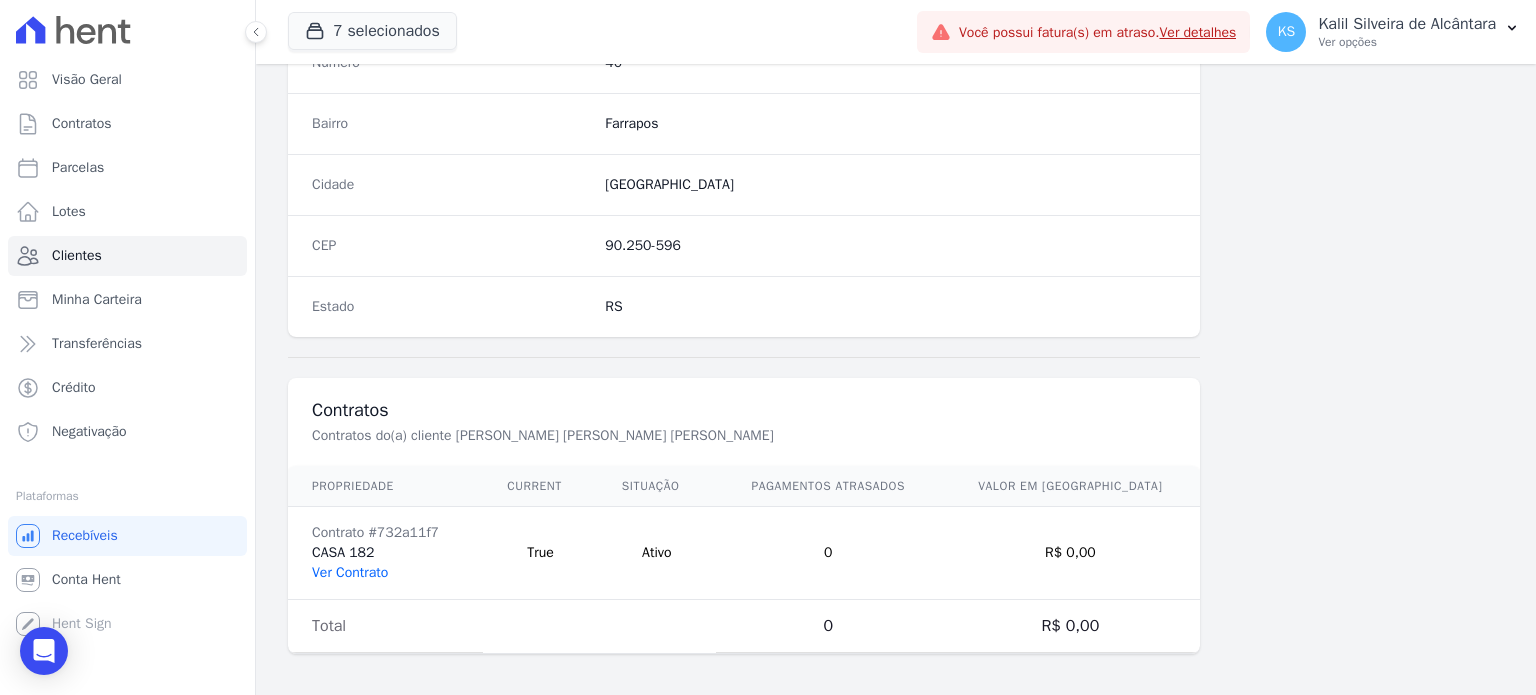 click on "Ver Contrato" at bounding box center (350, 572) 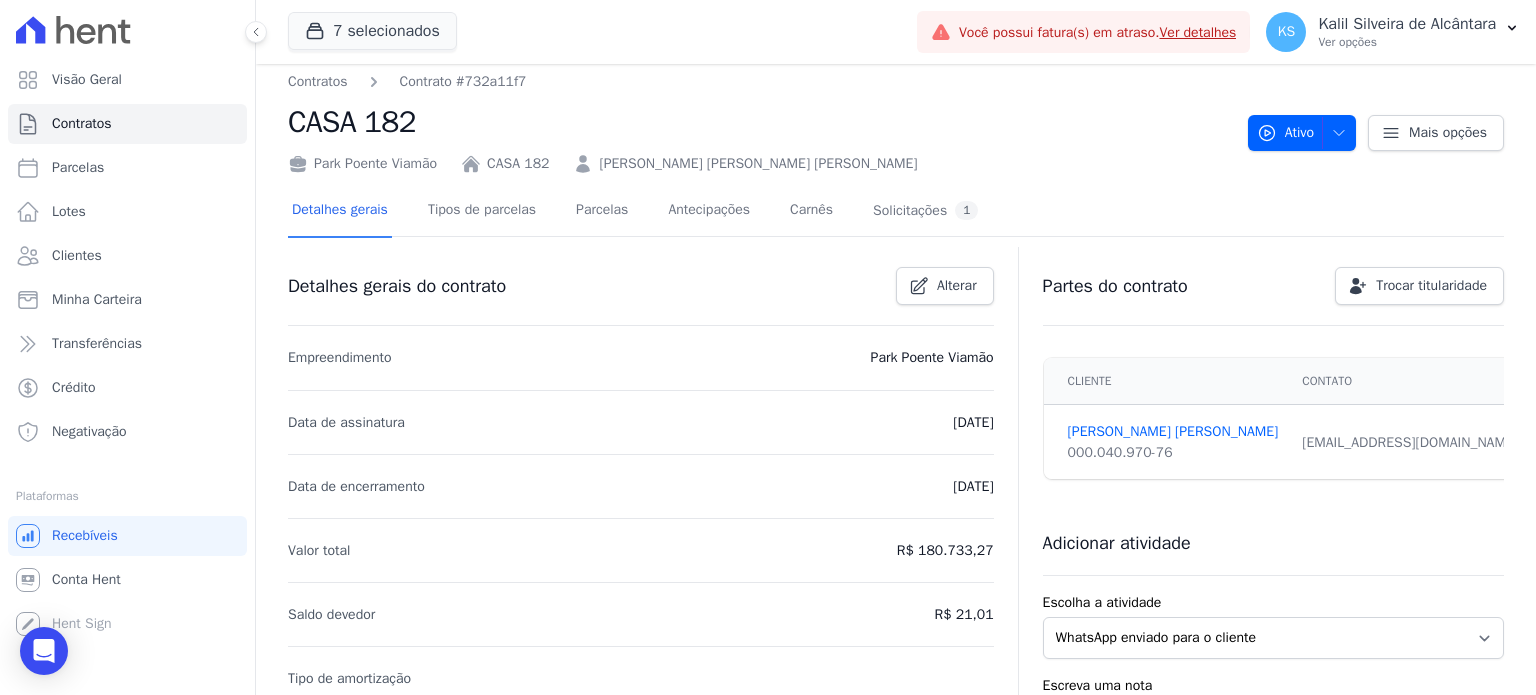 scroll, scrollTop: 0, scrollLeft: 0, axis: both 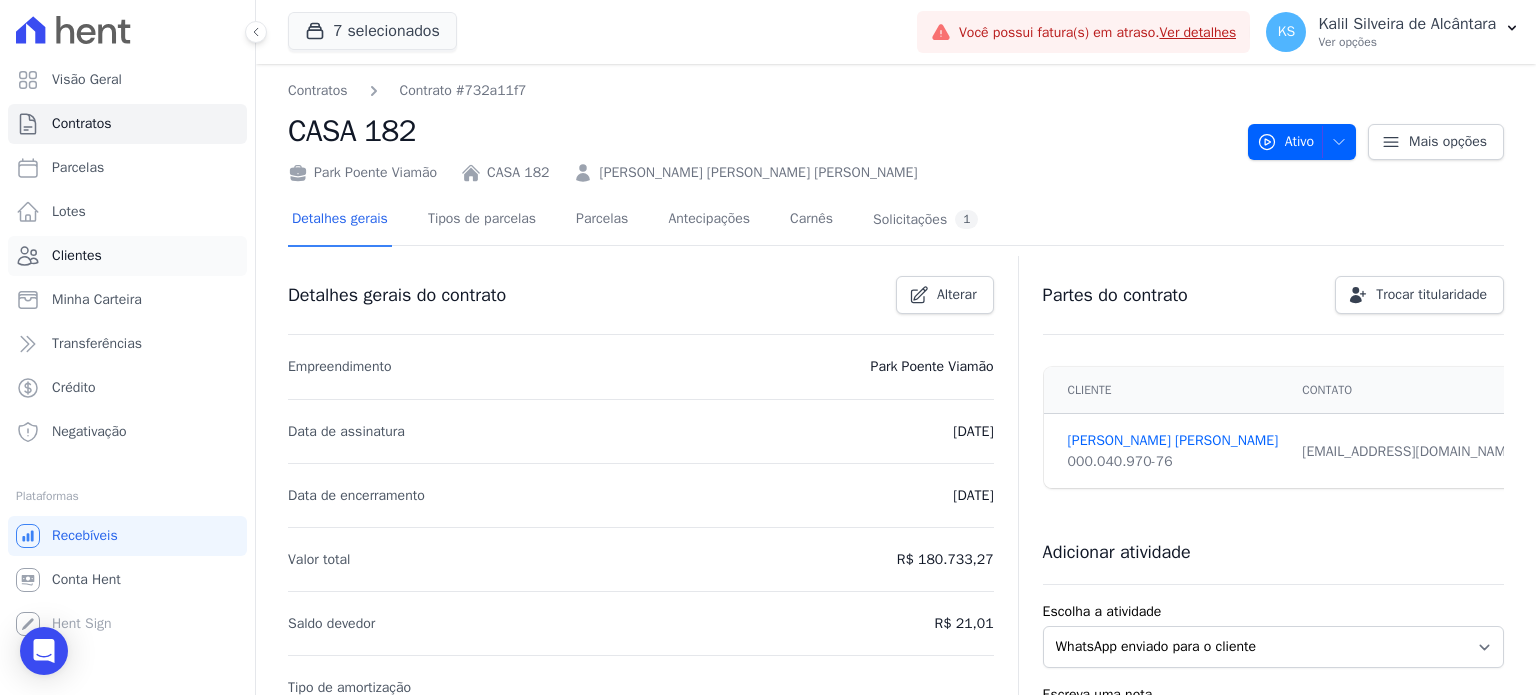 click on "Clientes" at bounding box center (127, 256) 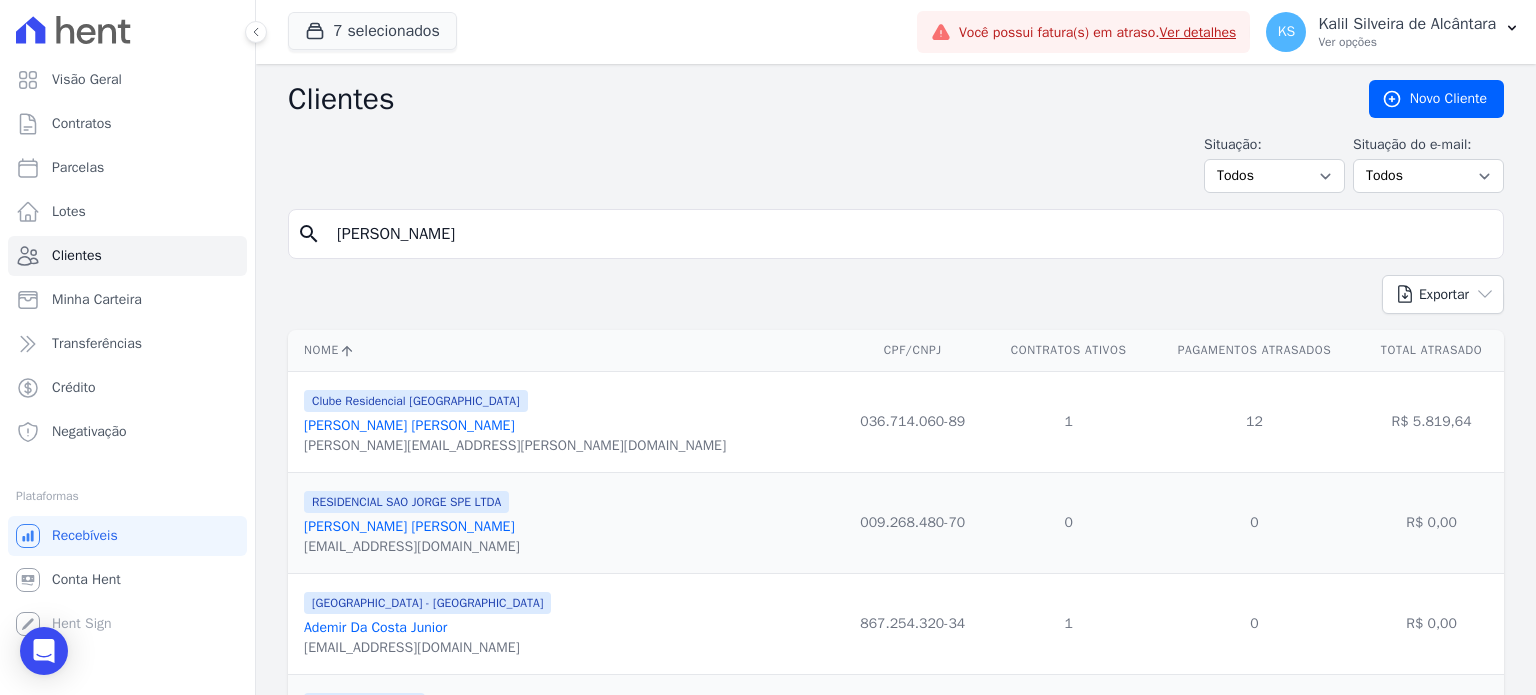 type on "[PERSON_NAME]" 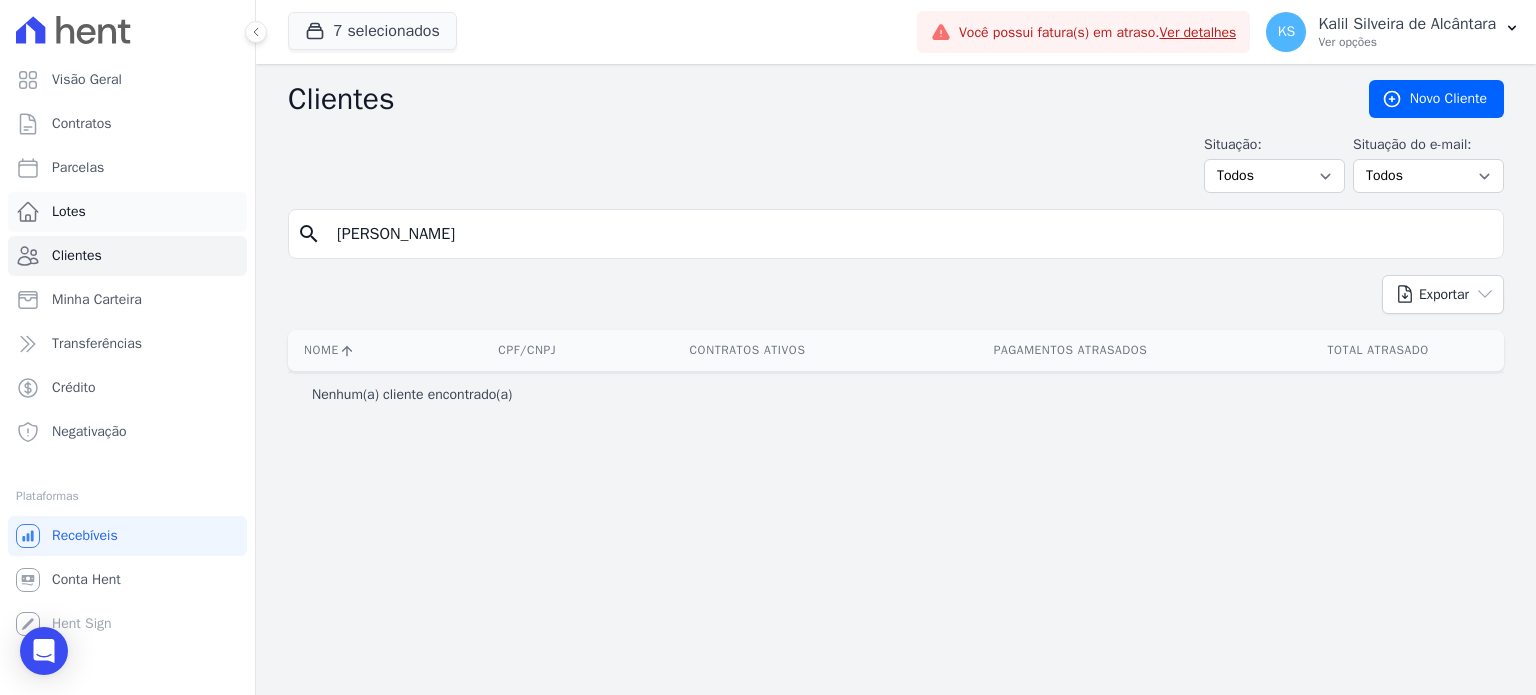 drag, startPoint x: 460, startPoint y: 226, endPoint x: 43, endPoint y: 223, distance: 417.0108 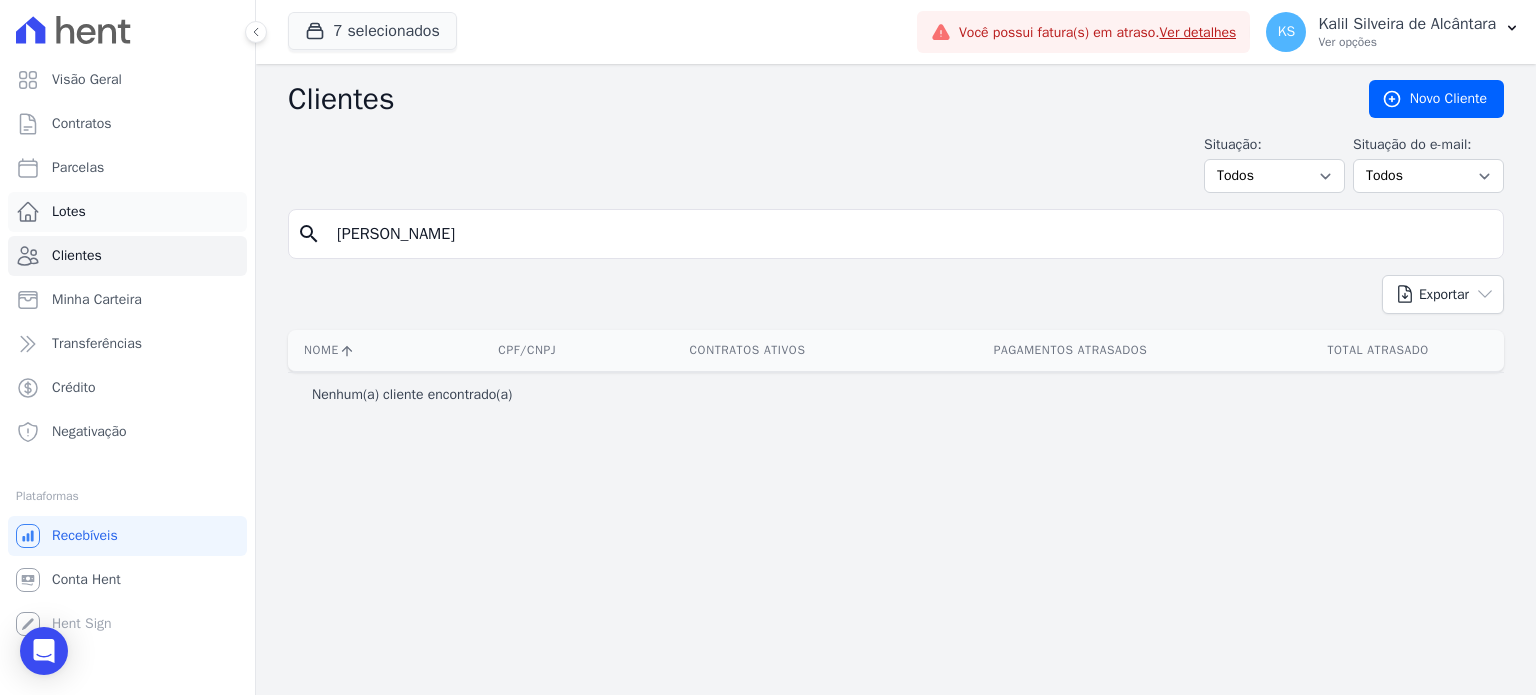 click on "Visão Geral
Contratos
[GEOGRAPHIC_DATA]
Lotes
Clientes
Minha Carteira
Transferências
Crédito
Negativação" at bounding box center (768, 347) 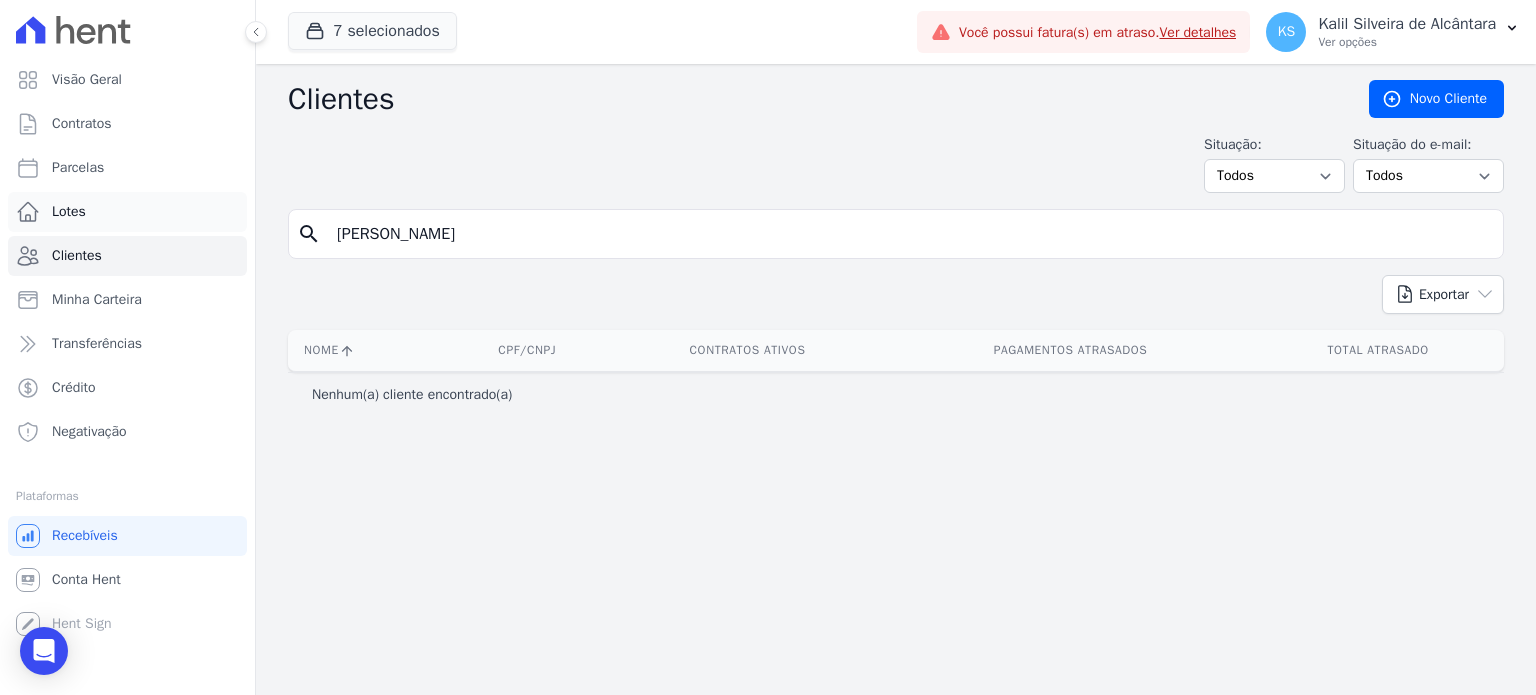 type on "[PERSON_NAME]" 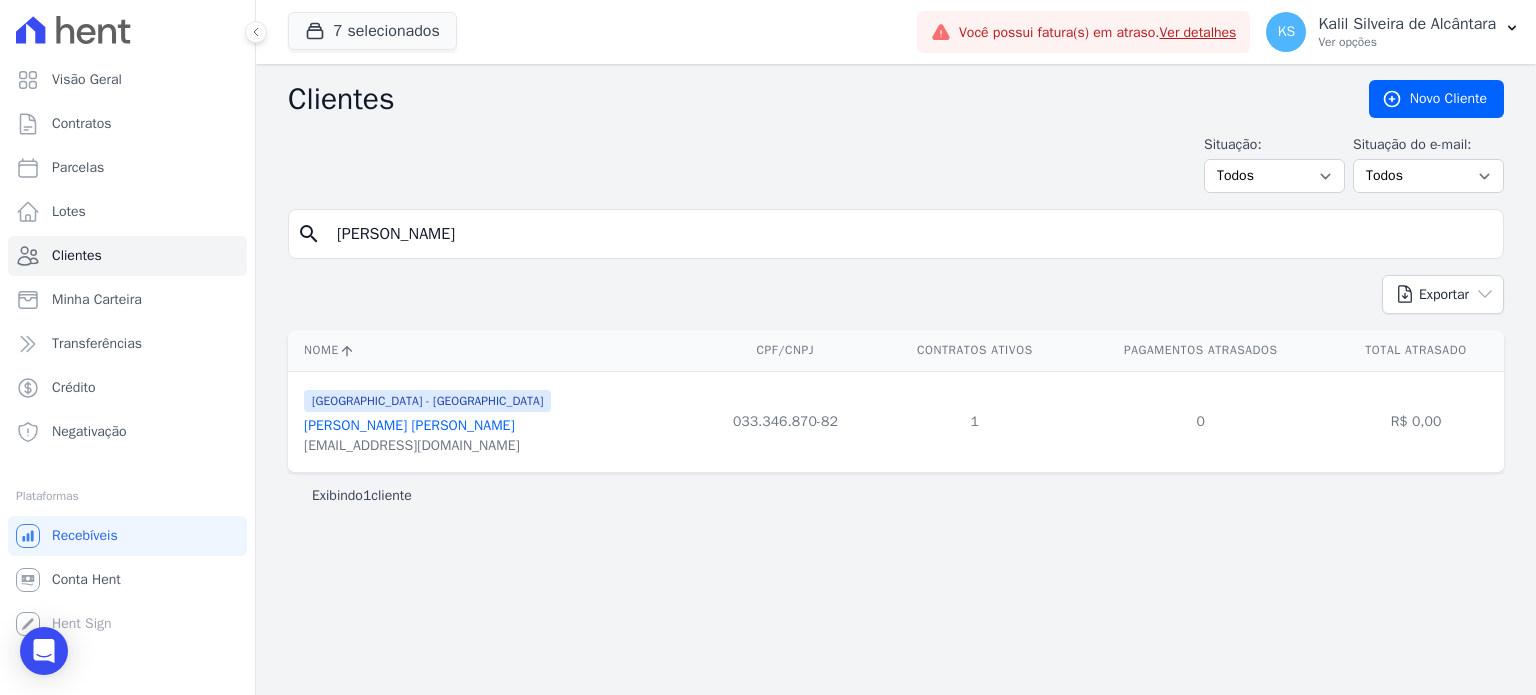 click on "[PERSON_NAME] [PERSON_NAME]" at bounding box center (409, 425) 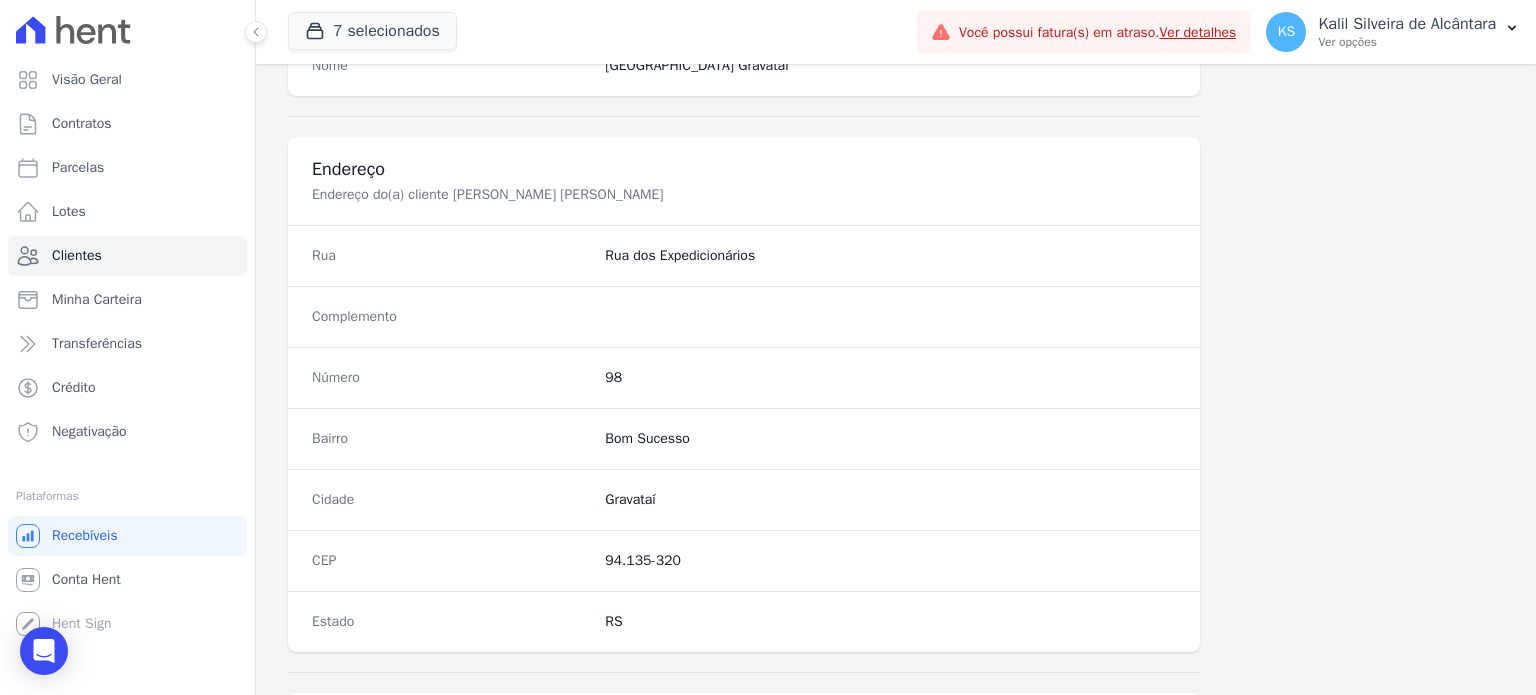 scroll, scrollTop: 1169, scrollLeft: 0, axis: vertical 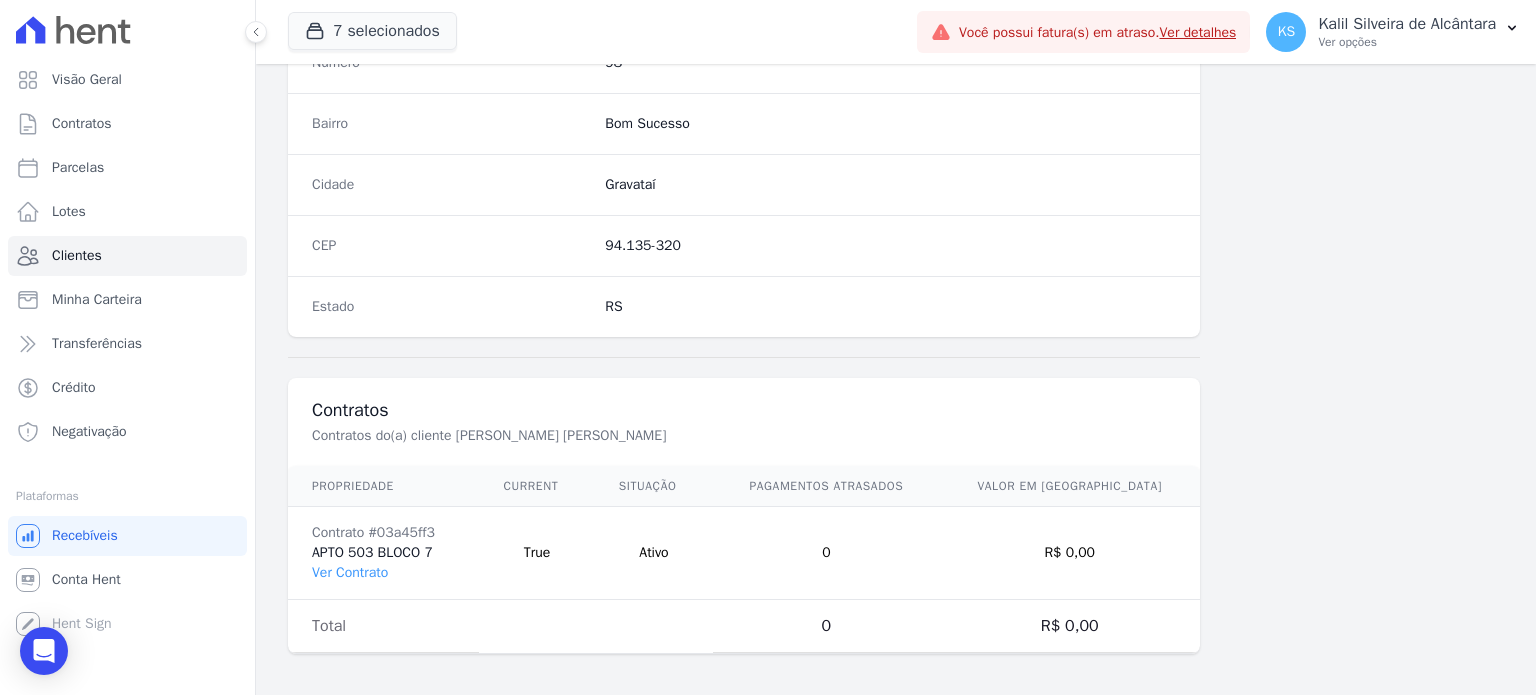click on "Contrato #03a45ff3
APTO 503 BLOCO 7
Ver Contrato" at bounding box center [383, 553] 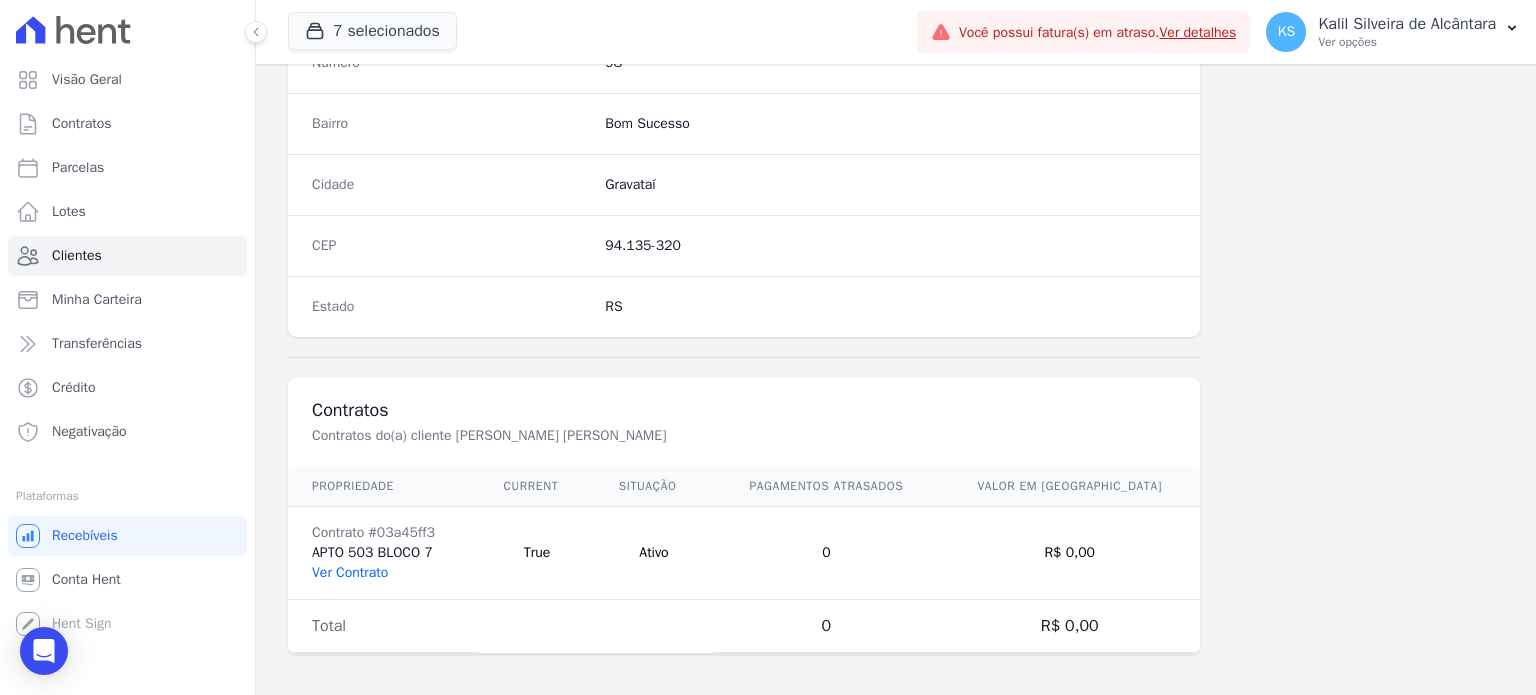 click on "Ver Contrato" at bounding box center [350, 572] 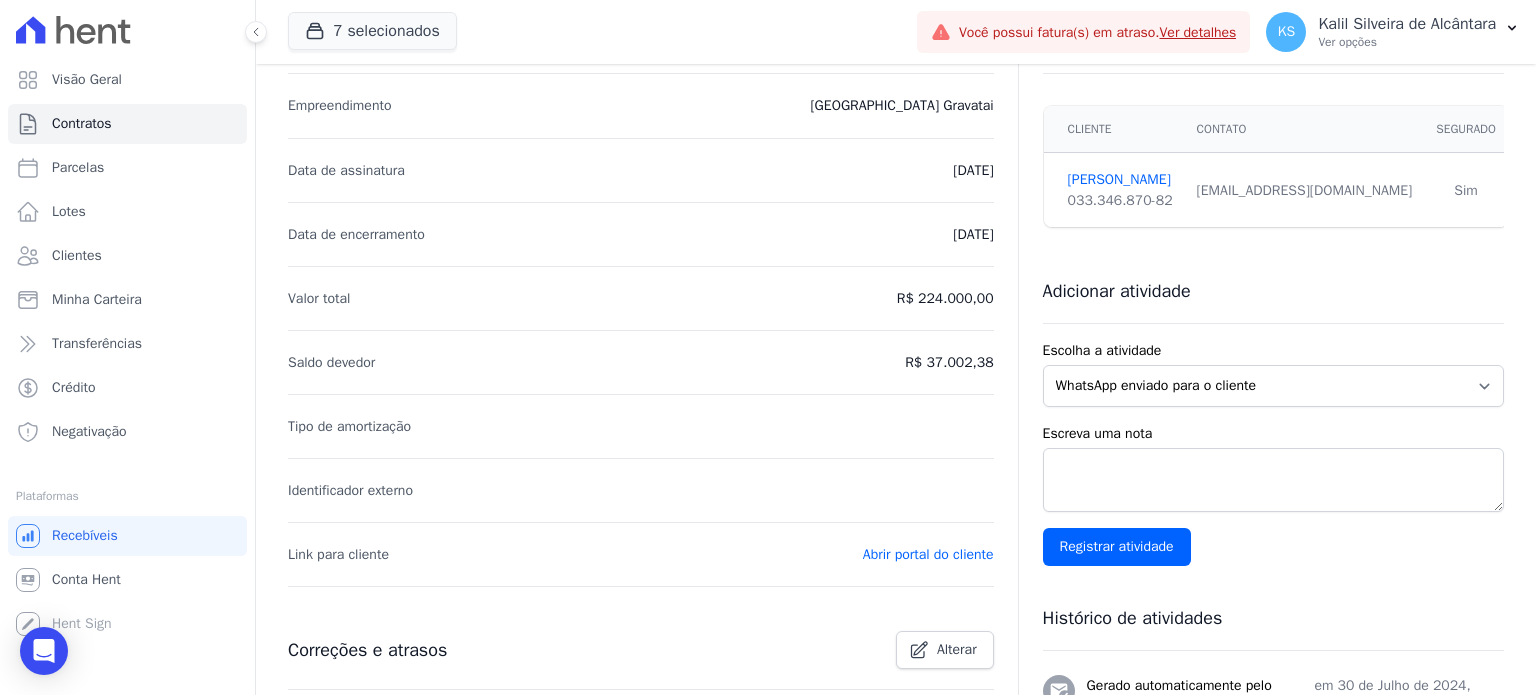 scroll, scrollTop: 0, scrollLeft: 0, axis: both 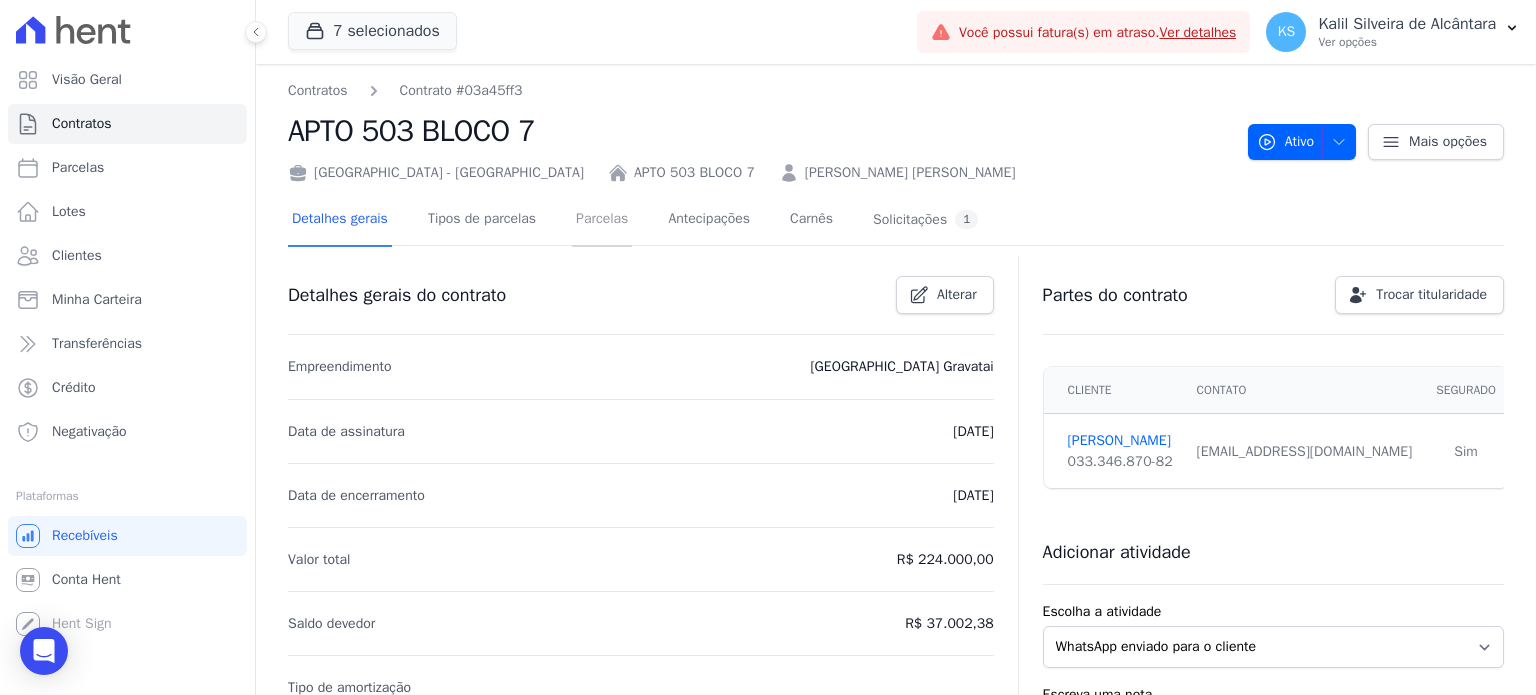 click on "Parcelas" at bounding box center (602, 220) 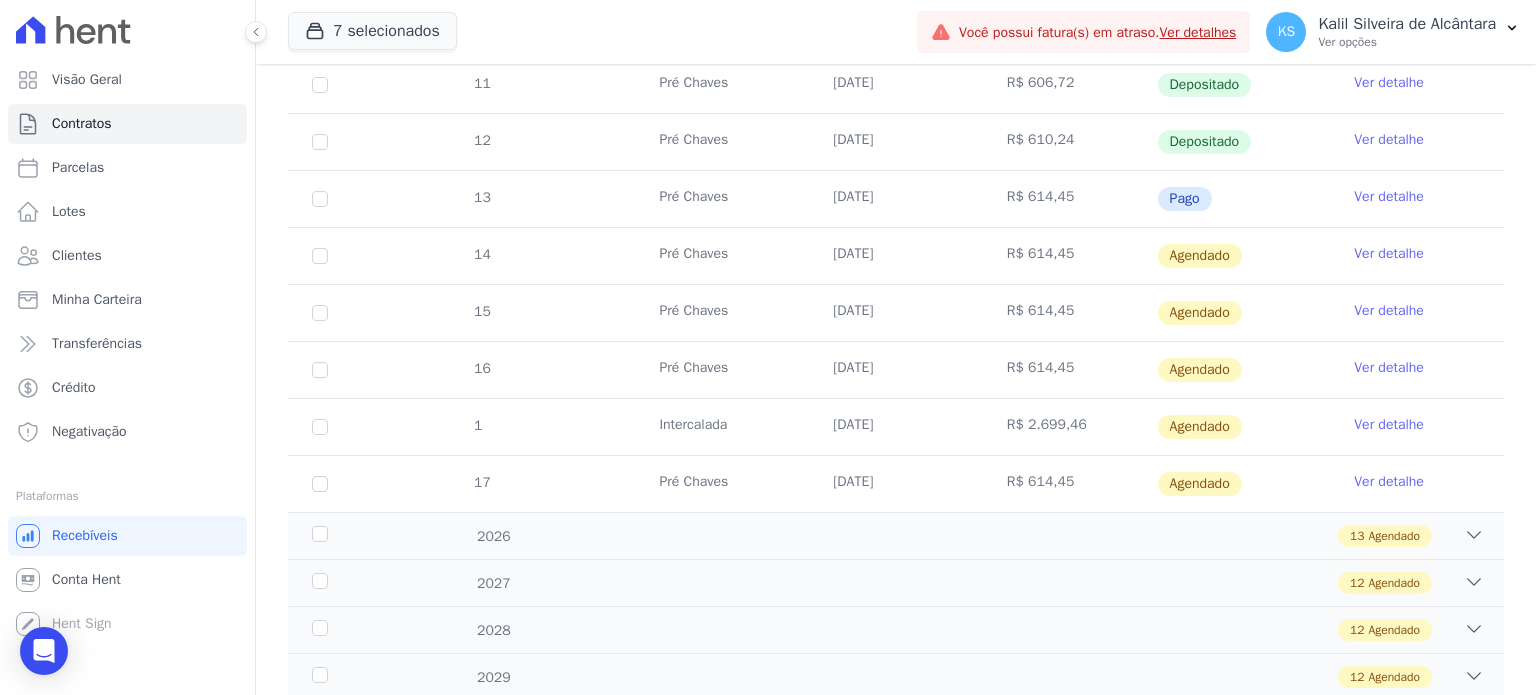 scroll, scrollTop: 700, scrollLeft: 0, axis: vertical 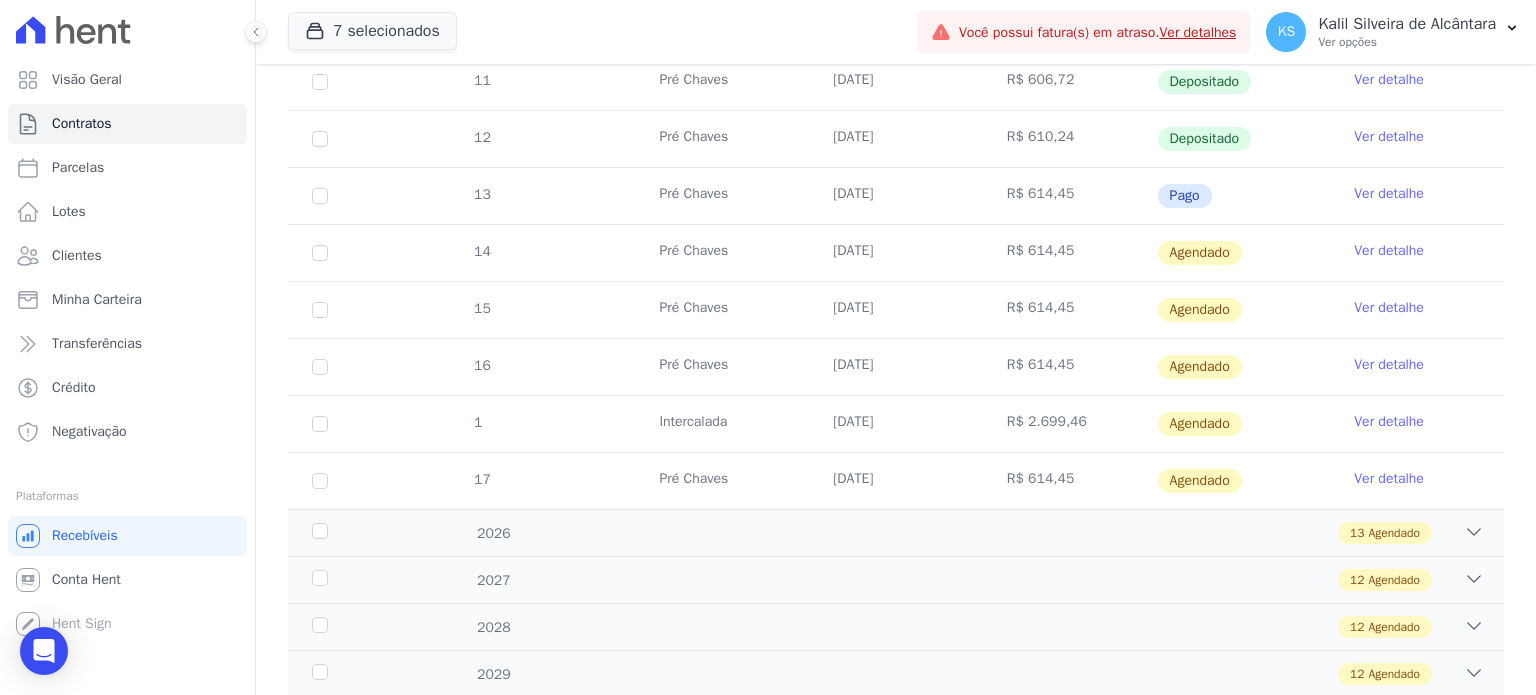 click on "Ver detalhe" at bounding box center [1389, 194] 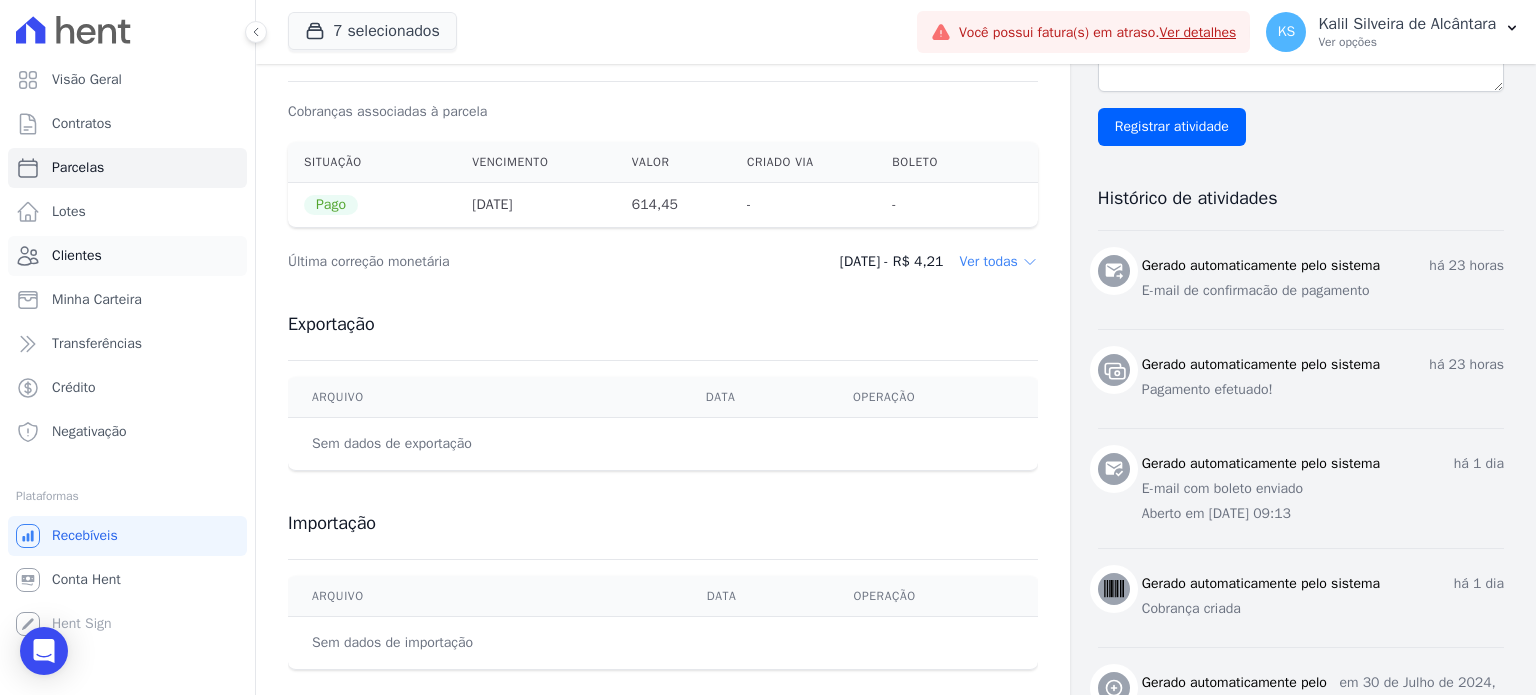 scroll, scrollTop: 445, scrollLeft: 0, axis: vertical 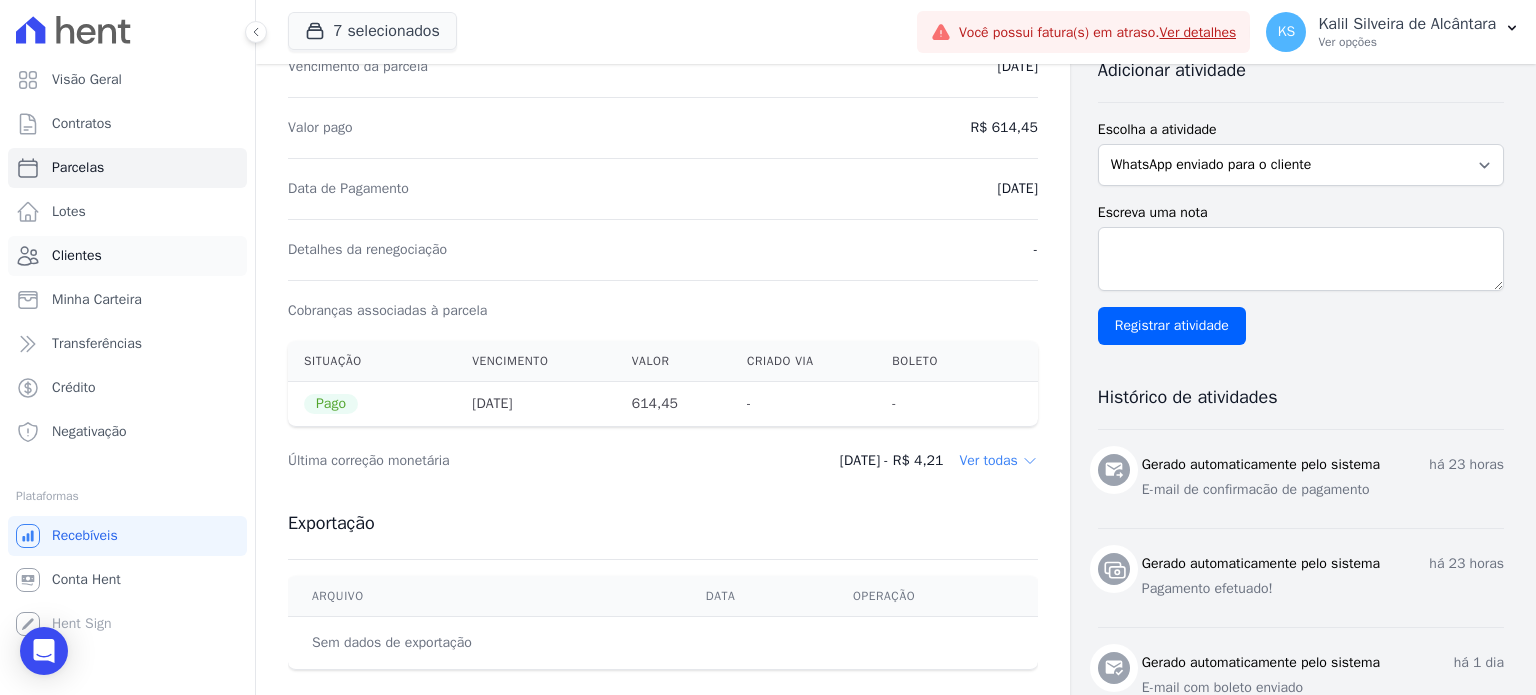 click on "Clientes" at bounding box center [127, 256] 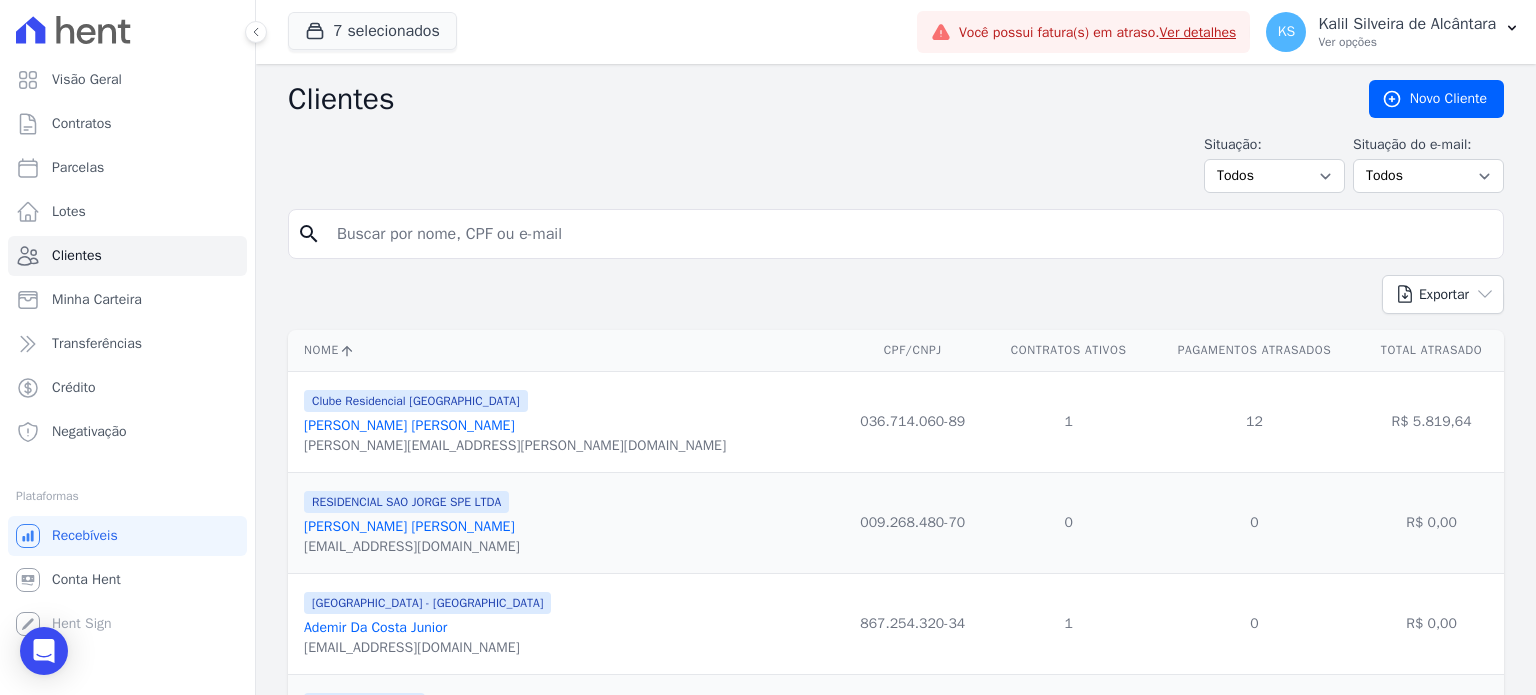 click at bounding box center (910, 234) 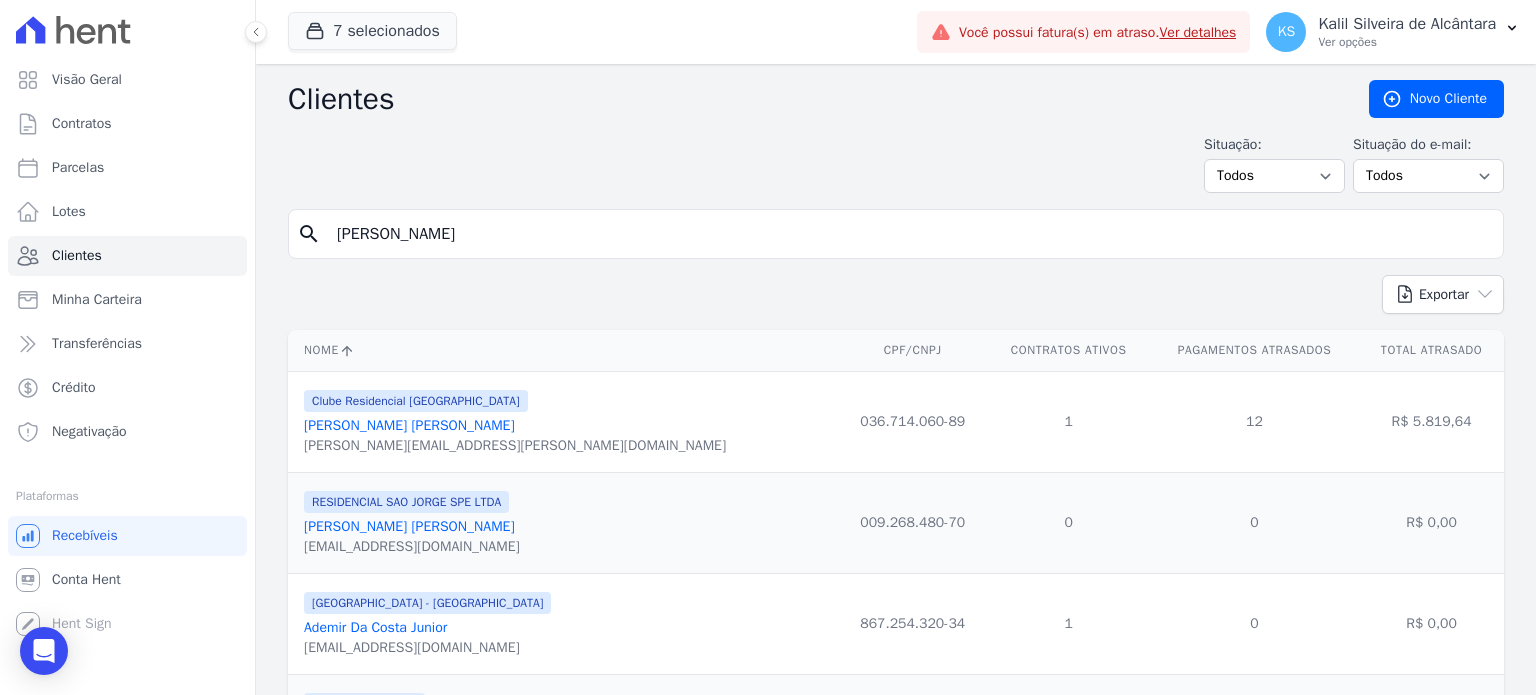 type on "[PERSON_NAME]" 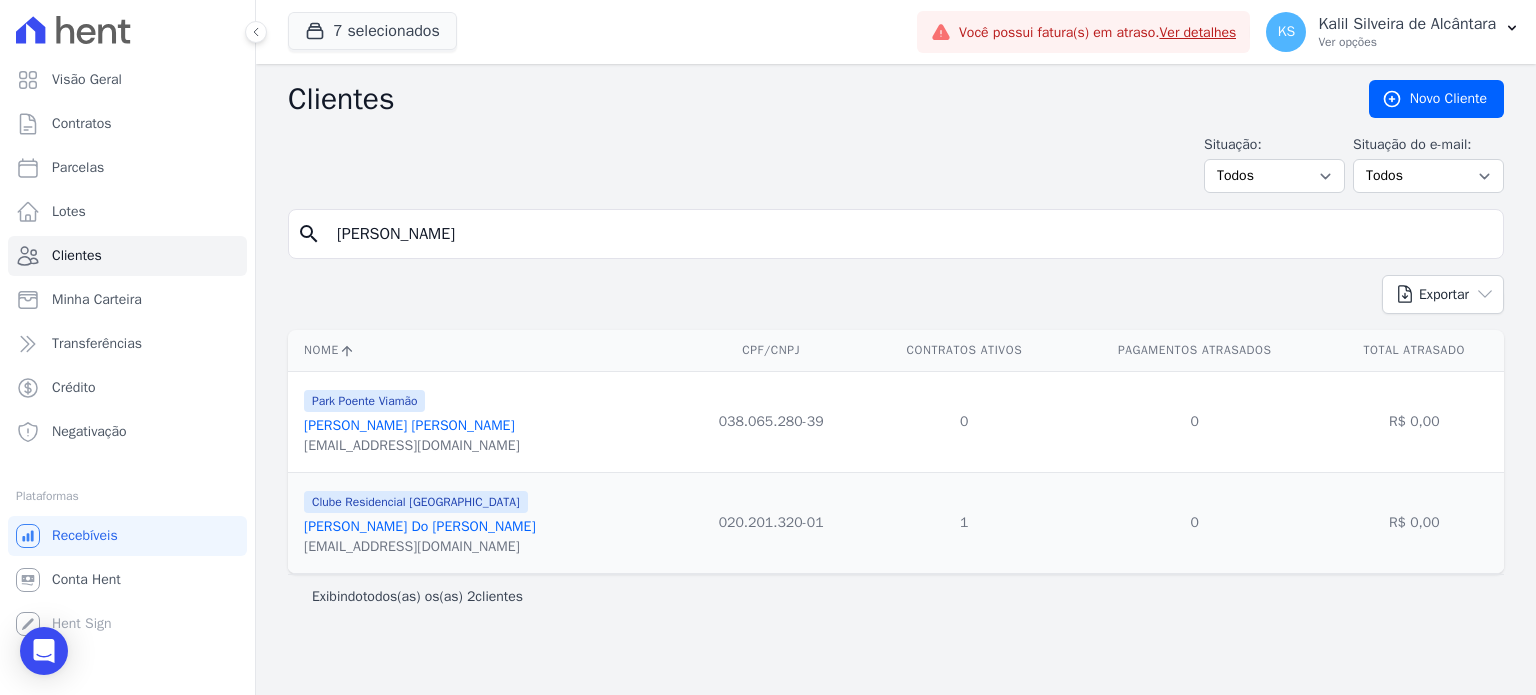 click on "[PERSON_NAME] Do [PERSON_NAME]" at bounding box center (420, 526) 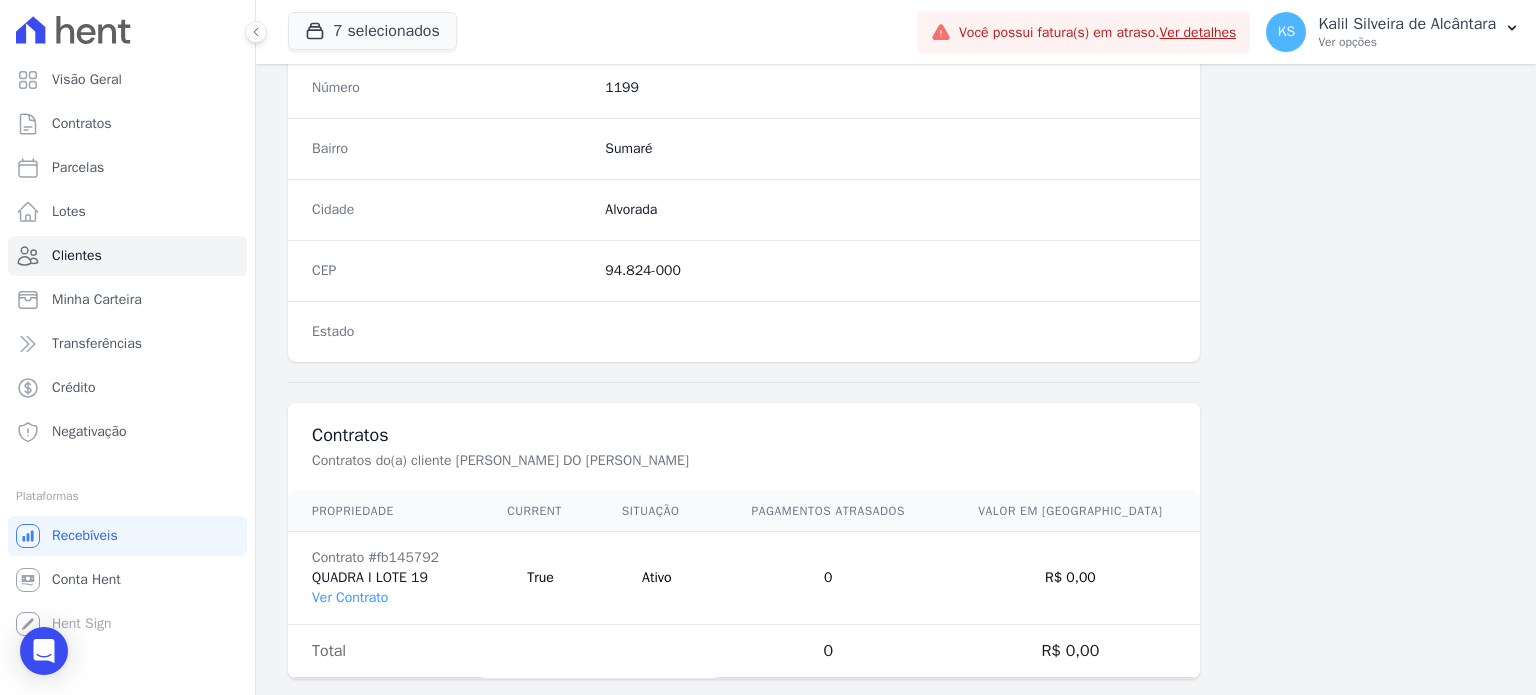 scroll, scrollTop: 1169, scrollLeft: 0, axis: vertical 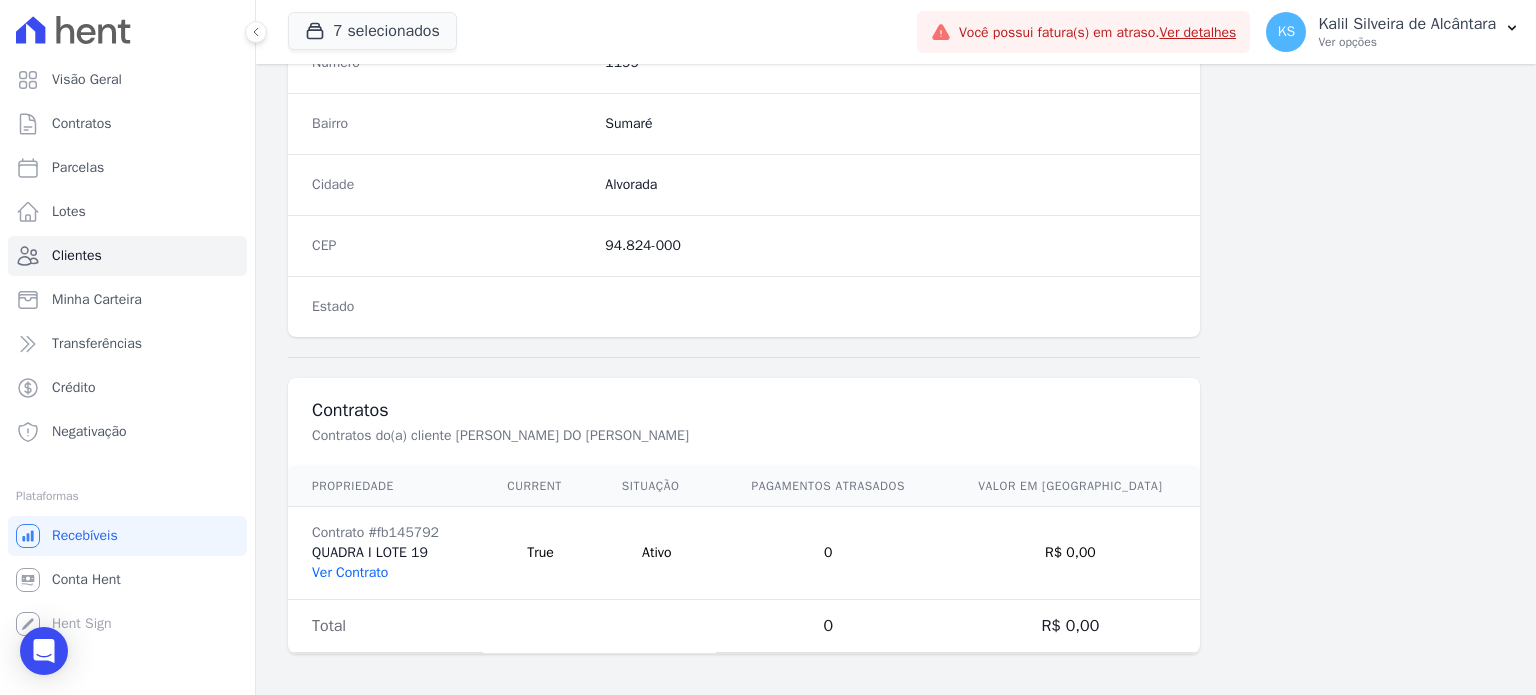 click on "Ver Contrato" at bounding box center (350, 572) 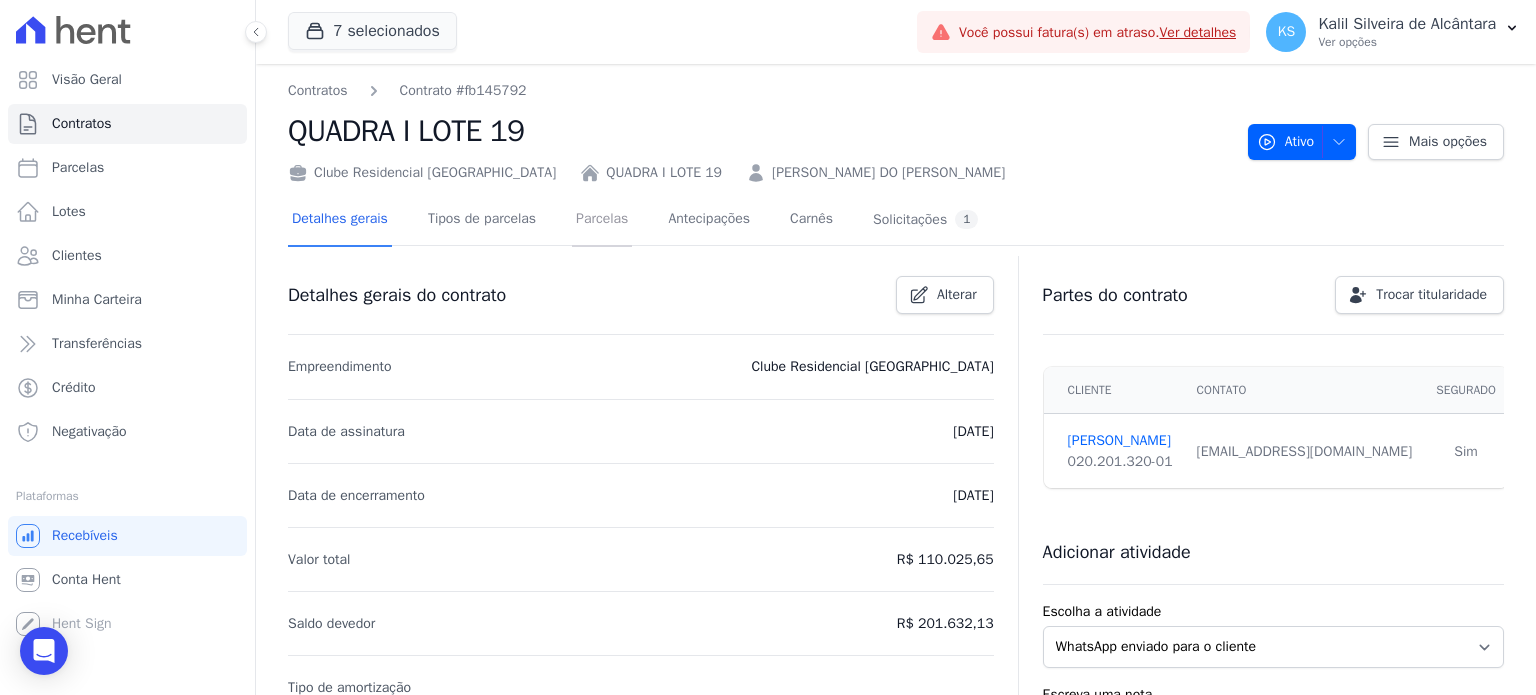 click on "Parcelas" at bounding box center (602, 220) 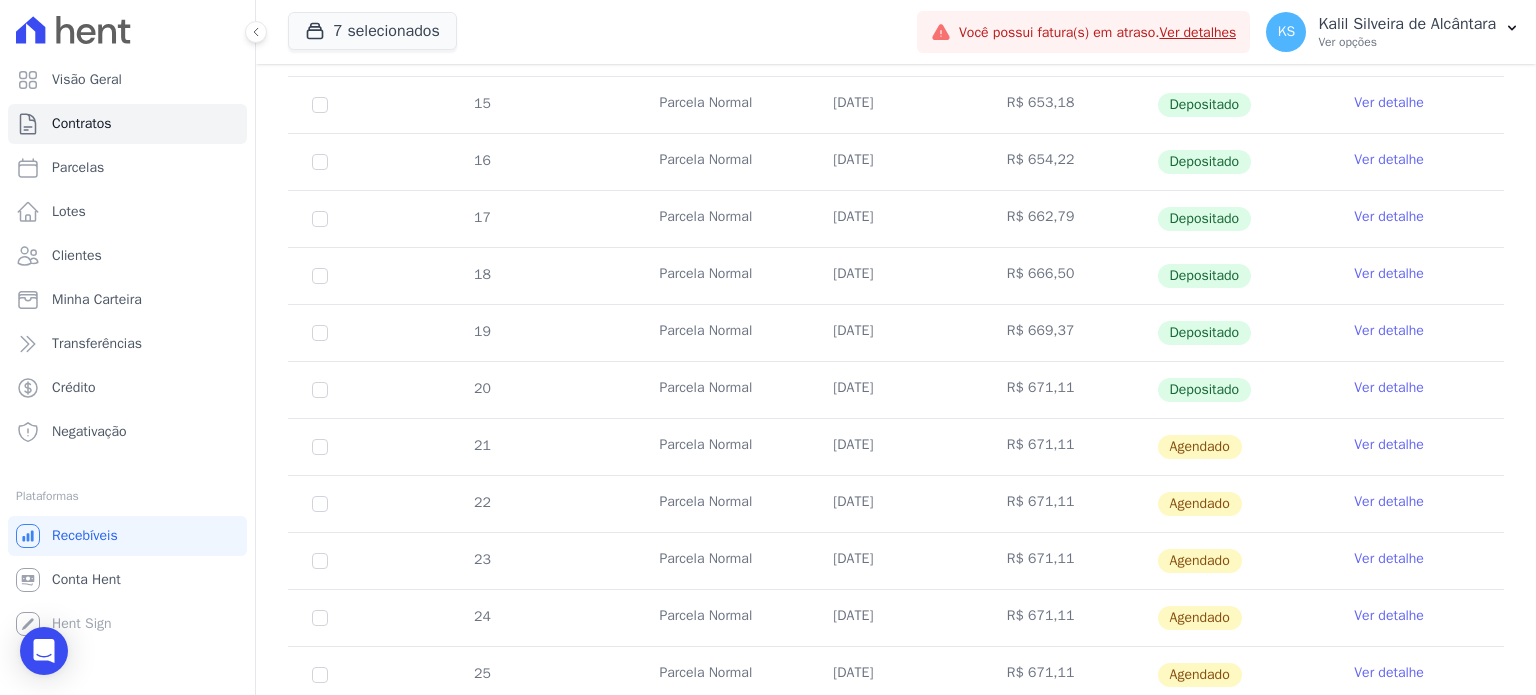 scroll, scrollTop: 500, scrollLeft: 0, axis: vertical 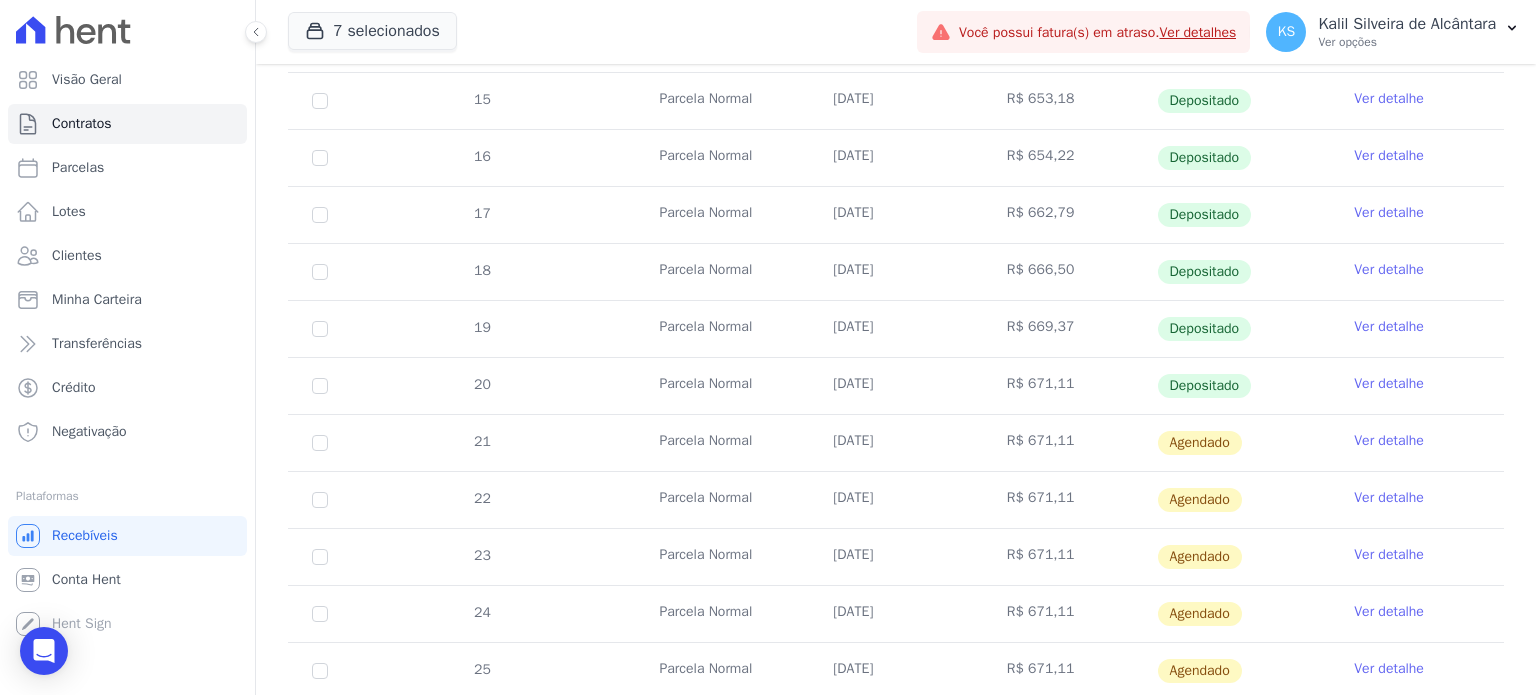 click on "Ver detalhe" at bounding box center [1389, 384] 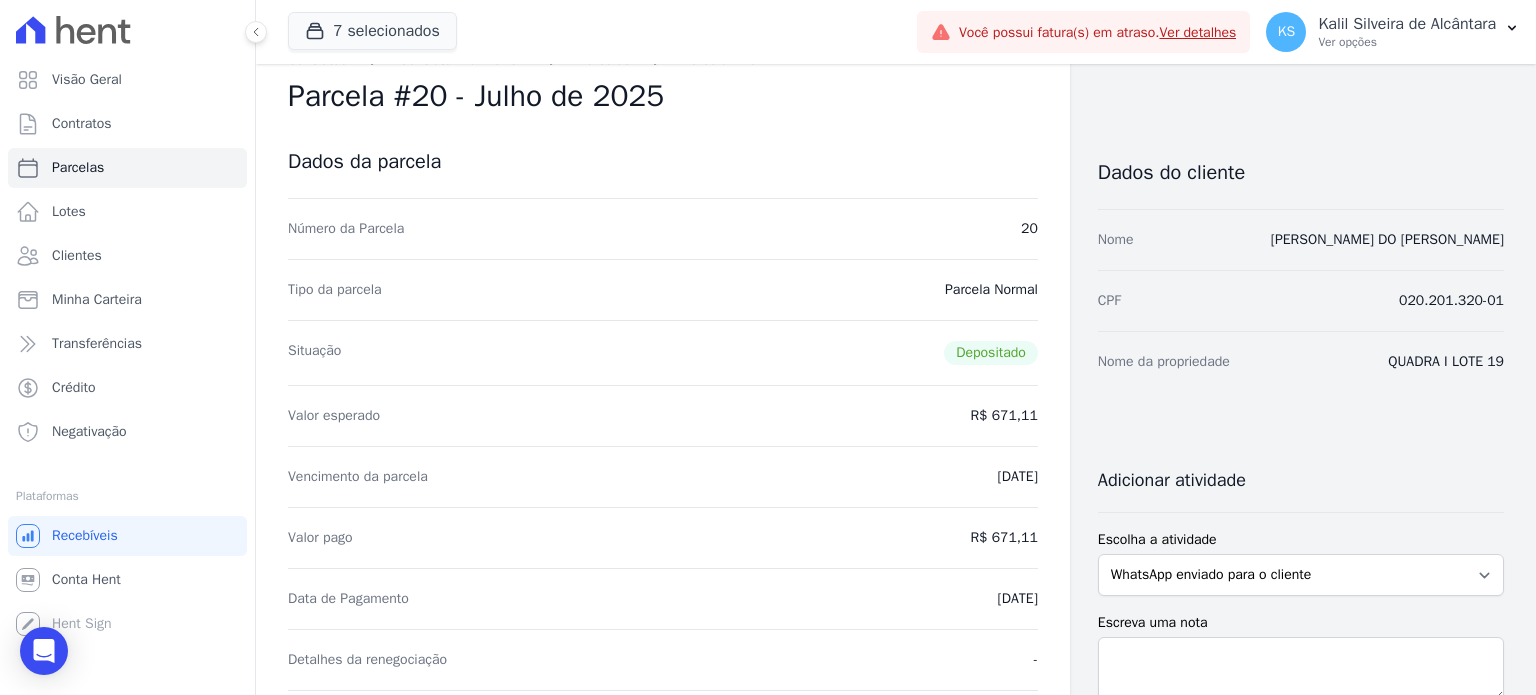 scroll, scrollTop: 0, scrollLeft: 0, axis: both 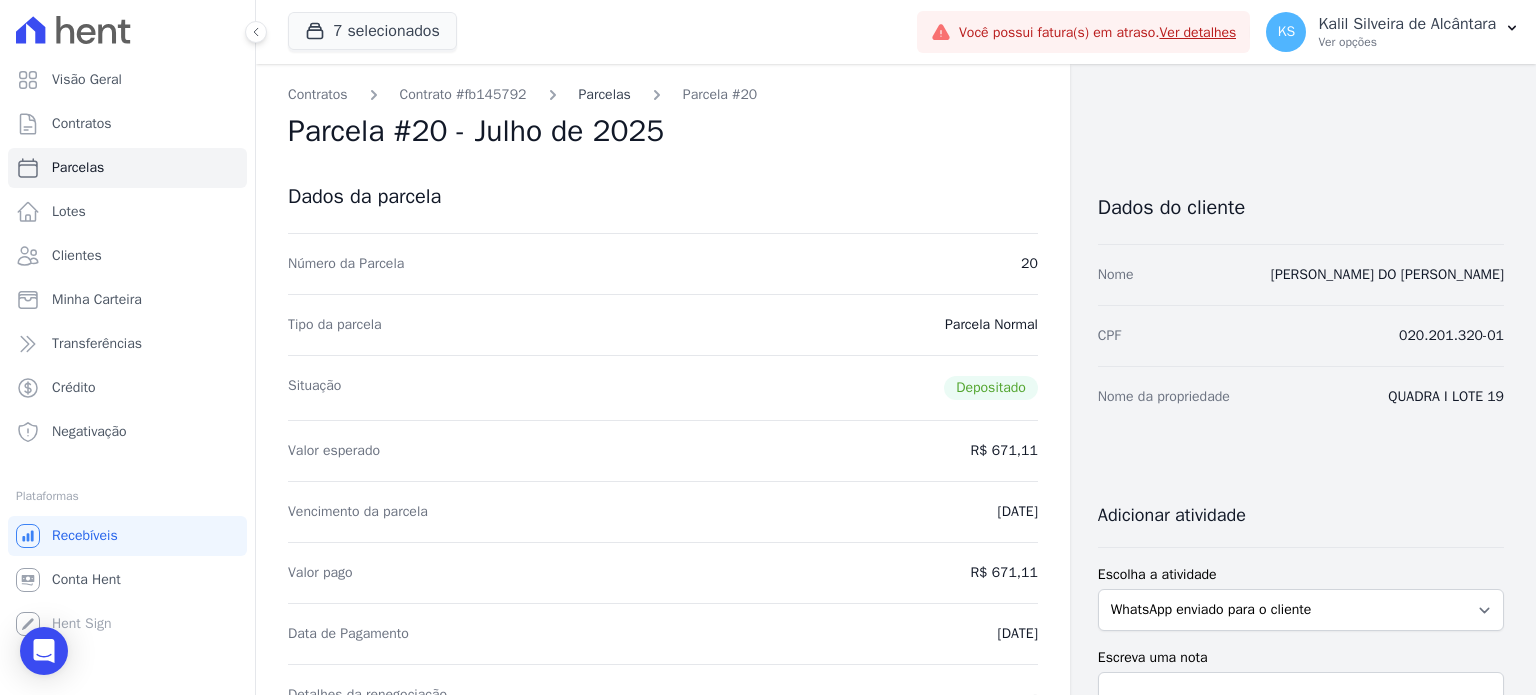 click on "Parcelas" at bounding box center (605, 94) 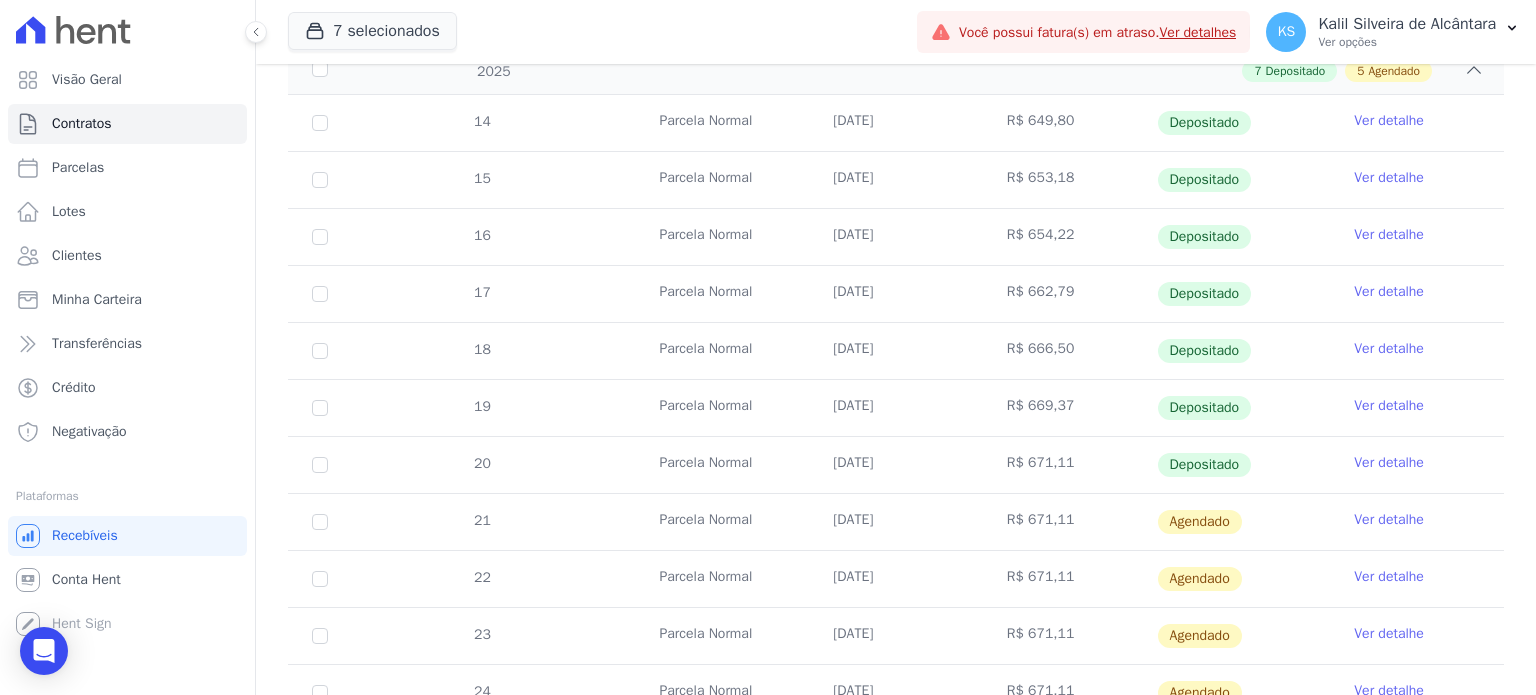 scroll, scrollTop: 500, scrollLeft: 0, axis: vertical 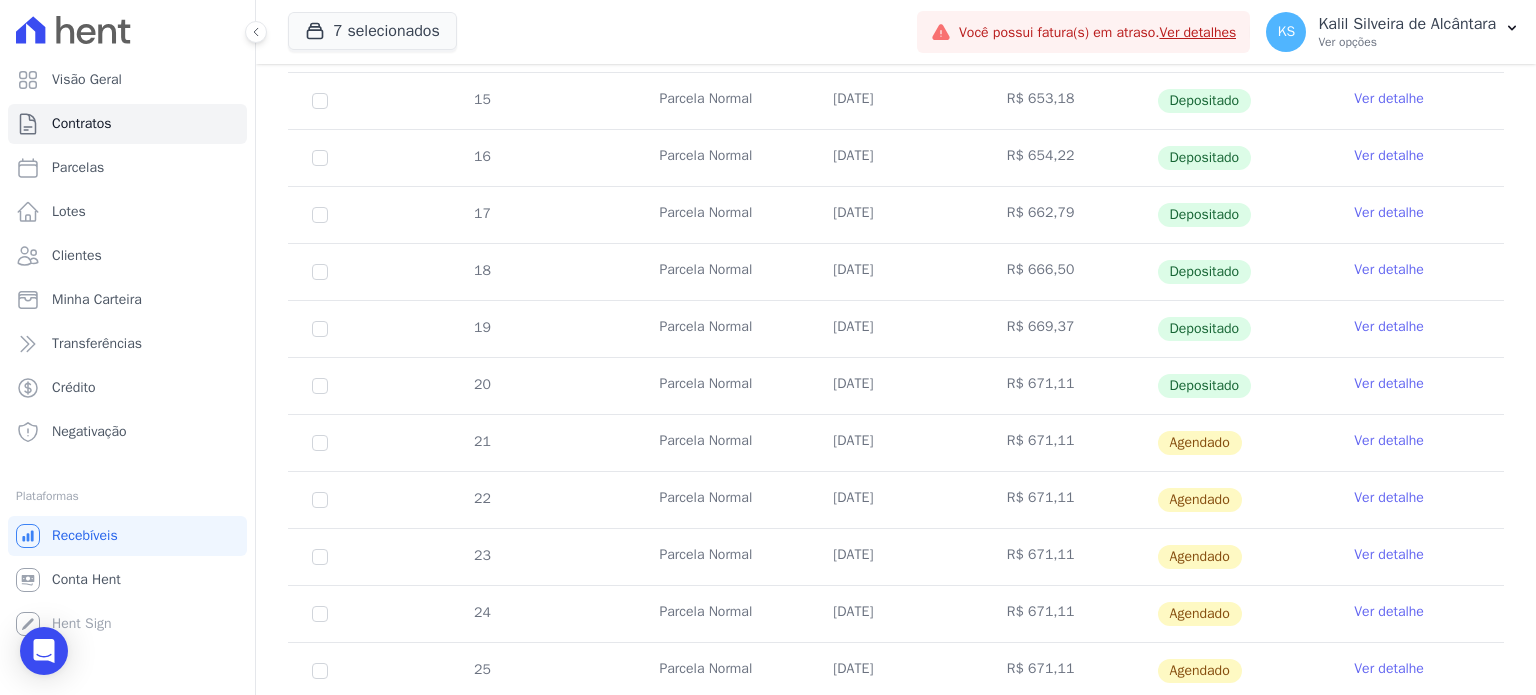 click on "Ver detalhe" at bounding box center (1389, 384) 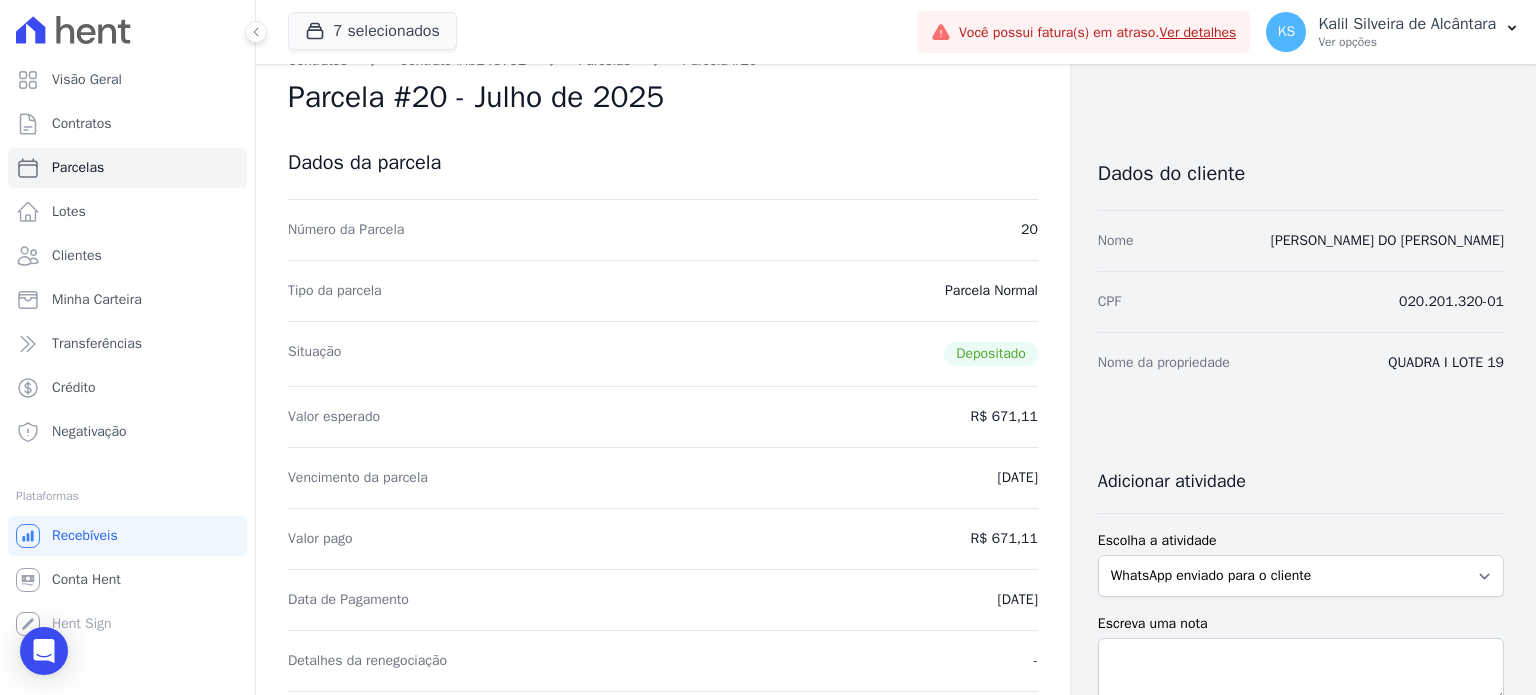 scroll, scrollTop: 0, scrollLeft: 0, axis: both 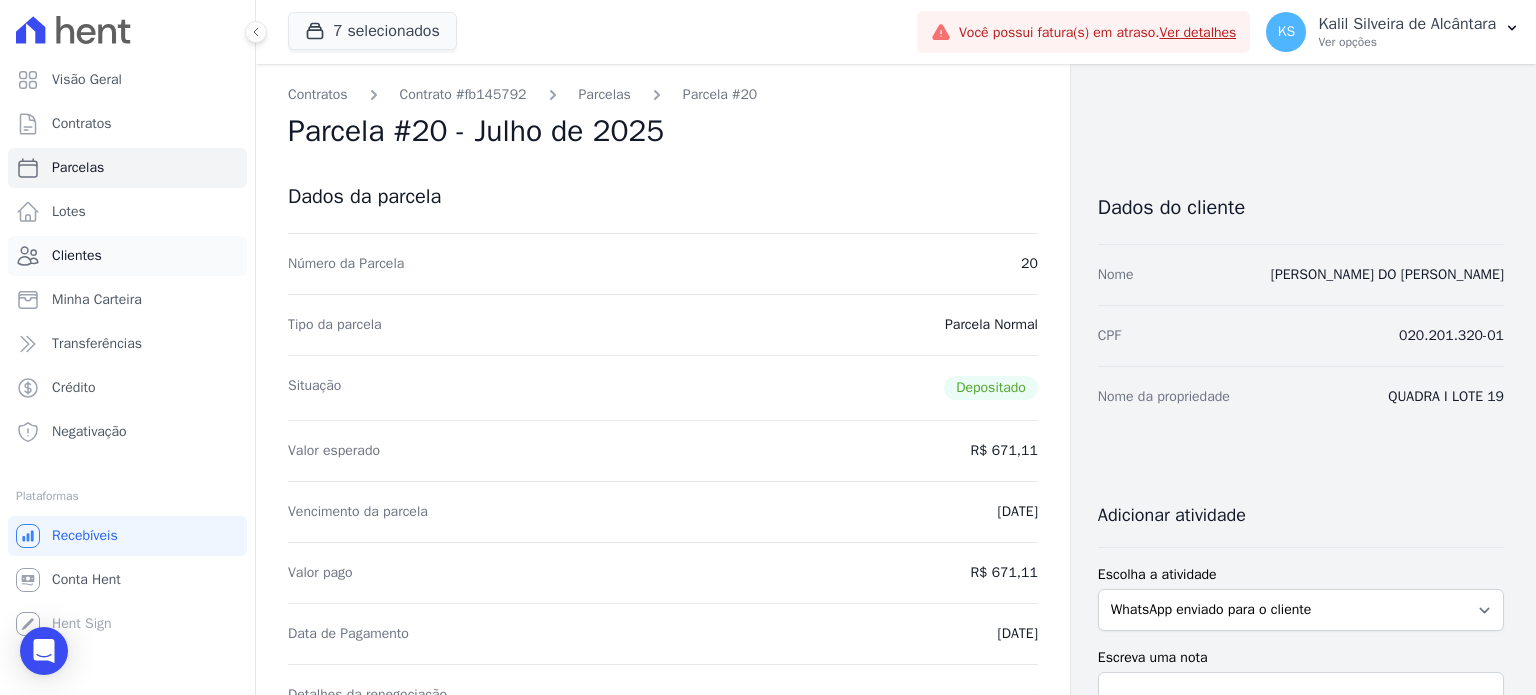 click on "Clientes" at bounding box center [77, 256] 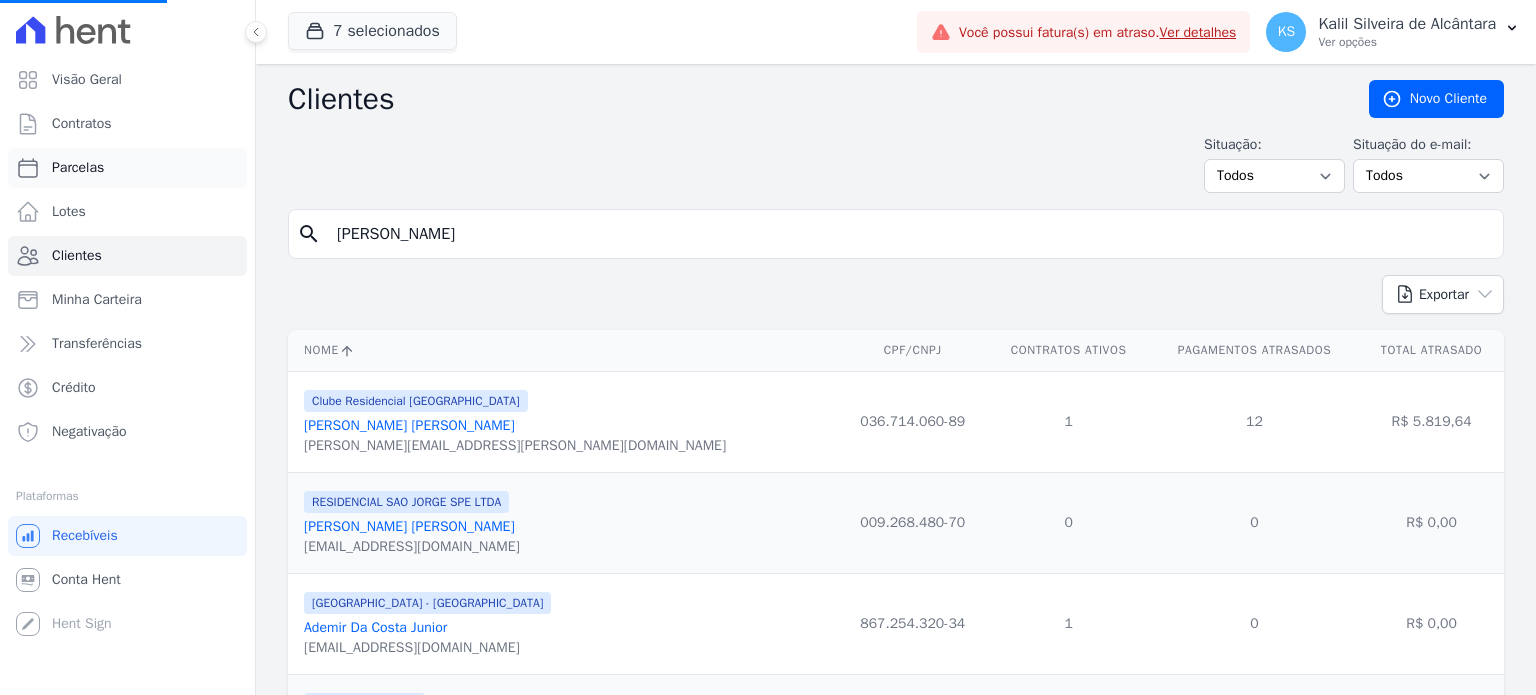 drag, startPoint x: 569, startPoint y: 239, endPoint x: 83, endPoint y: 163, distance: 491.9065 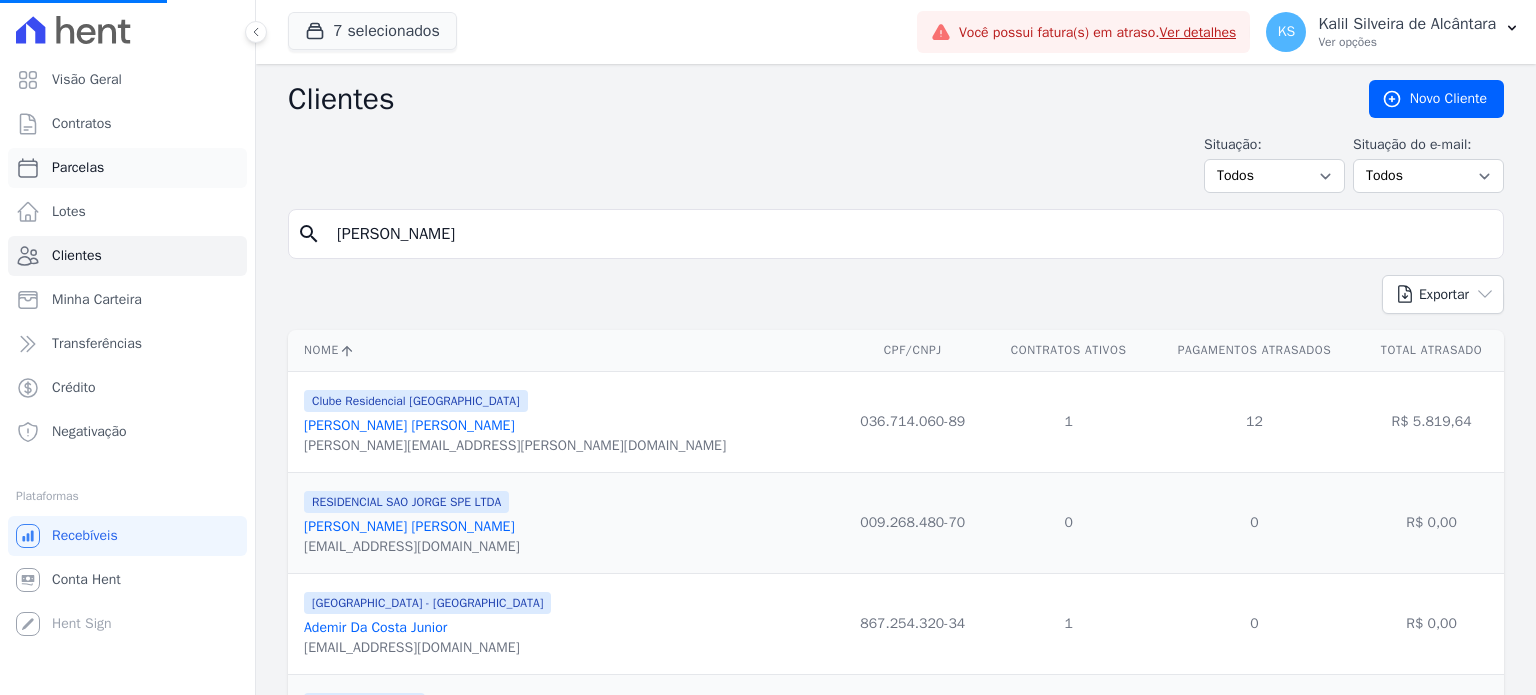 click on "Visão Geral
Contratos
[GEOGRAPHIC_DATA]
Lotes
Clientes
Minha Carteira
Transferências
Crédito
Negativação" at bounding box center (768, 347) 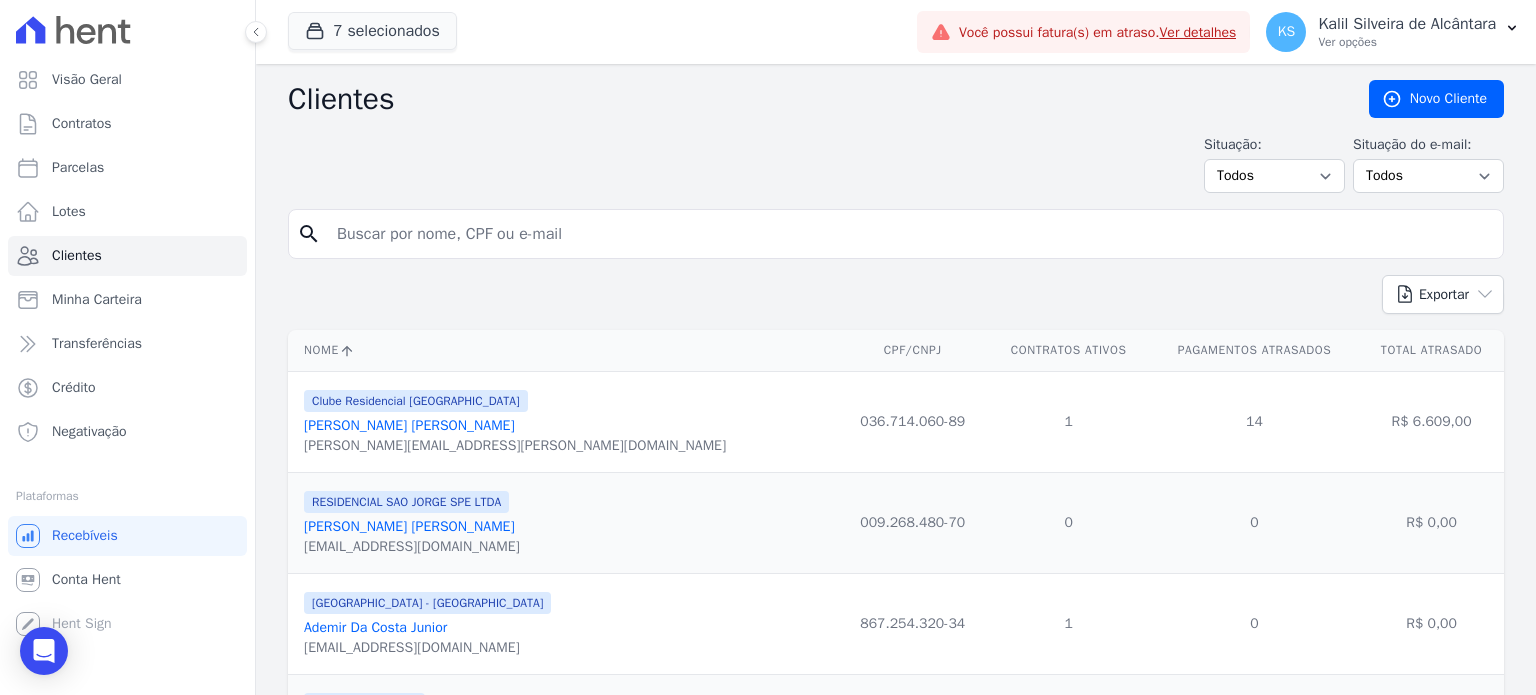 click at bounding box center [910, 234] 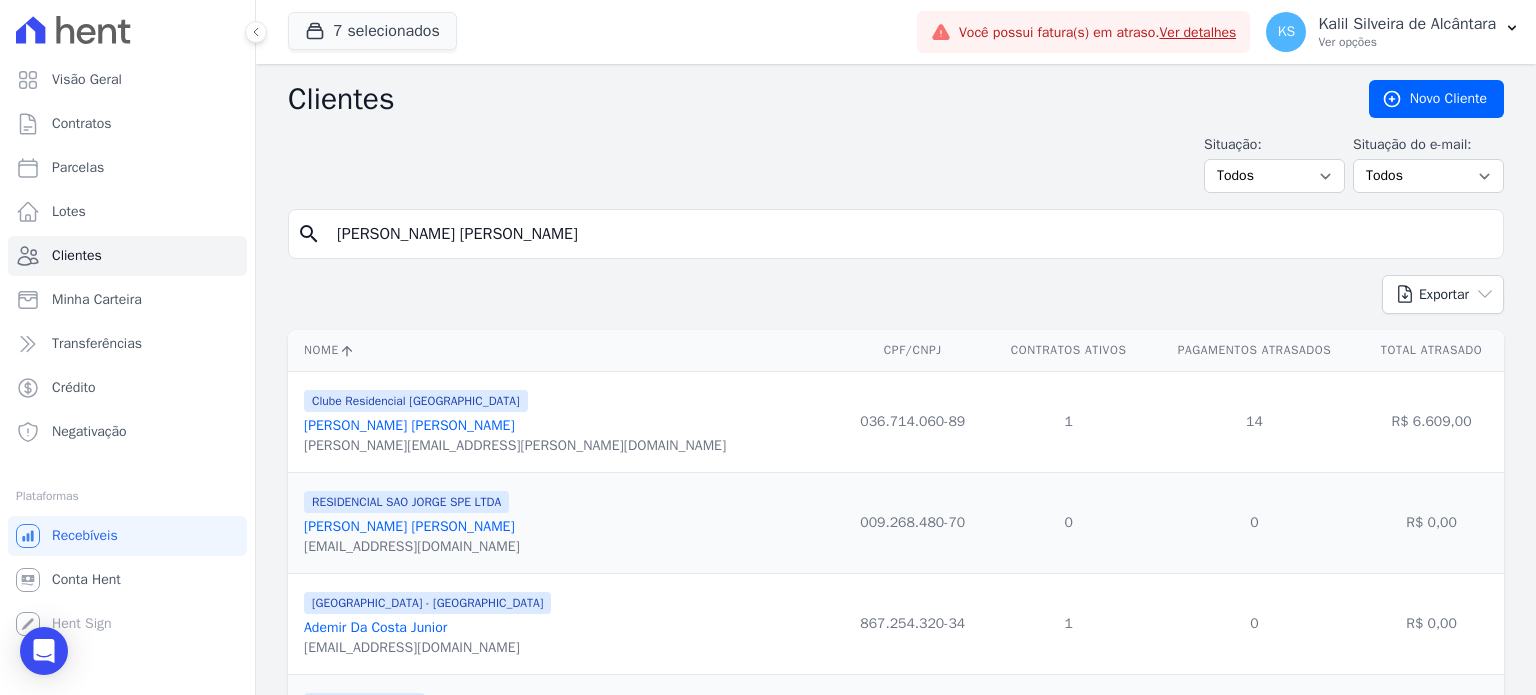type on "[PERSON_NAME] [PERSON_NAME]" 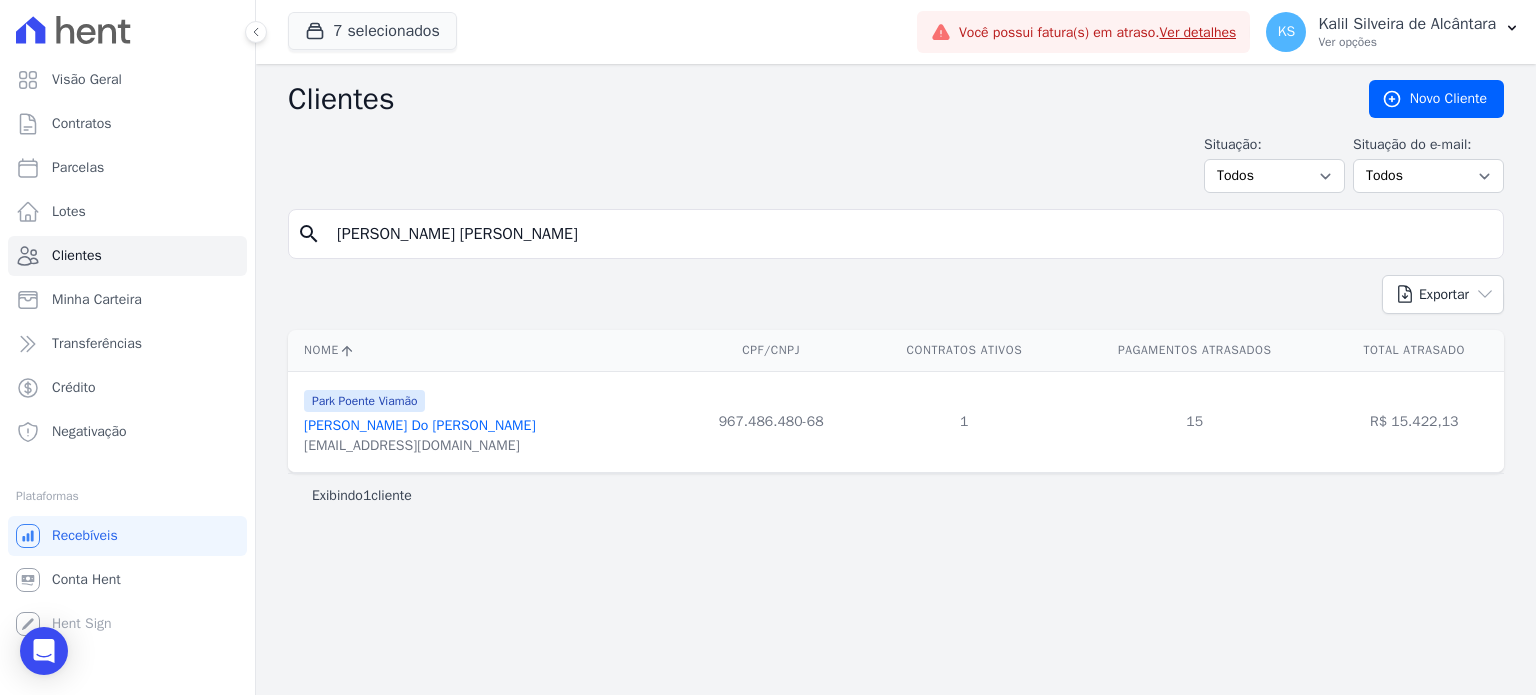 click on "[PERSON_NAME] Do [PERSON_NAME]" at bounding box center (420, 425) 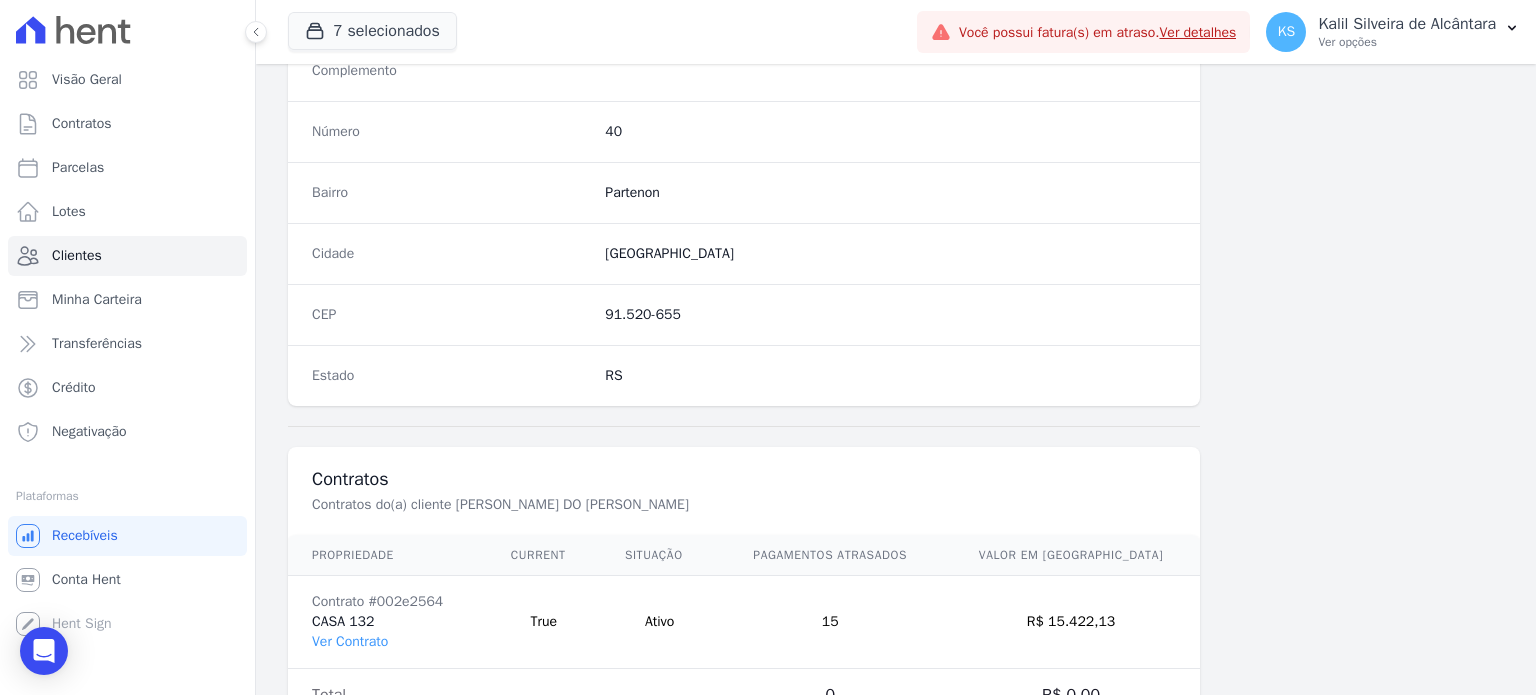 scroll, scrollTop: 1169, scrollLeft: 0, axis: vertical 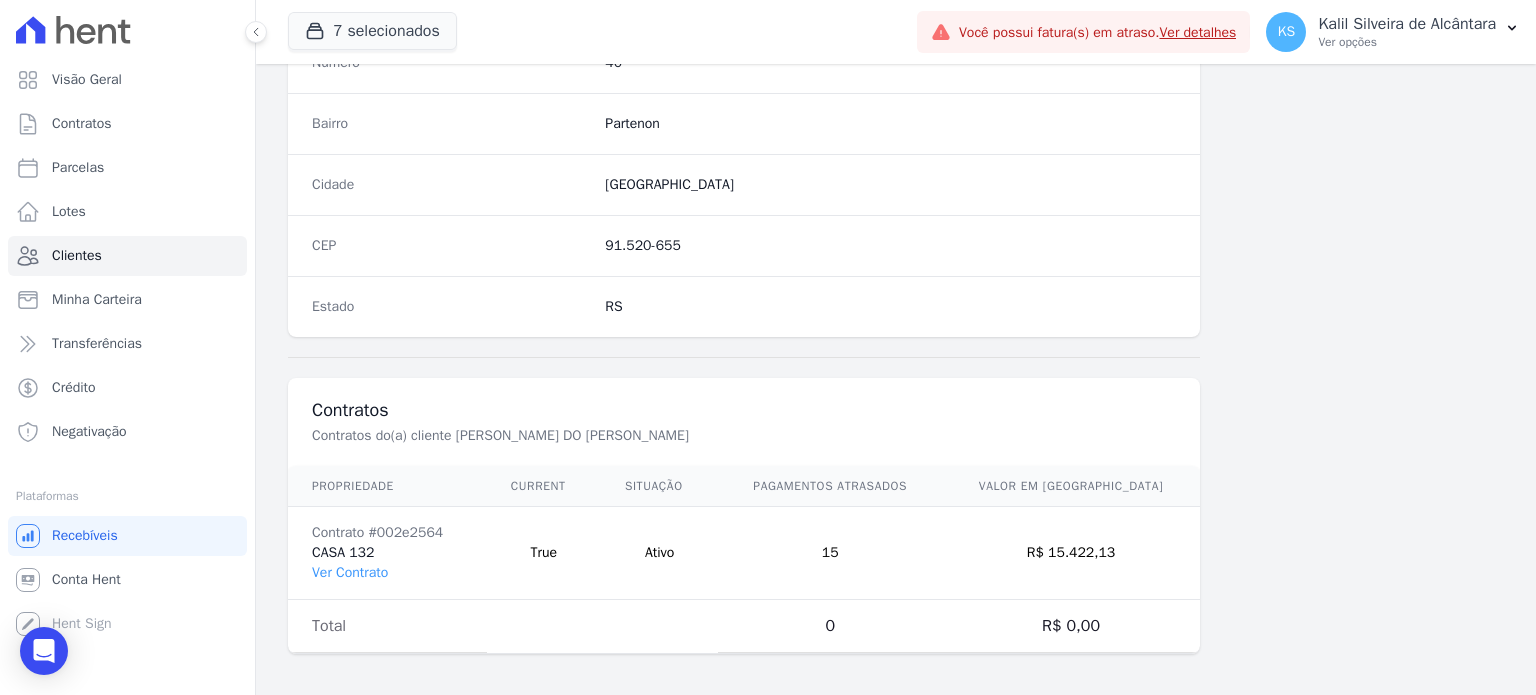 click on "Contrato #002e2564
CASA 132
Ver Contrato" at bounding box center (387, 553) 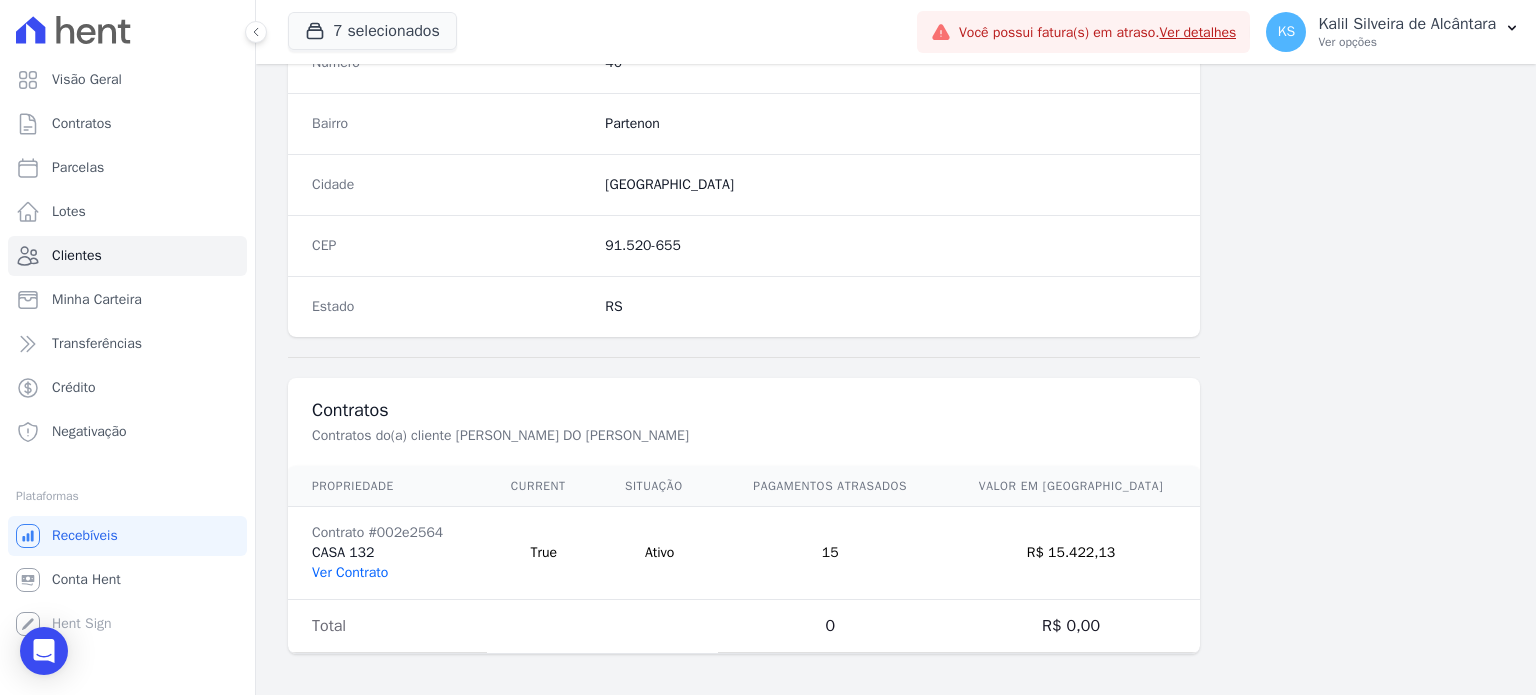 click on "Ver Contrato" at bounding box center [350, 572] 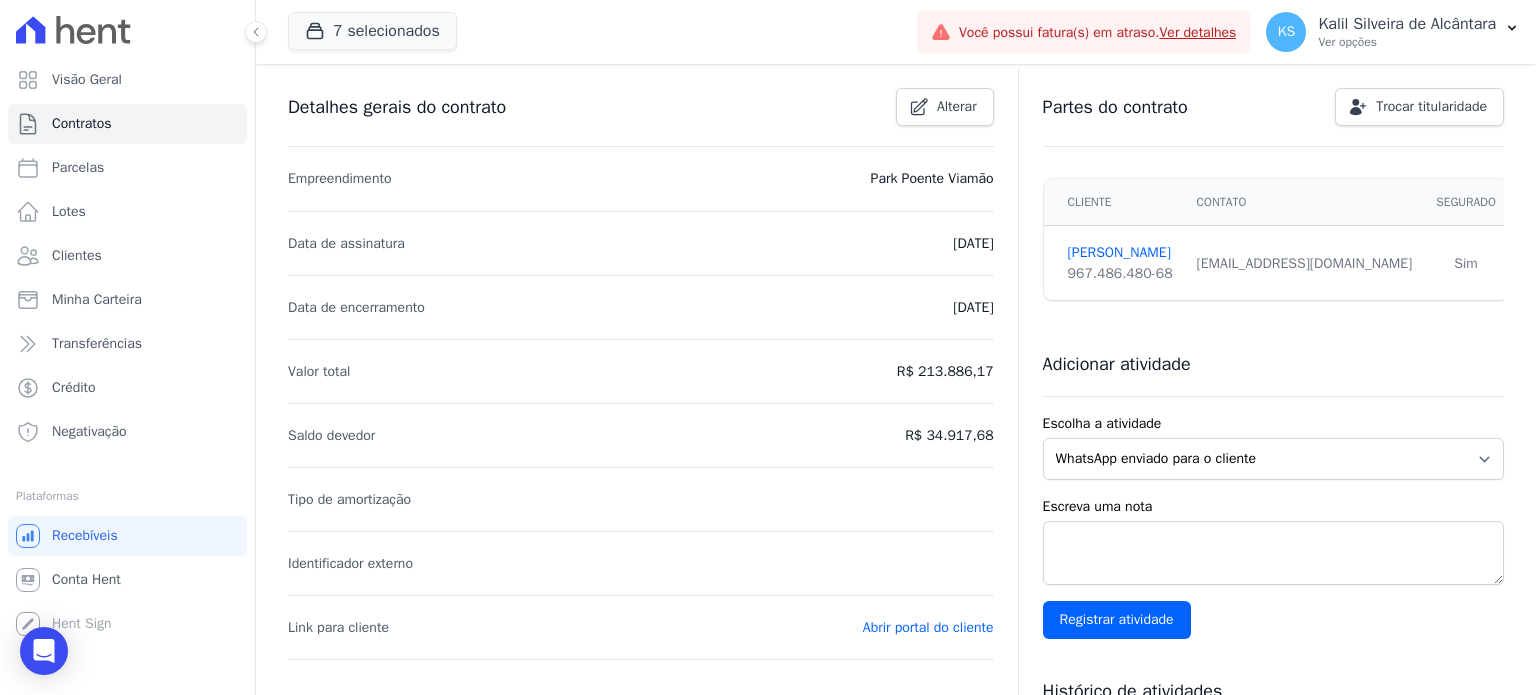 scroll, scrollTop: 0, scrollLeft: 0, axis: both 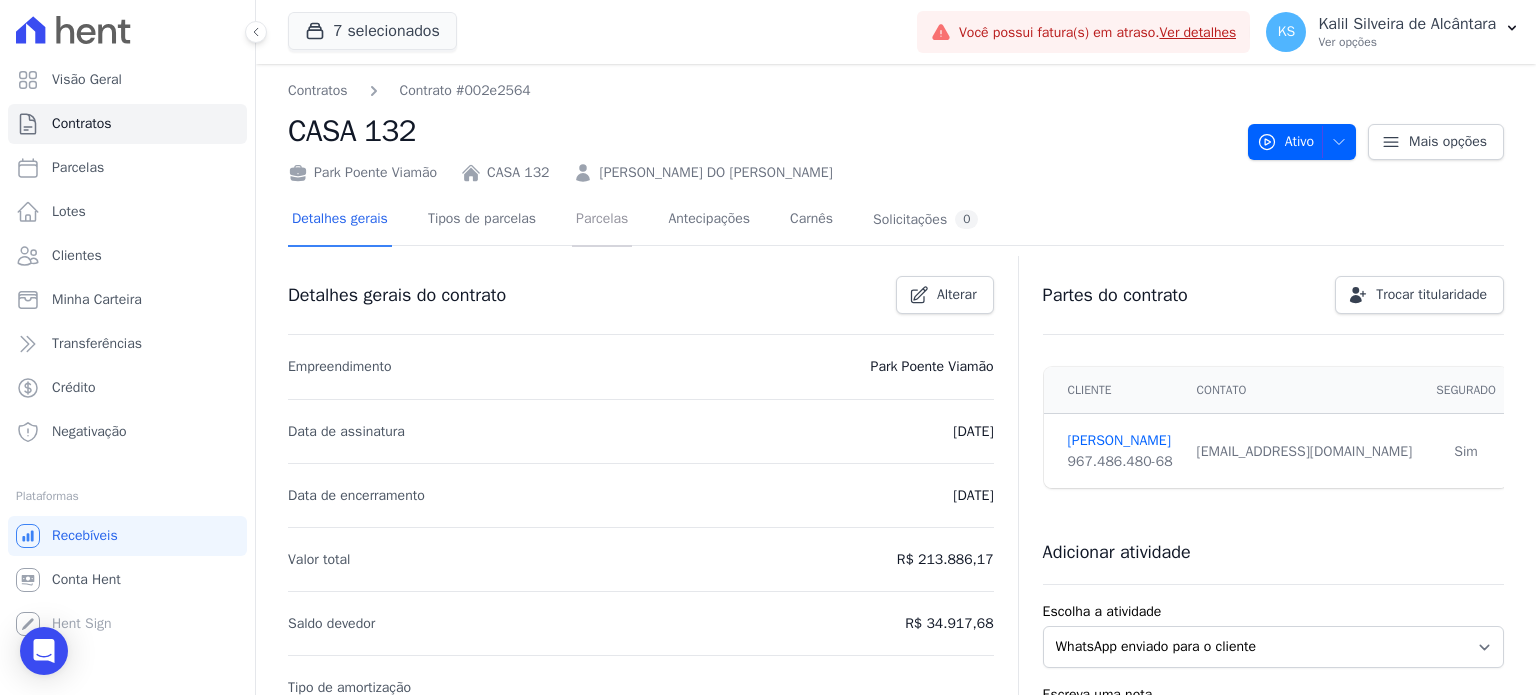 click on "Parcelas" at bounding box center (602, 220) 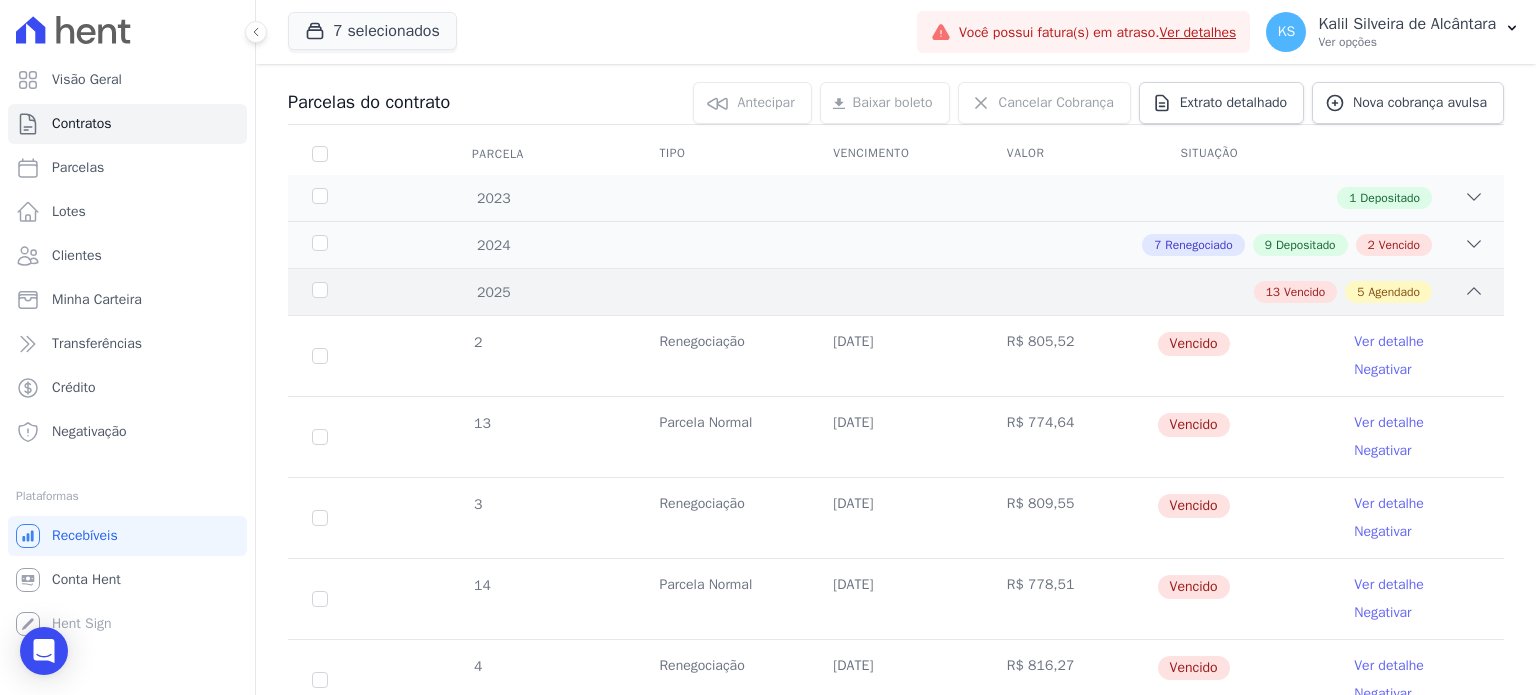 click on "2025
13
Vencido
5
Agendado" at bounding box center (896, 291) 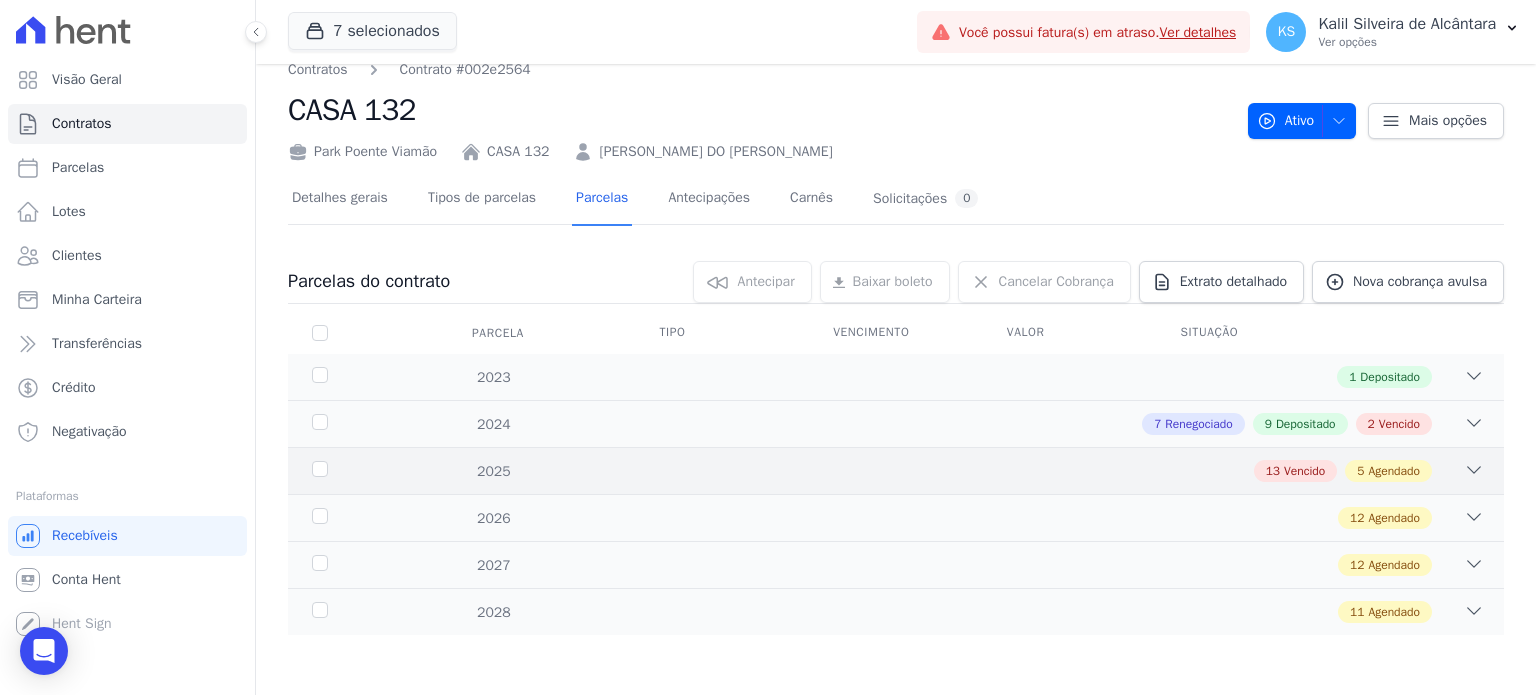 scroll, scrollTop: 18, scrollLeft: 0, axis: vertical 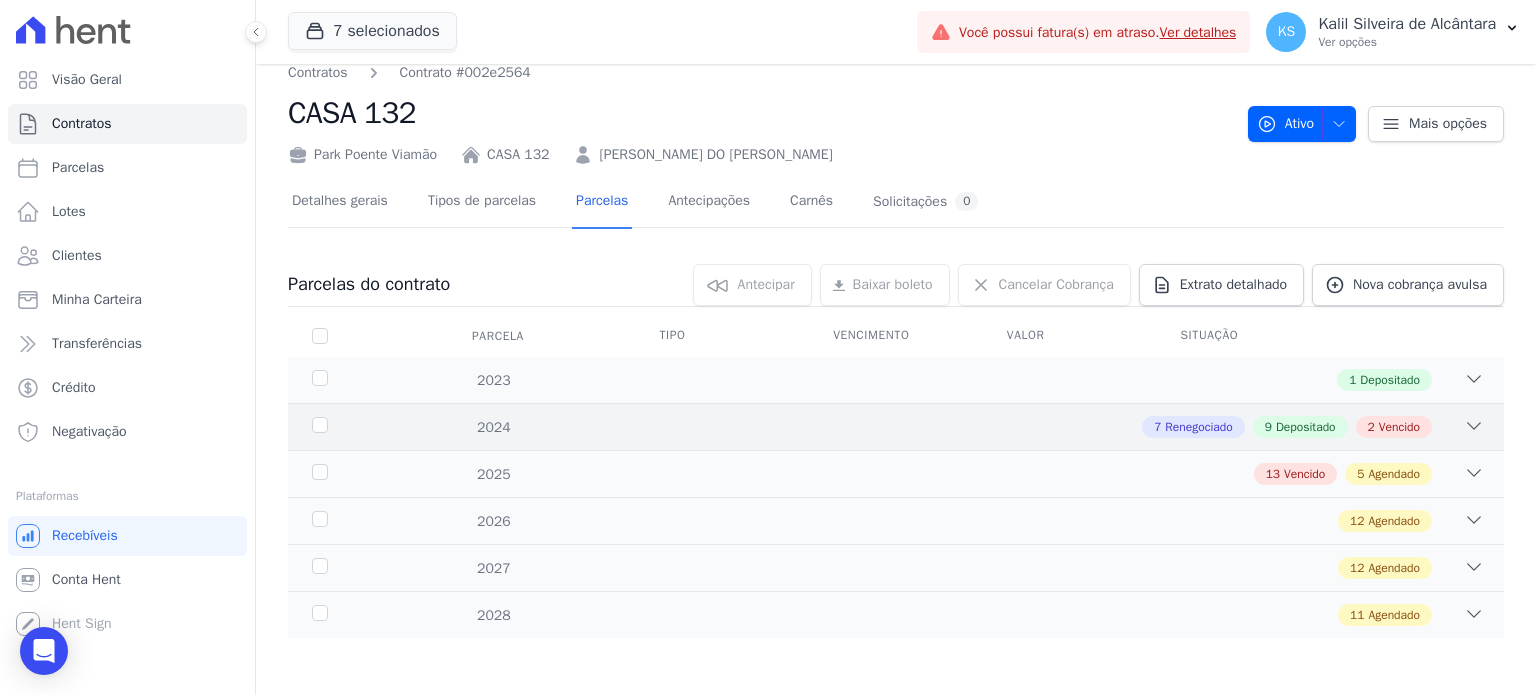click on "Depositado" at bounding box center (1306, 427) 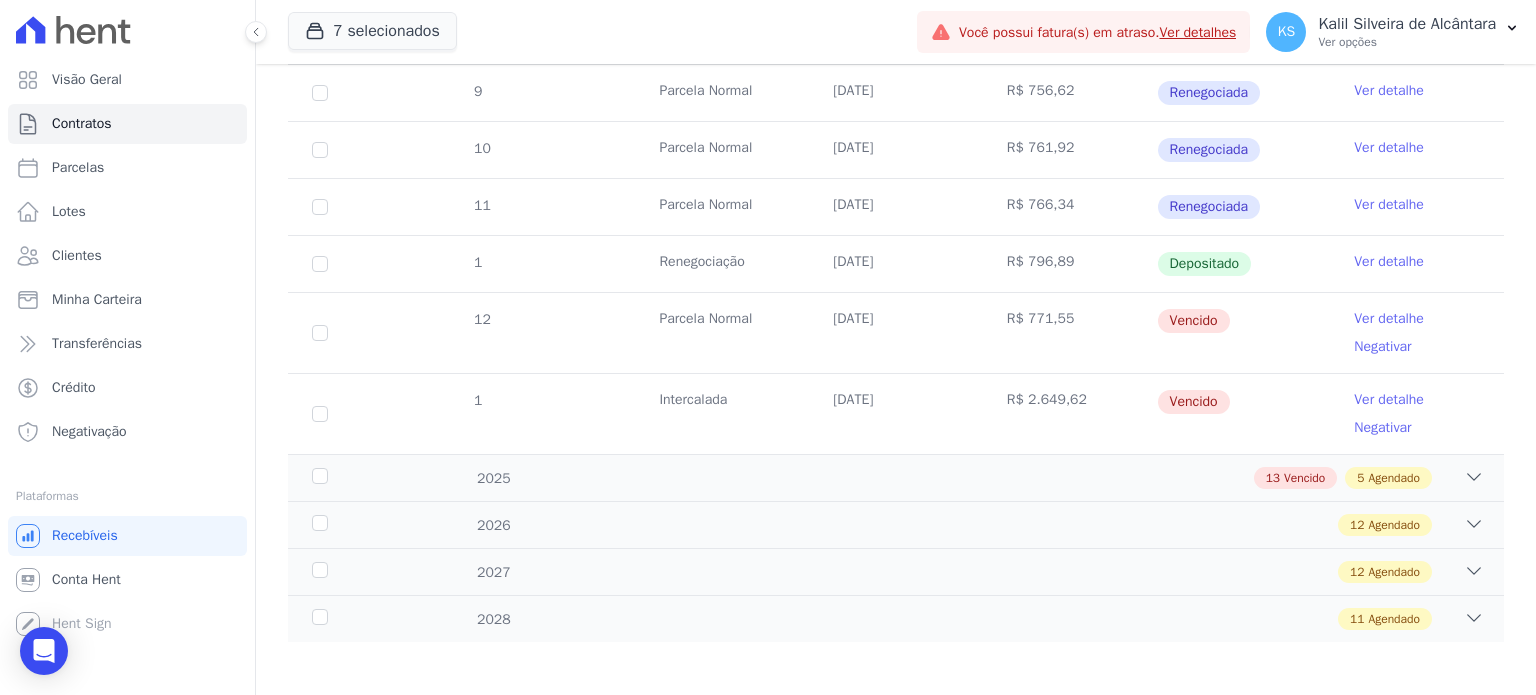 scroll, scrollTop: 1088, scrollLeft: 0, axis: vertical 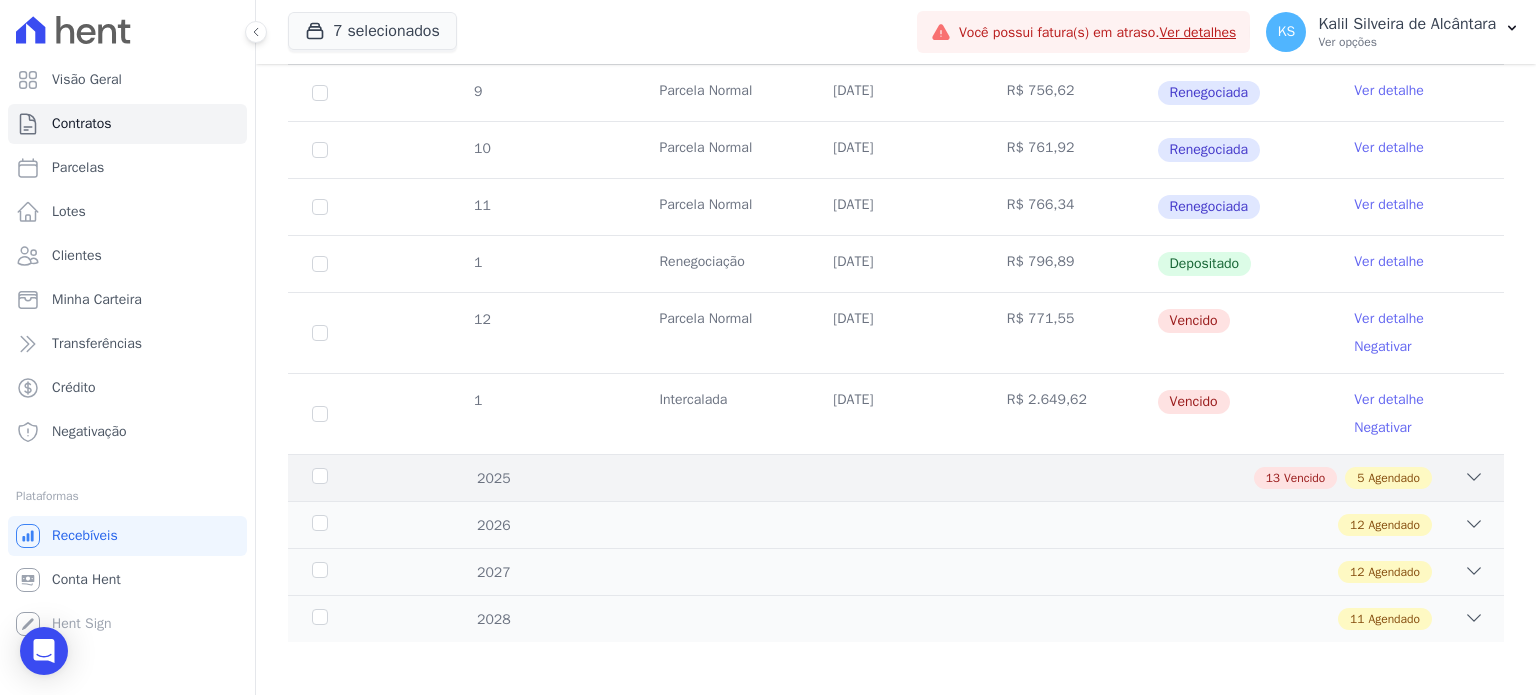 click on "13
Vencido
5
Agendado" at bounding box center [955, 478] 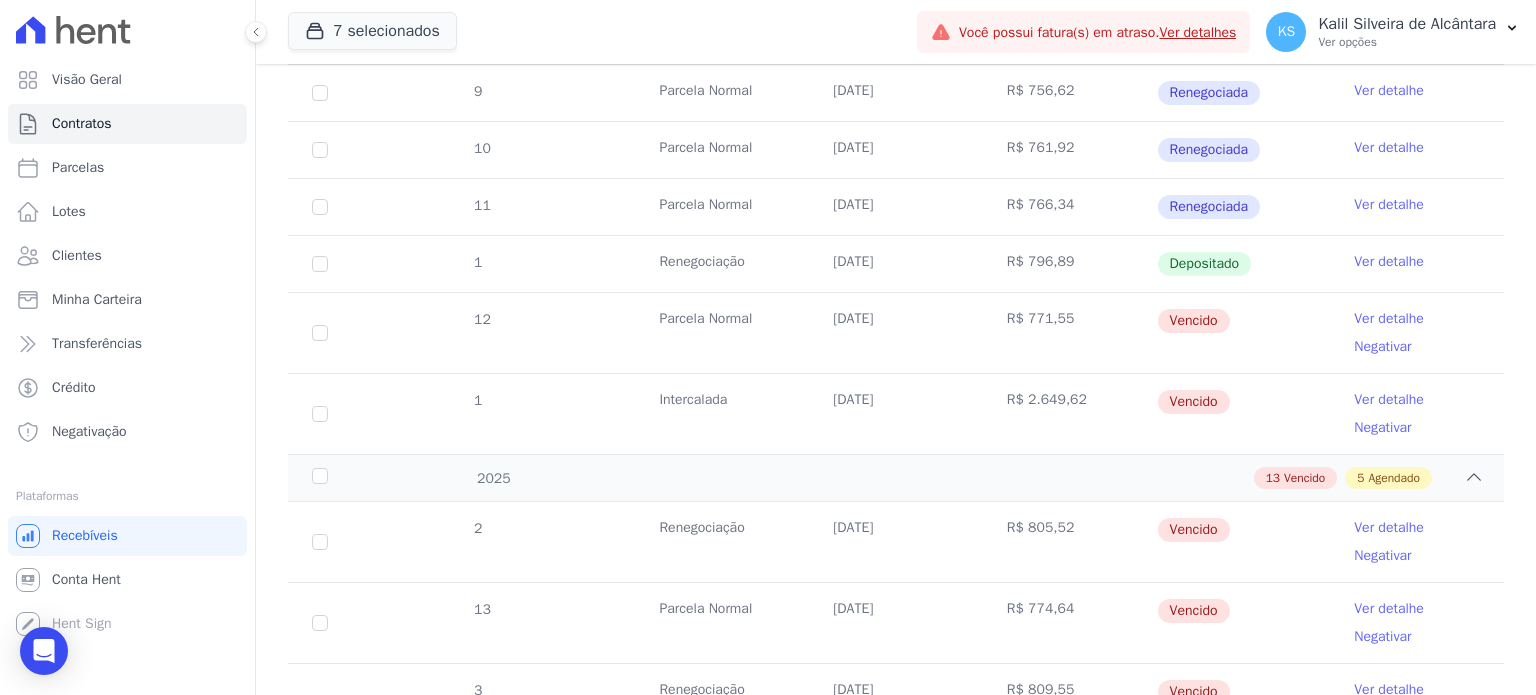 scroll, scrollTop: 1188, scrollLeft: 0, axis: vertical 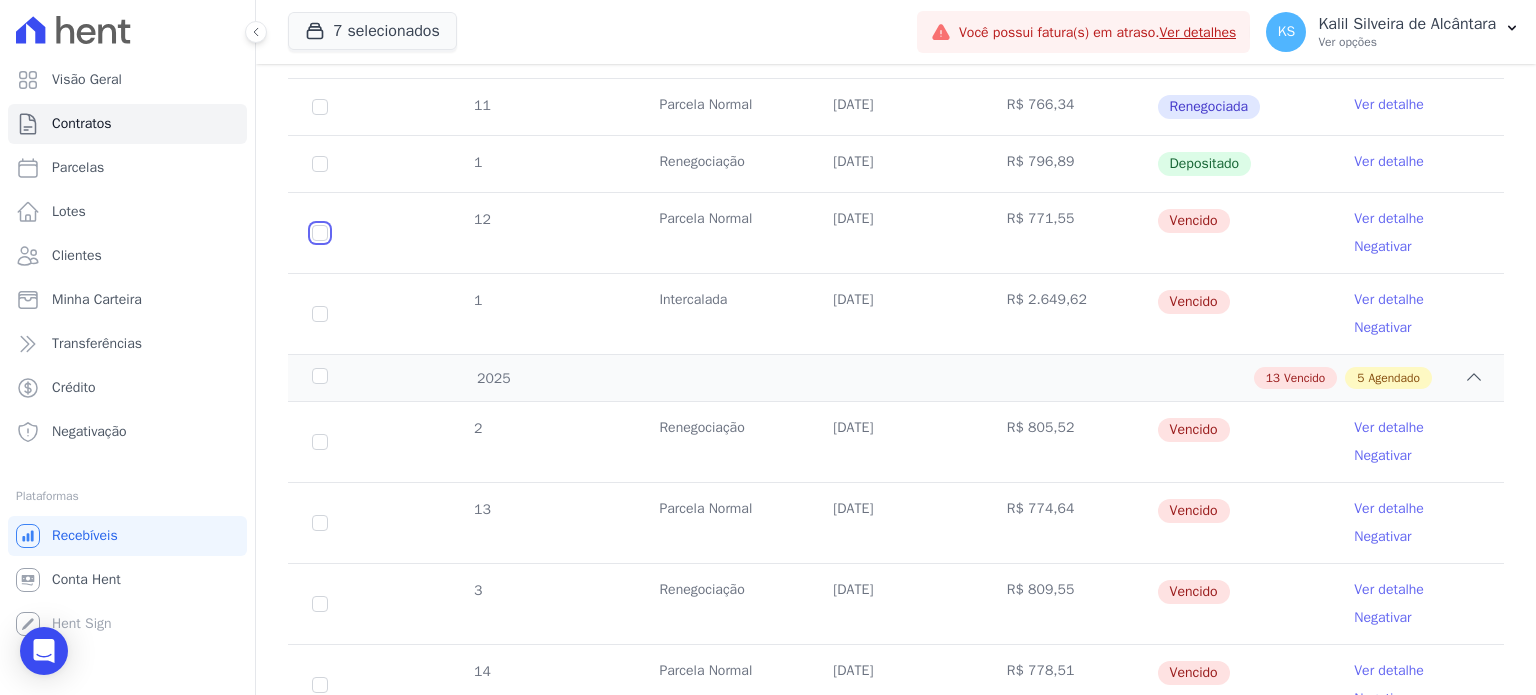 click at bounding box center [320, 233] 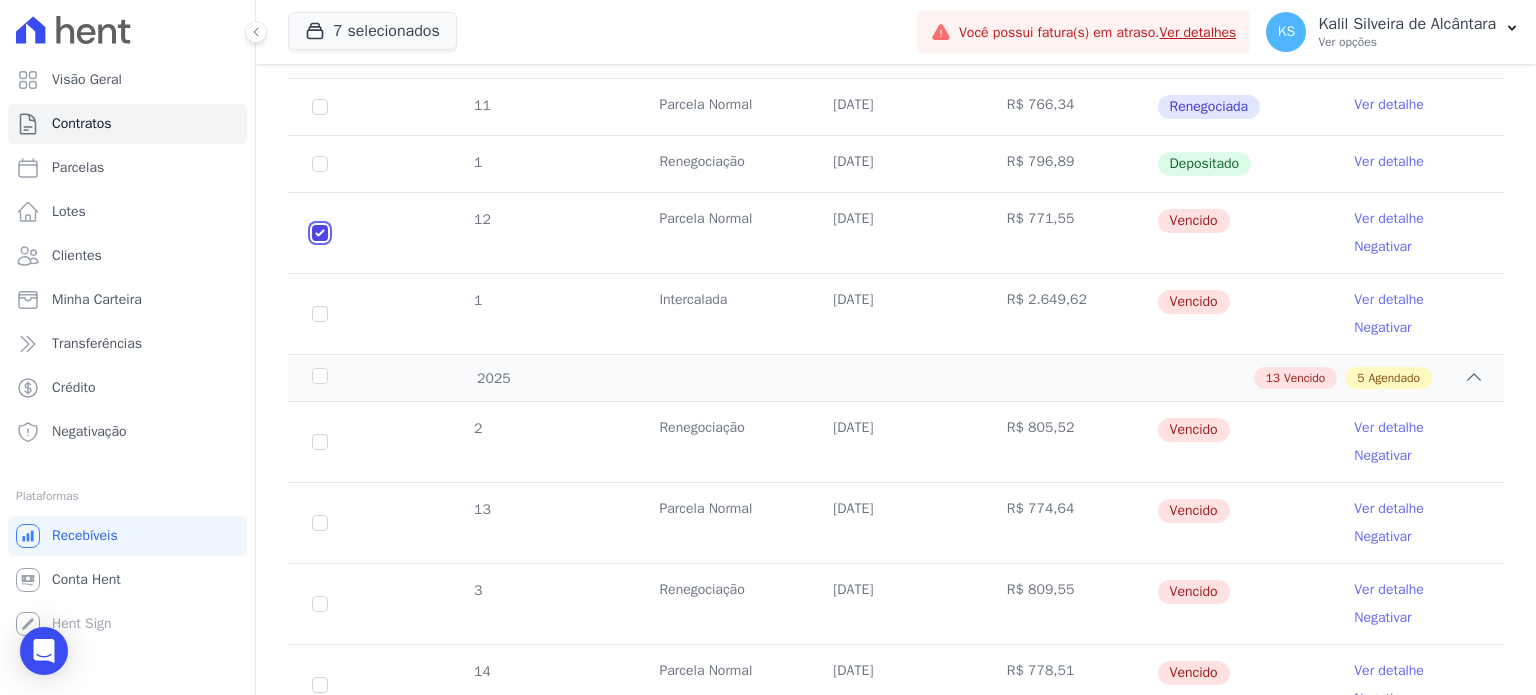 checkbox on "true" 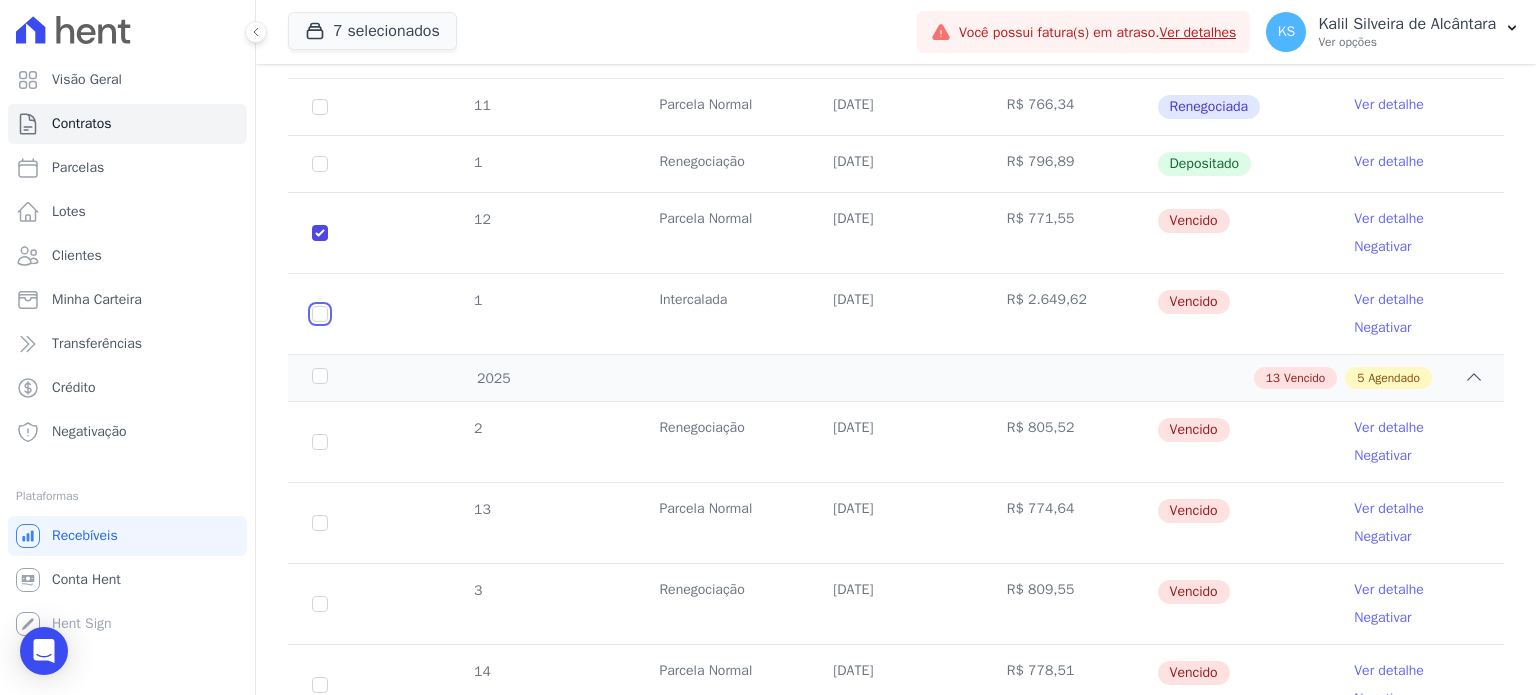 click at bounding box center (320, 233) 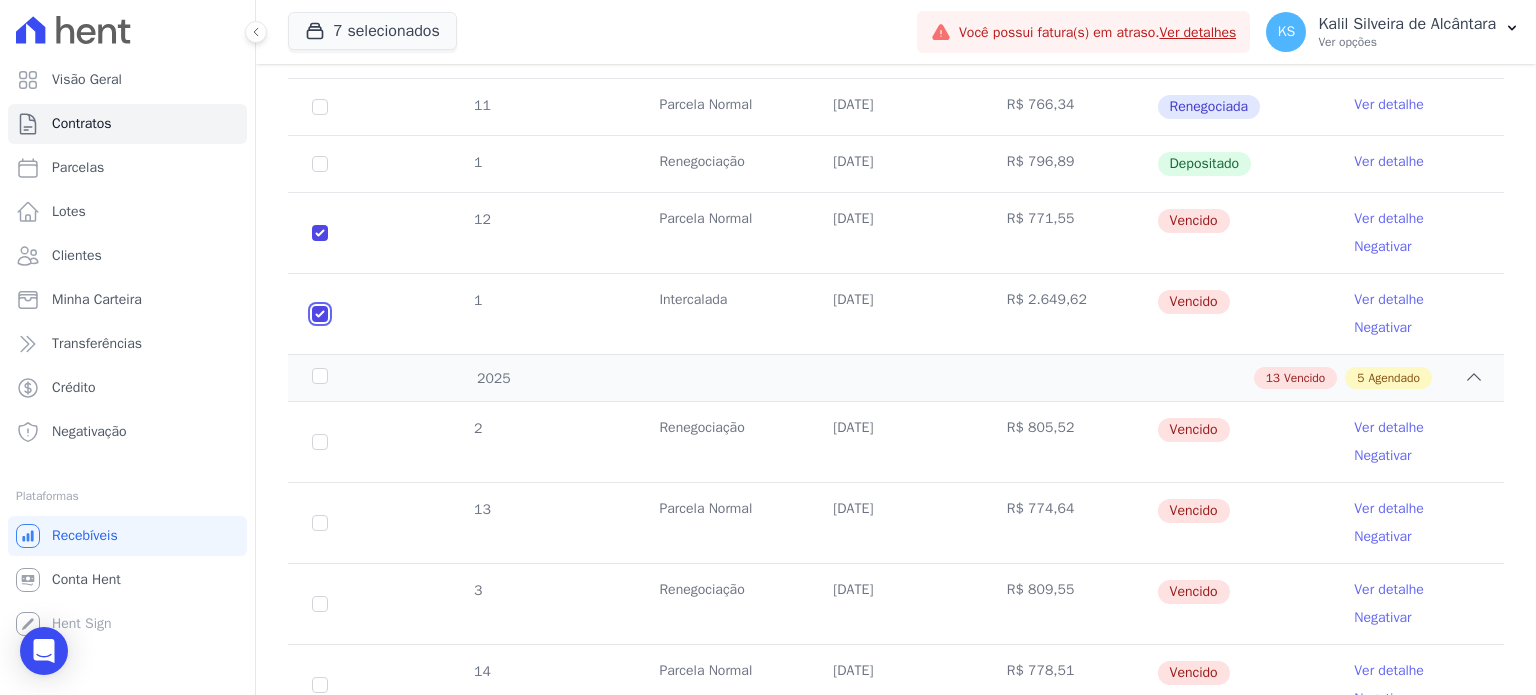 checkbox on "true" 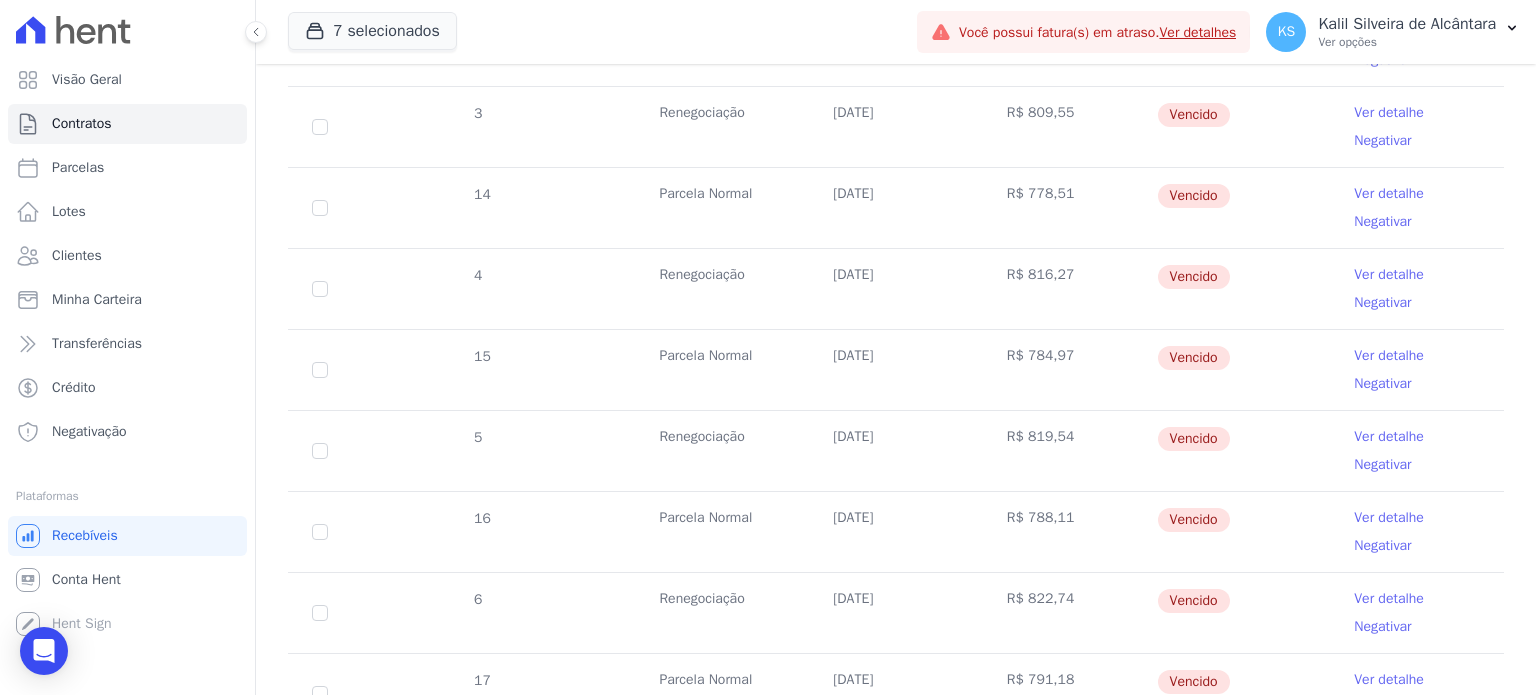 scroll, scrollTop: 1504, scrollLeft: 0, axis: vertical 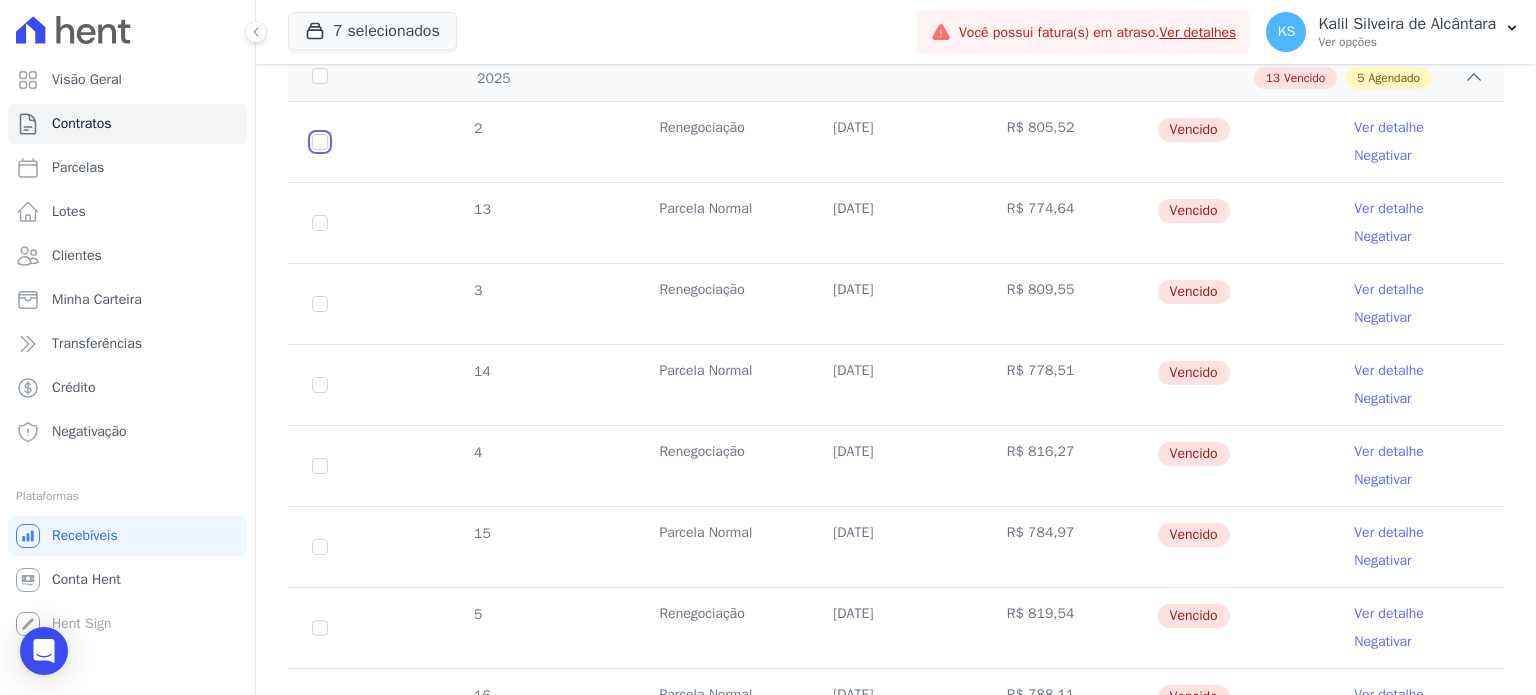 click at bounding box center [320, 142] 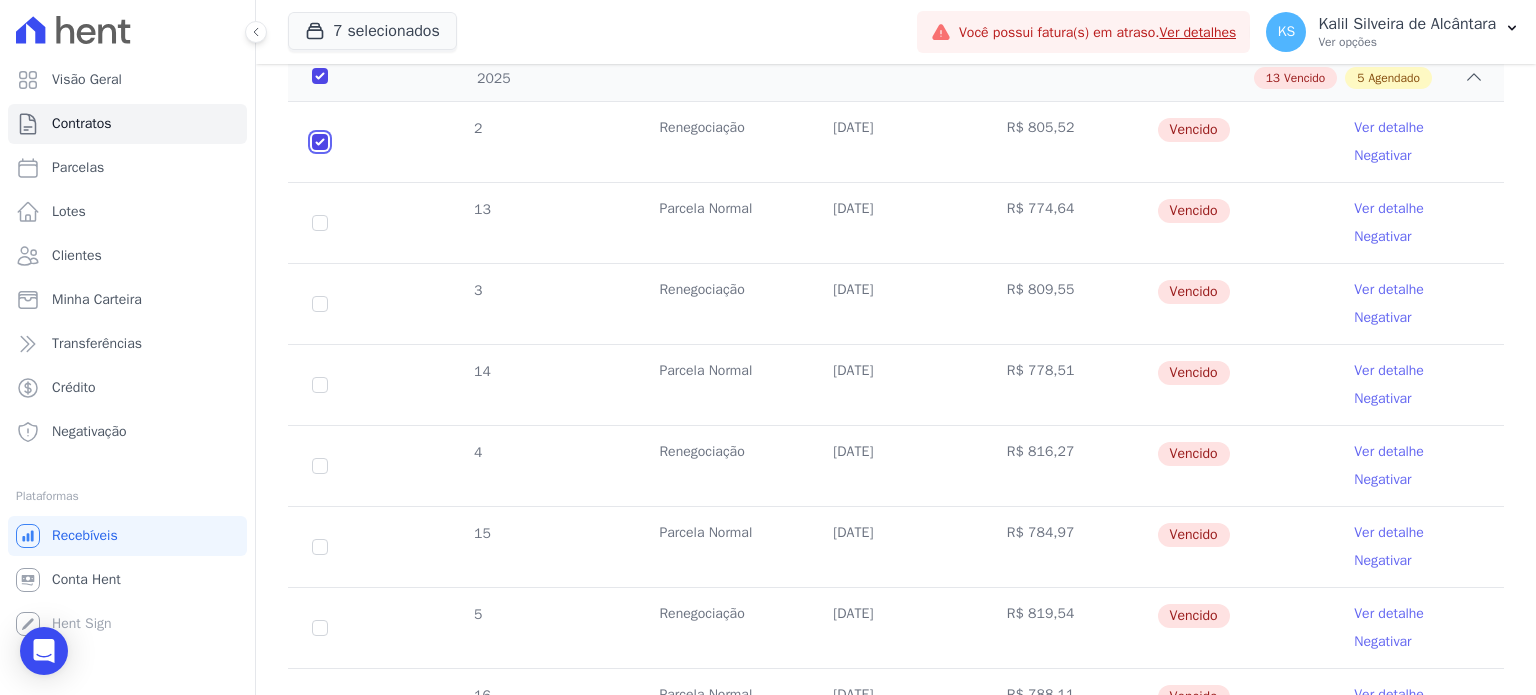 checkbox on "true" 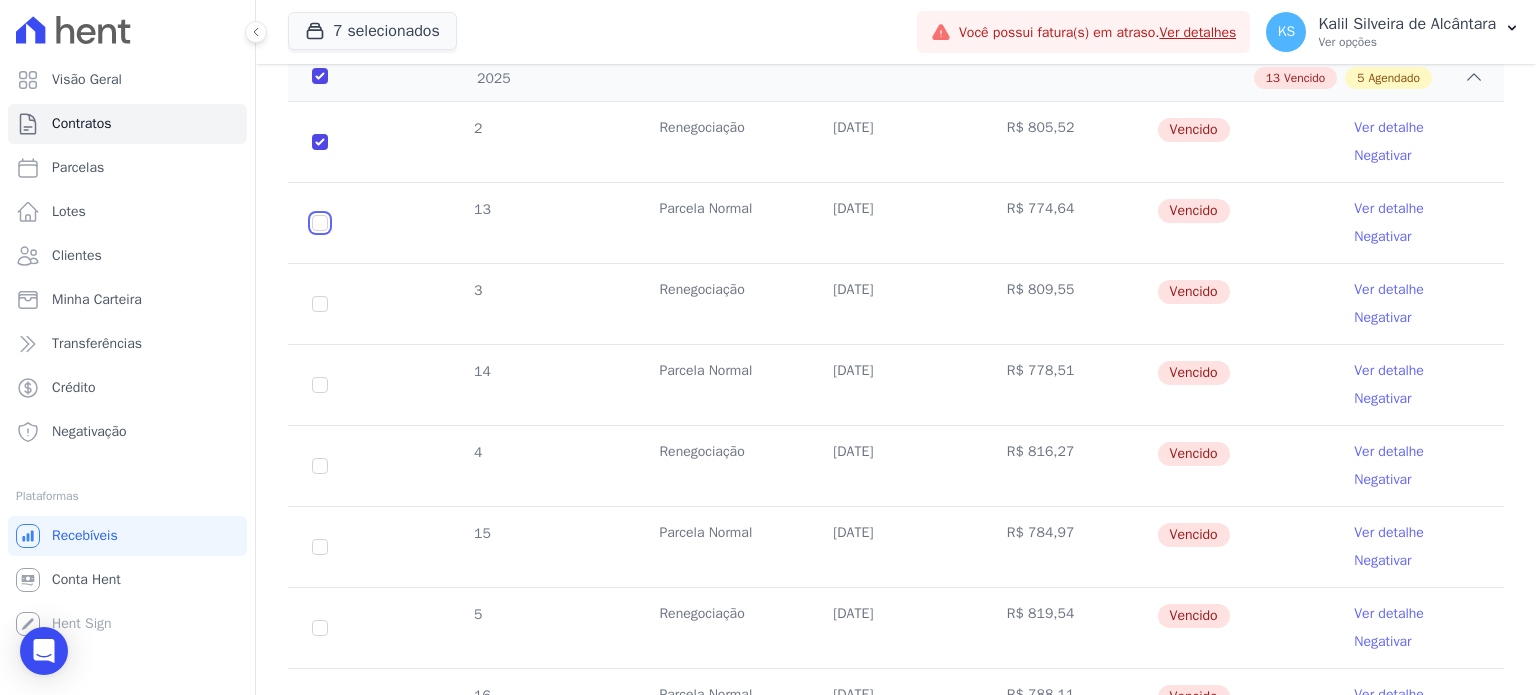 click at bounding box center [320, 142] 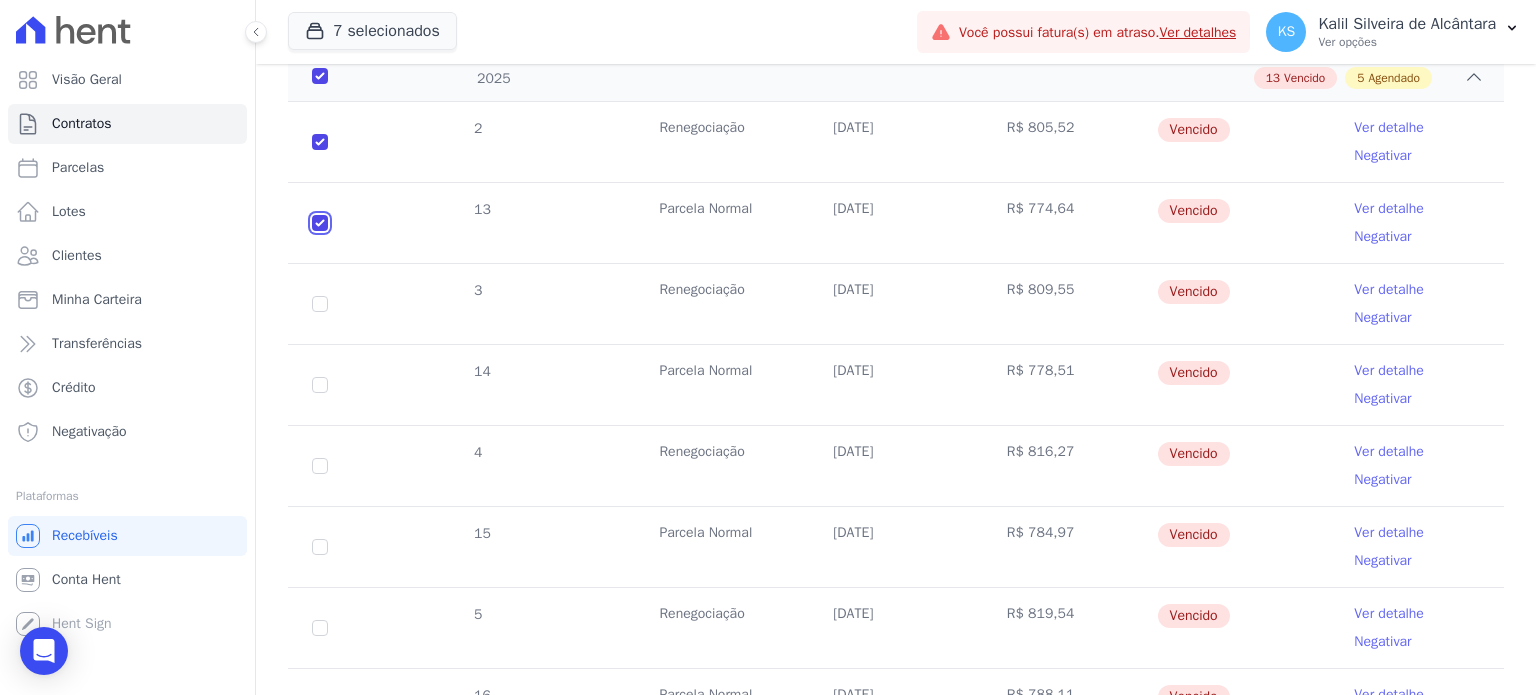 checkbox on "true" 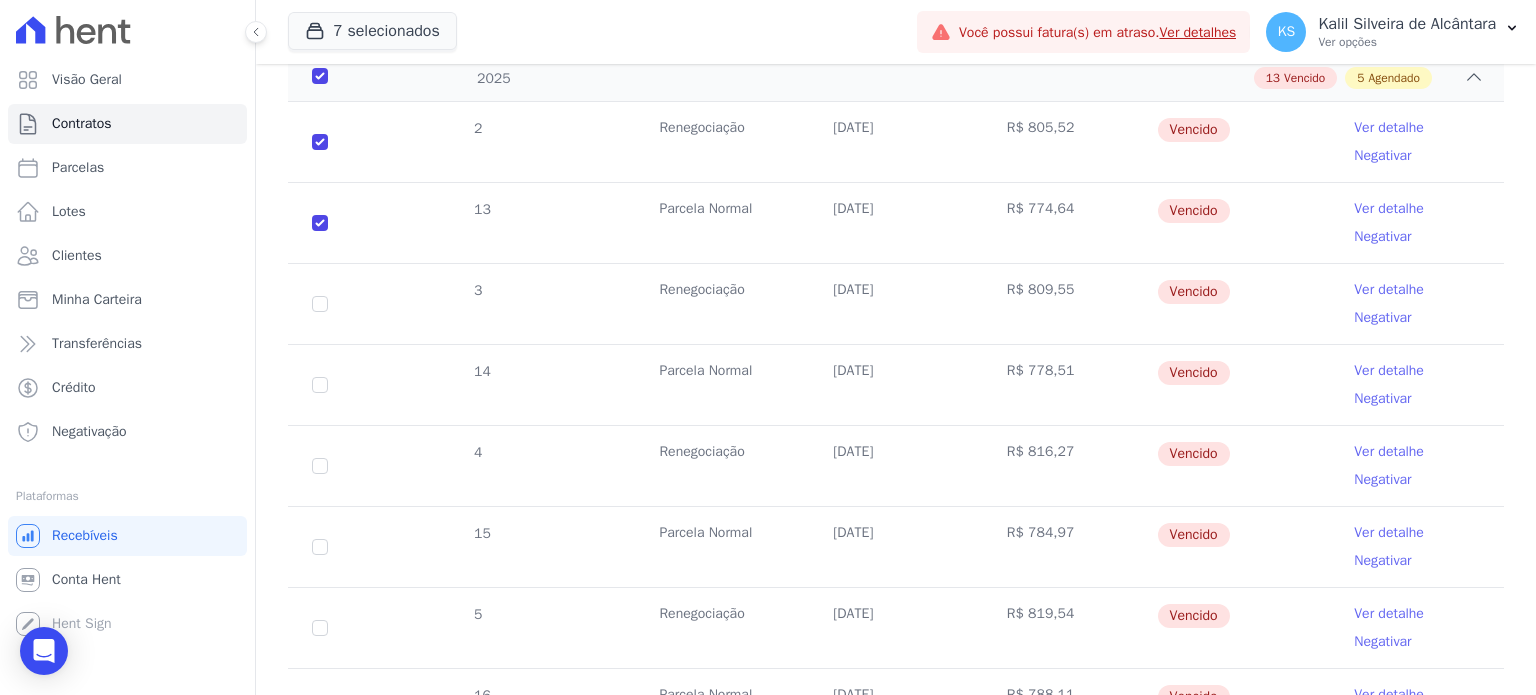 click on "3" at bounding box center [320, 304] 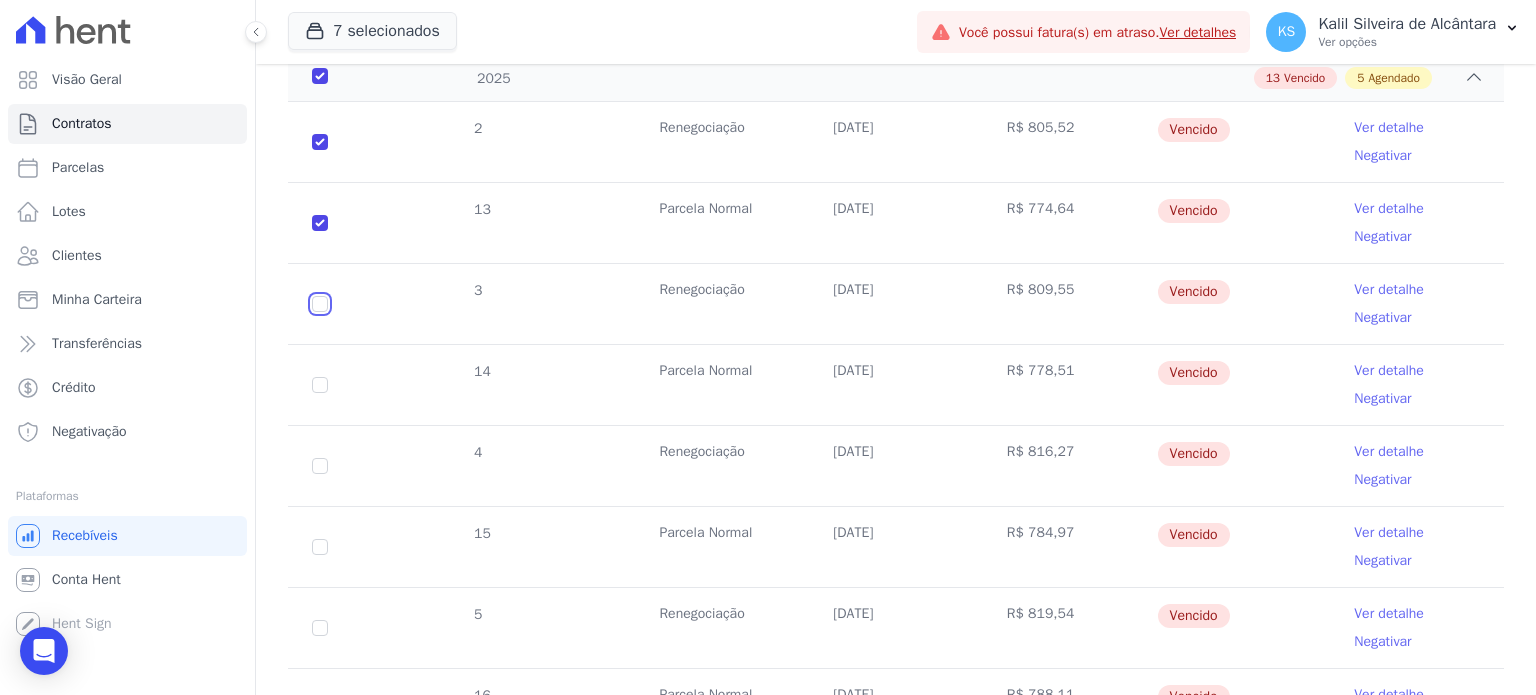 click at bounding box center [320, 142] 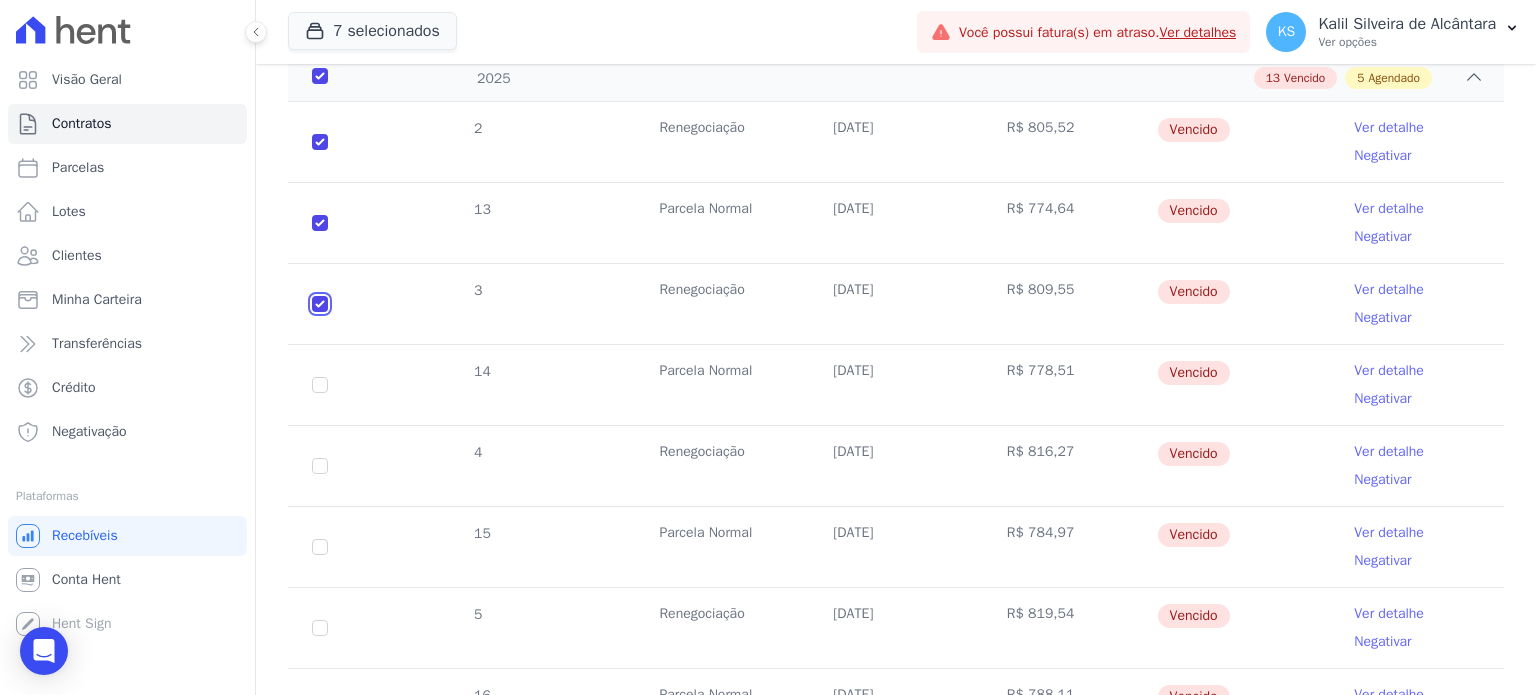 checkbox on "true" 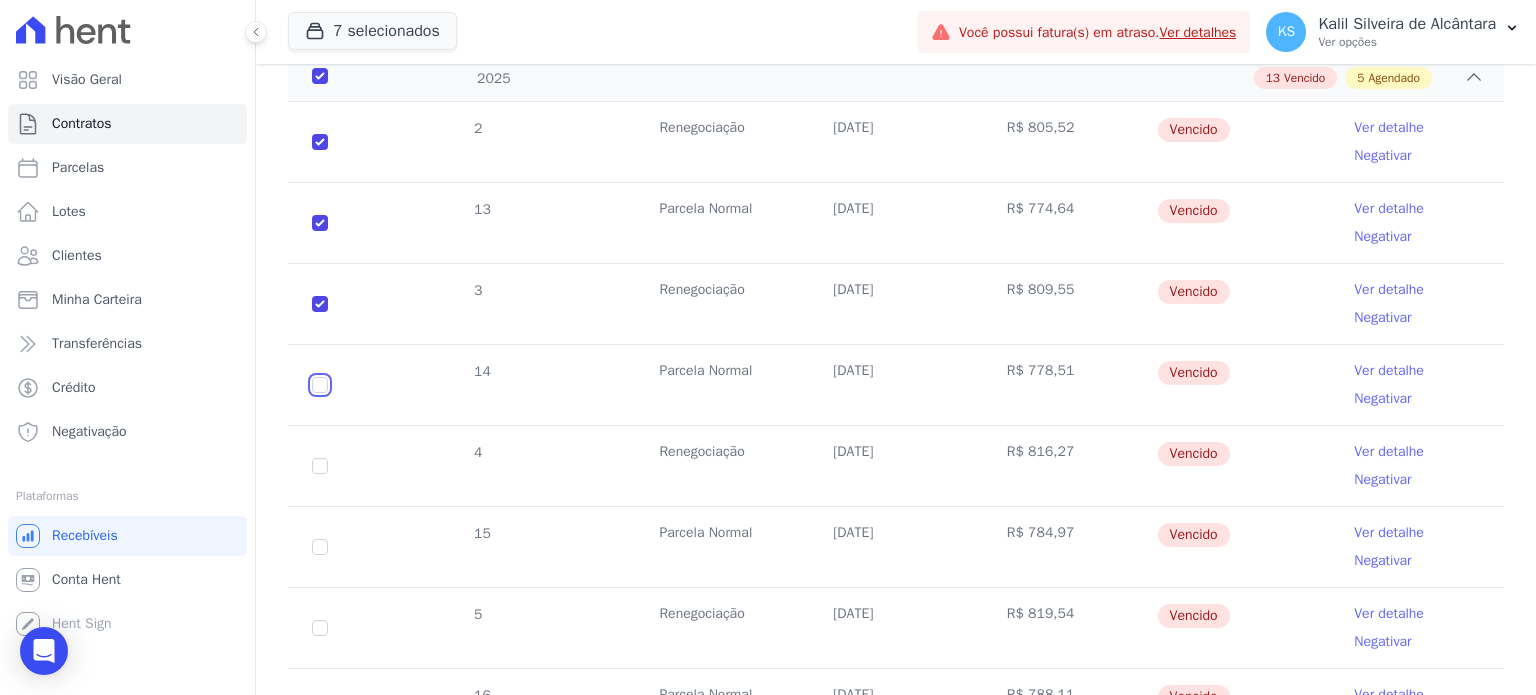click at bounding box center (320, 142) 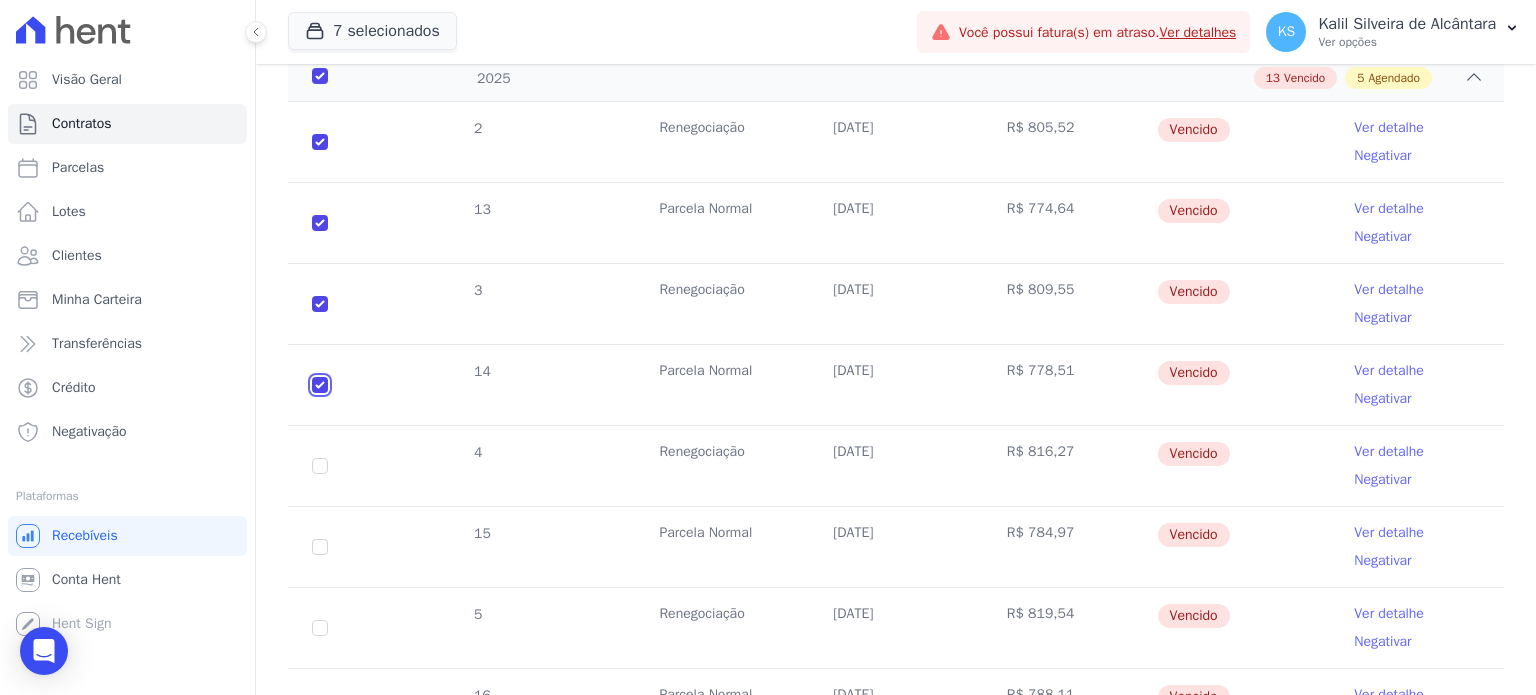 checkbox on "true" 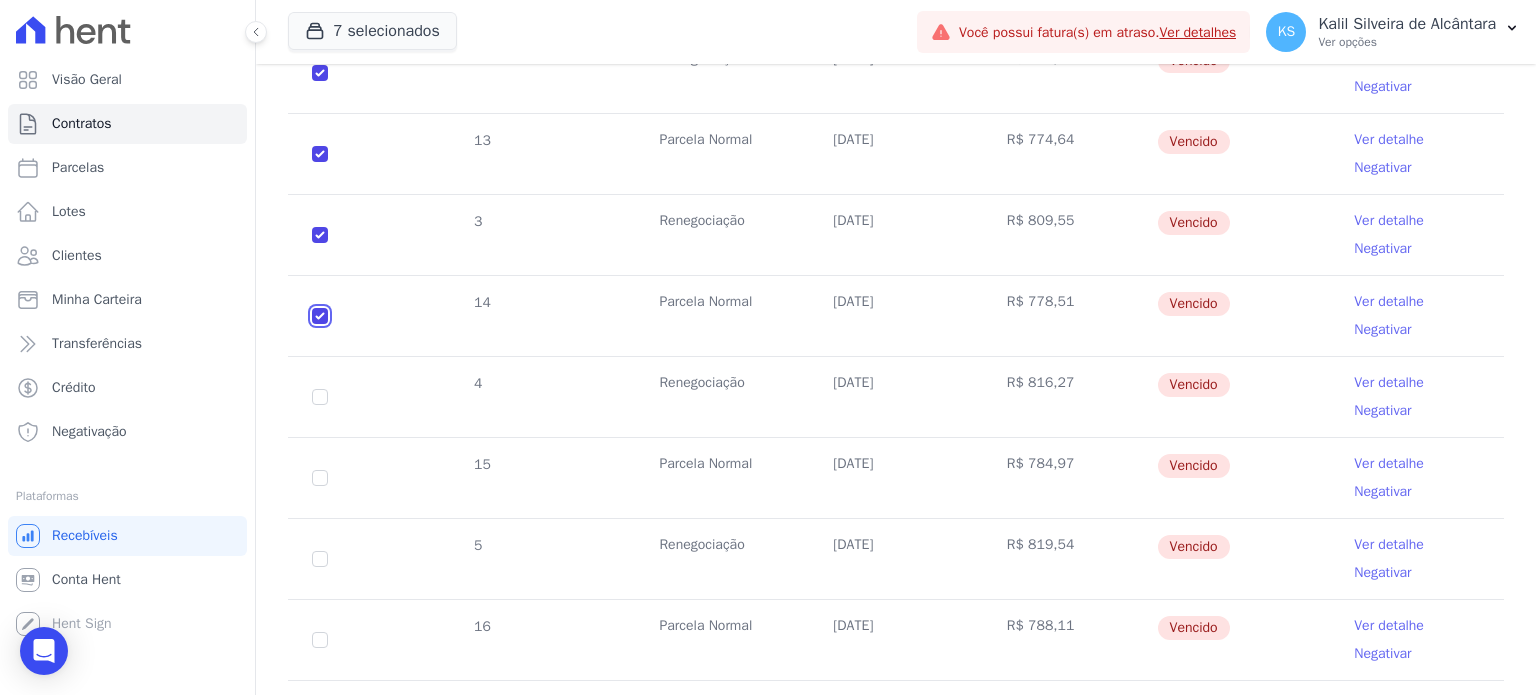 scroll, scrollTop: 1604, scrollLeft: 0, axis: vertical 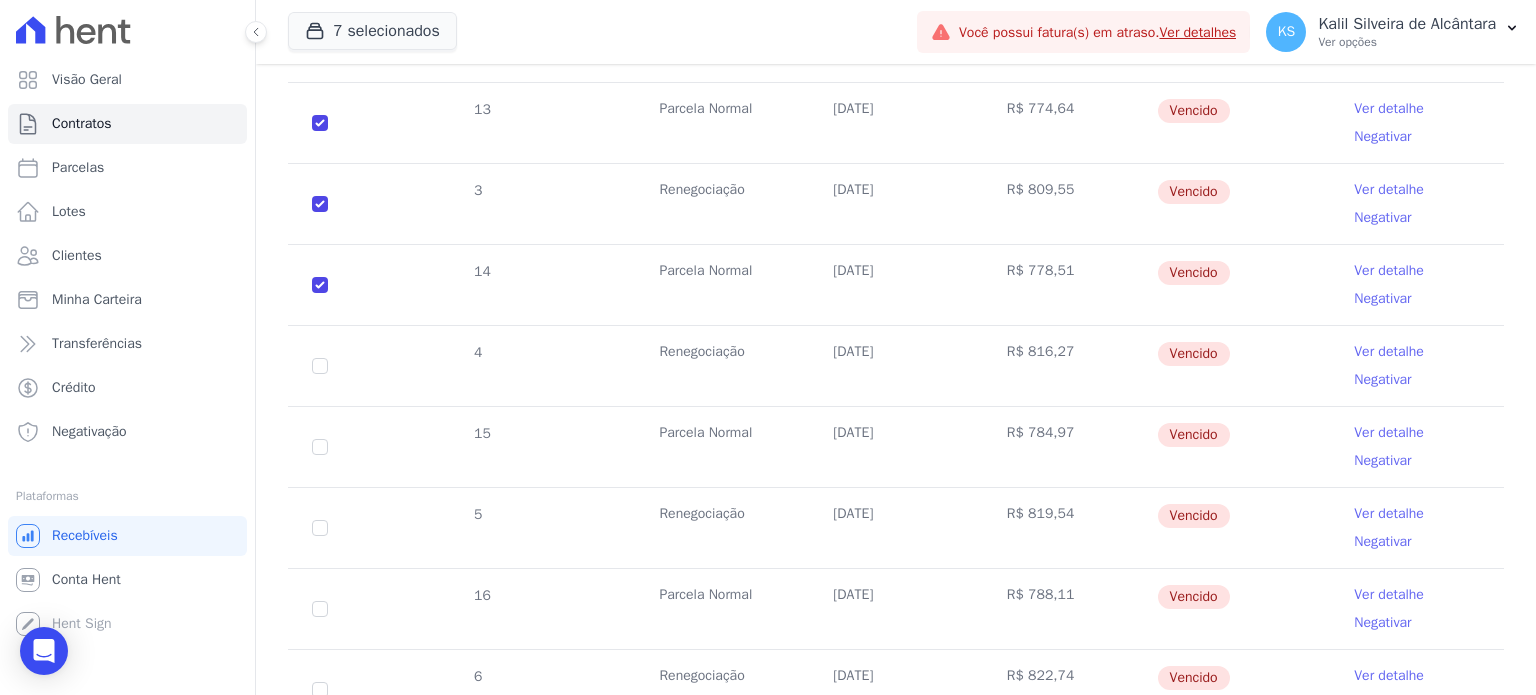 click on "4" at bounding box center (320, 366) 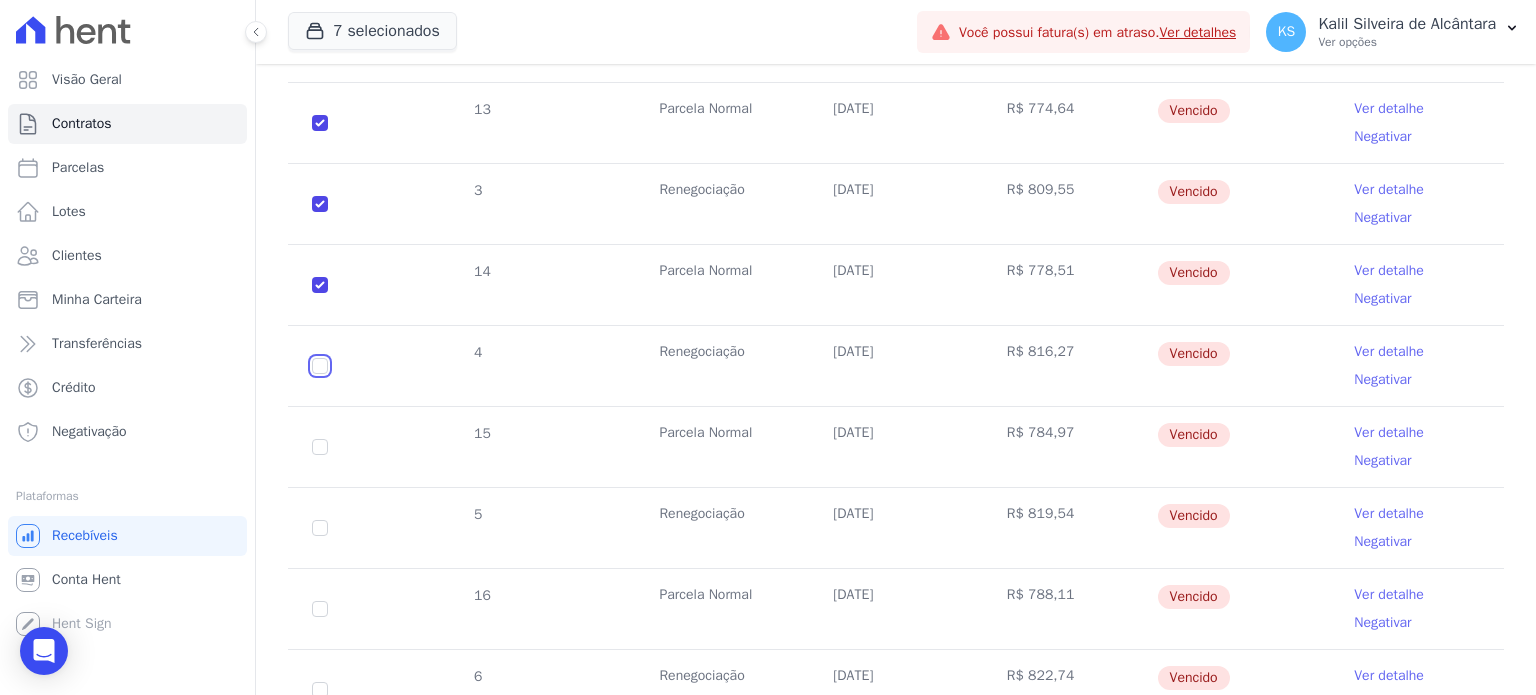 click at bounding box center [320, 42] 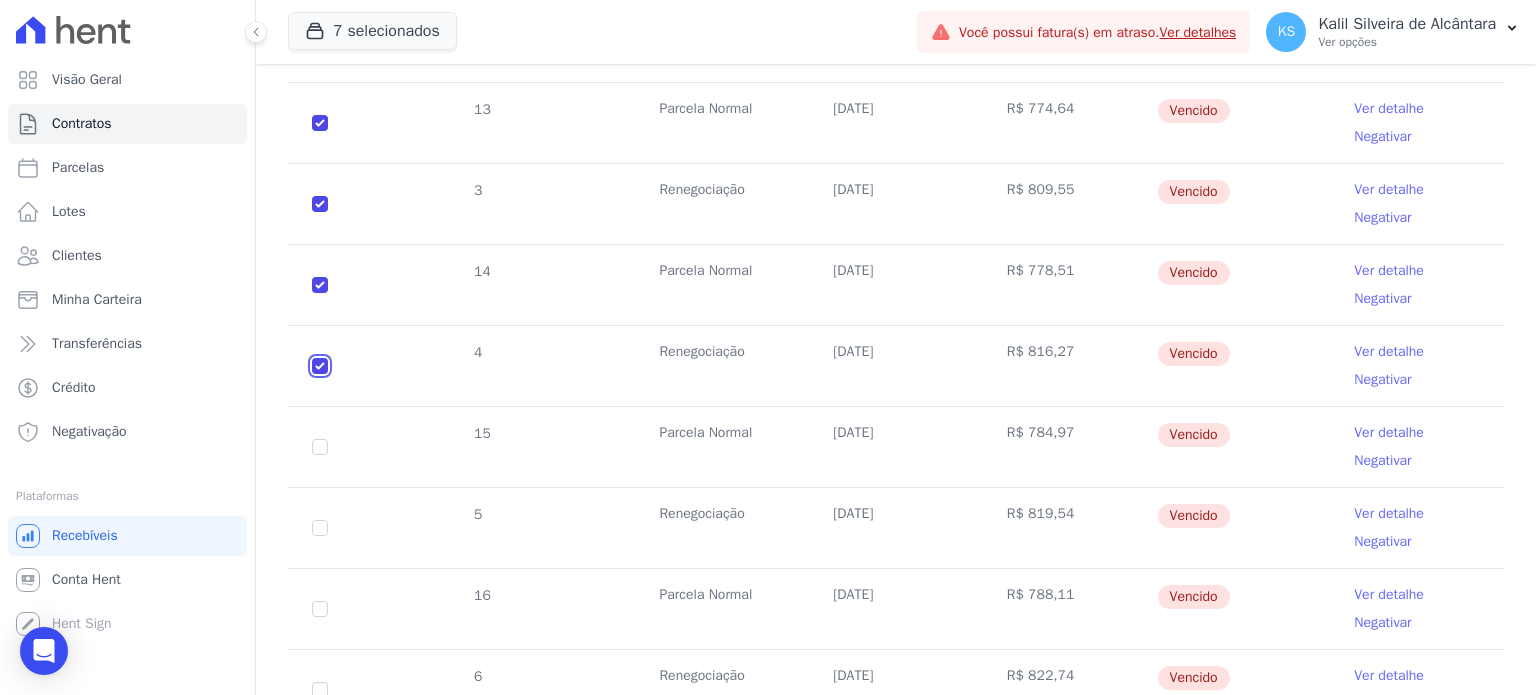 checkbox on "true" 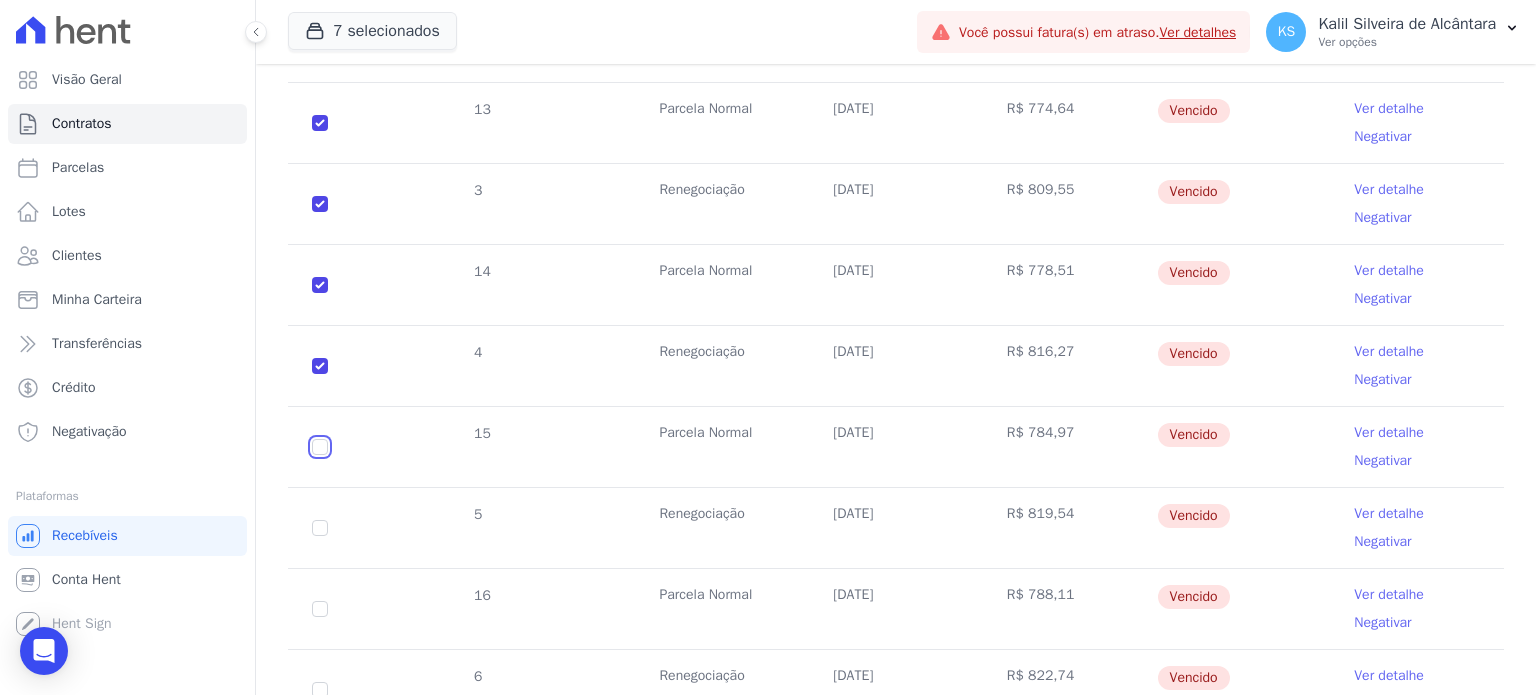 click at bounding box center [320, 42] 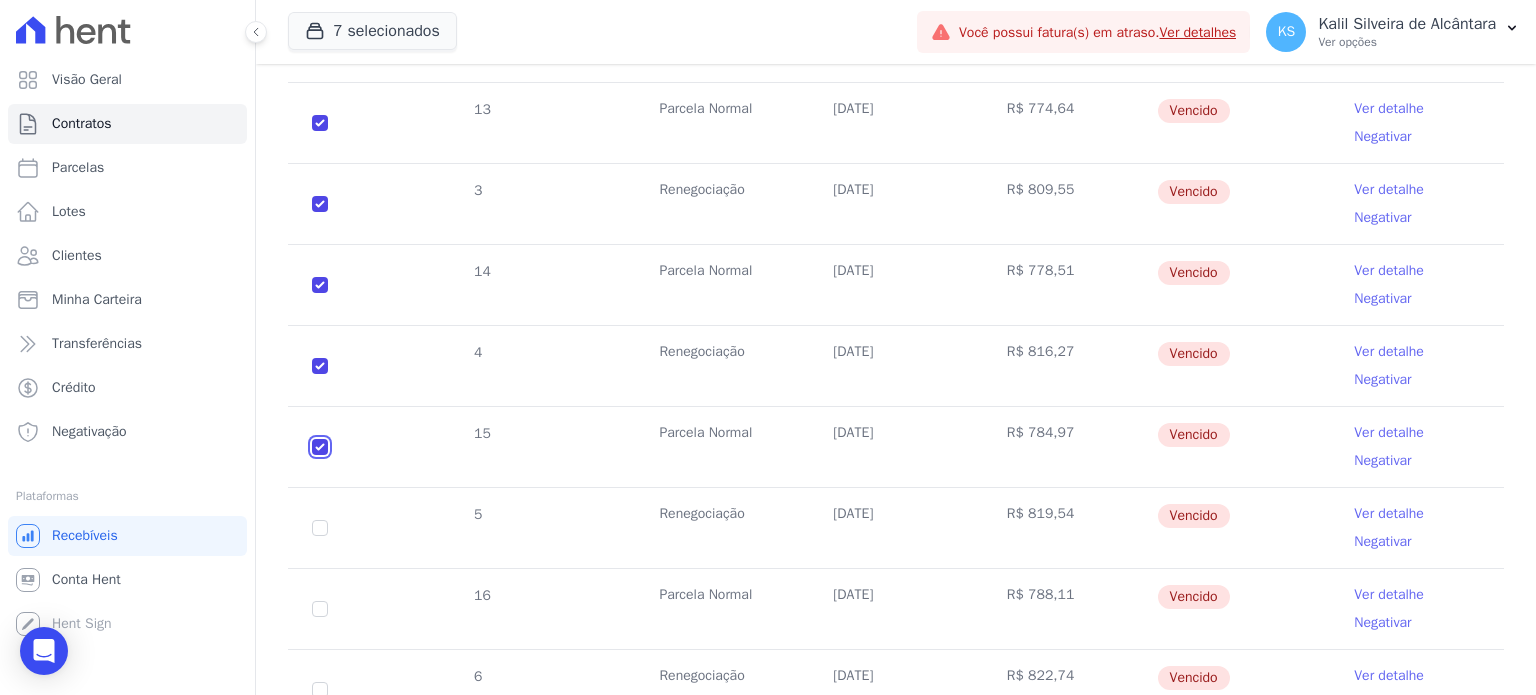 checkbox on "true" 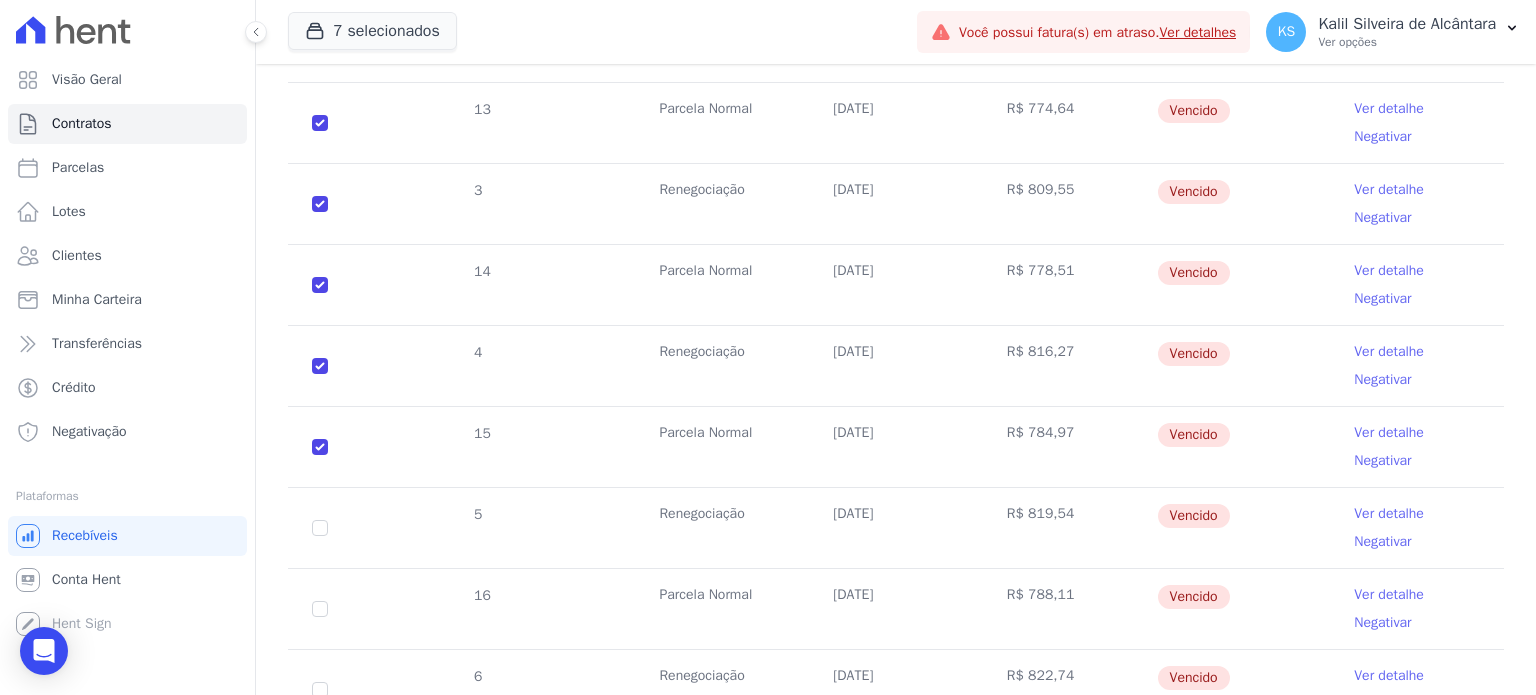 click on "5" at bounding box center (320, 528) 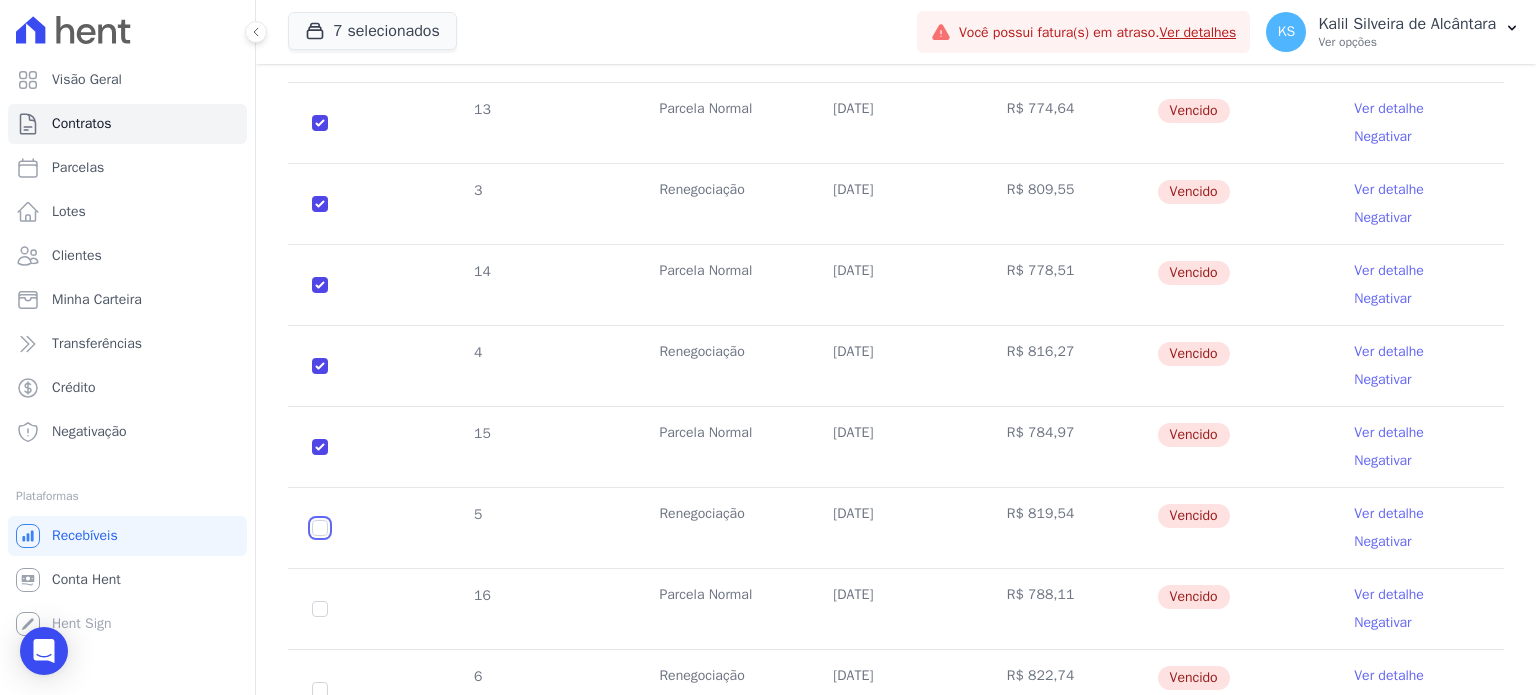 click at bounding box center (320, 42) 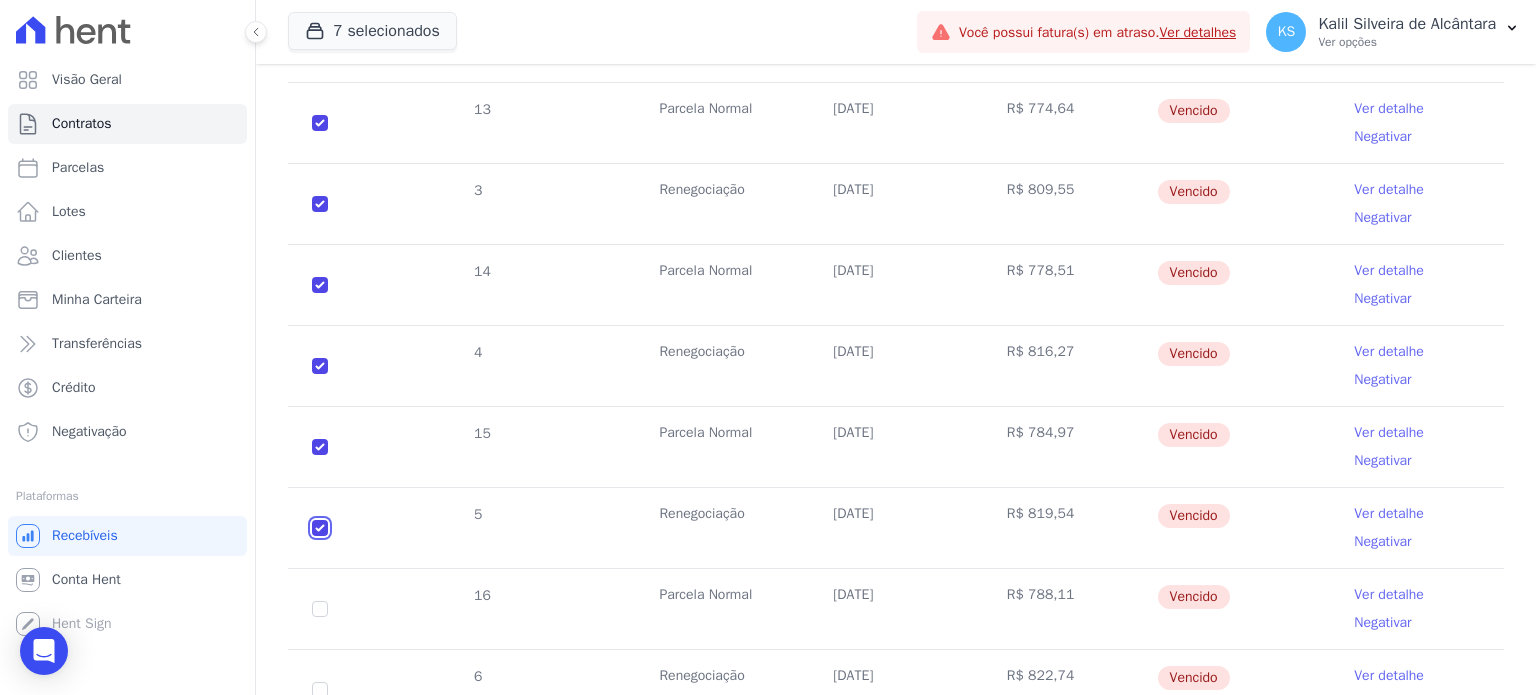 checkbox on "true" 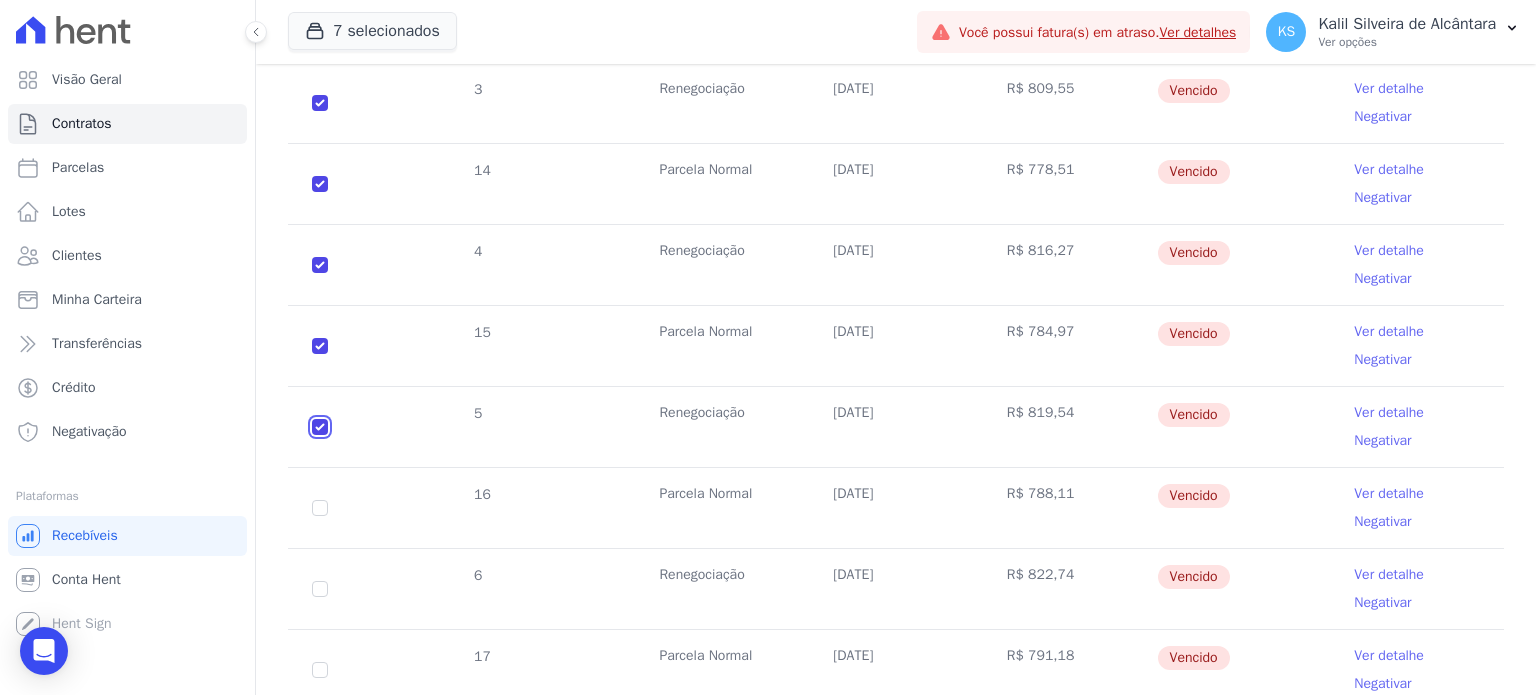scroll, scrollTop: 1804, scrollLeft: 0, axis: vertical 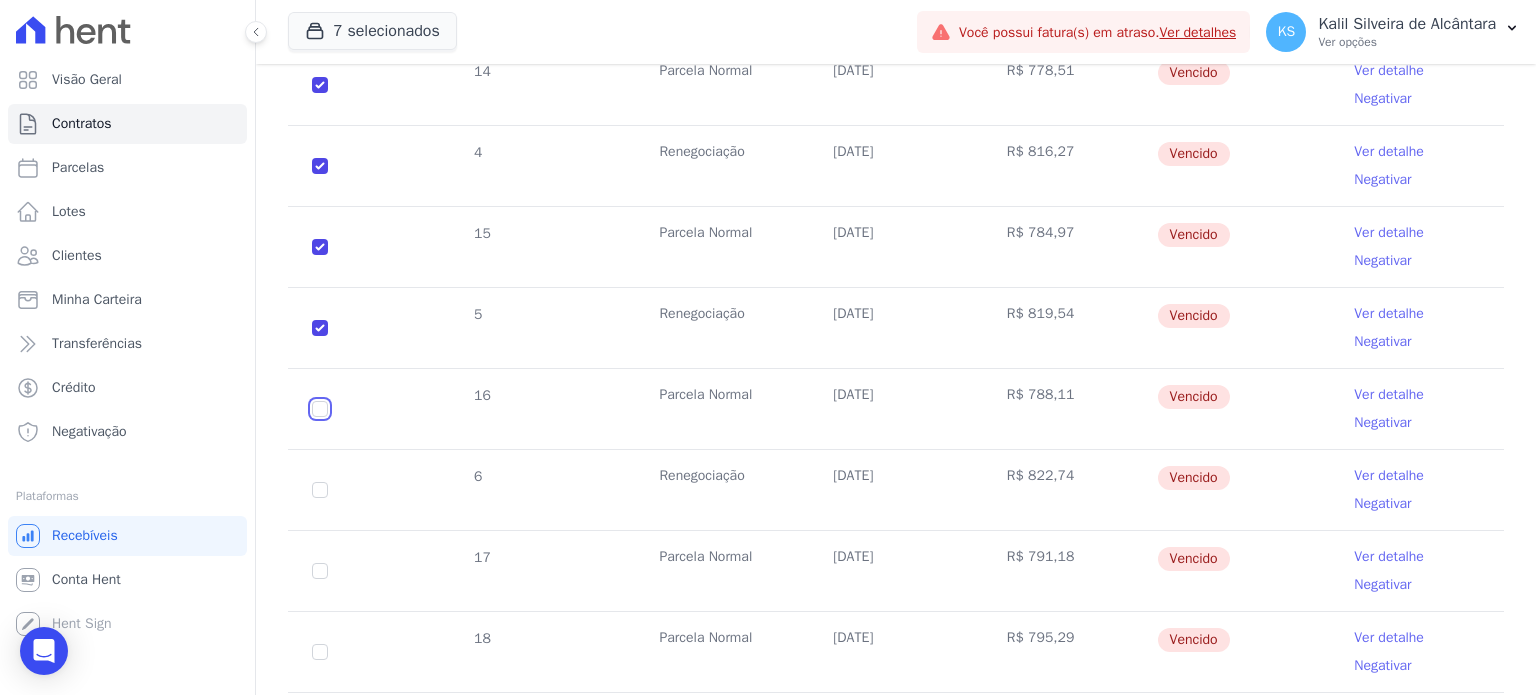 click at bounding box center (320, -158) 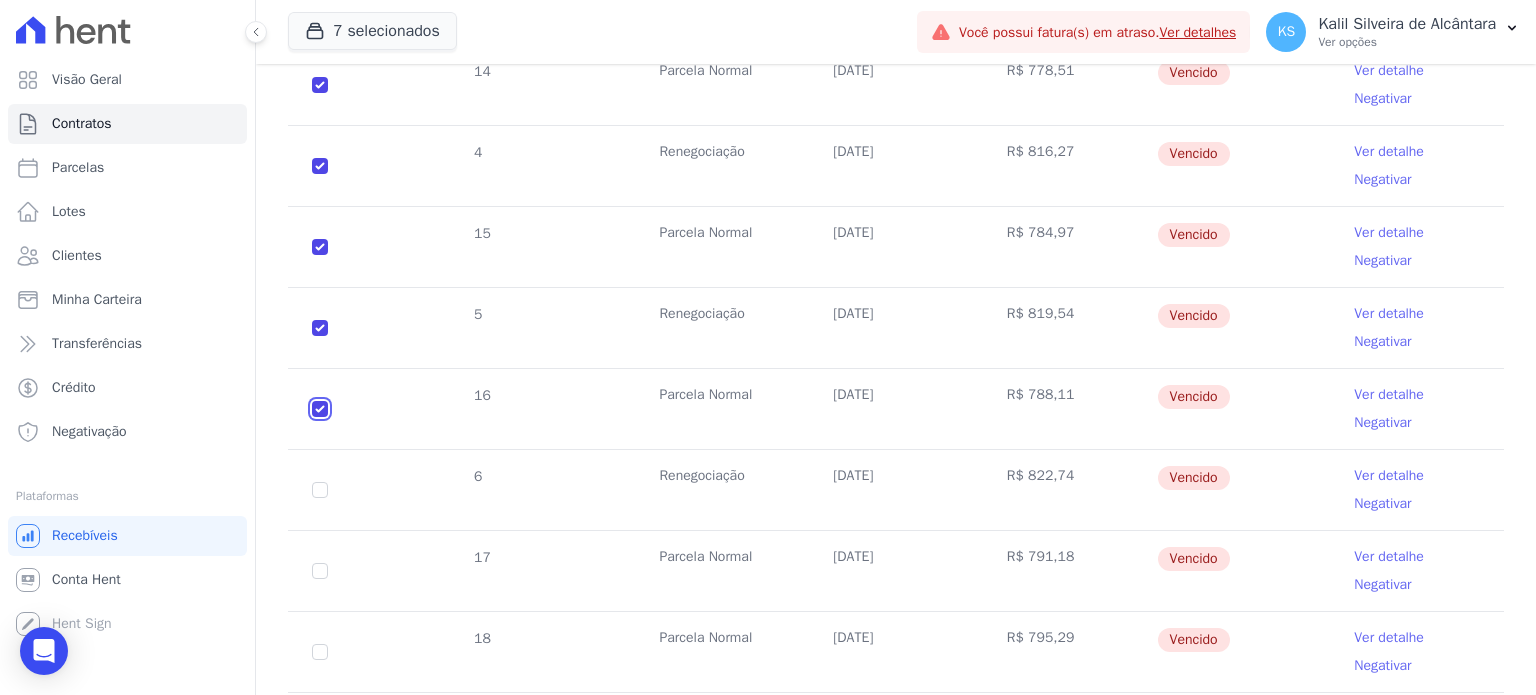 checkbox on "true" 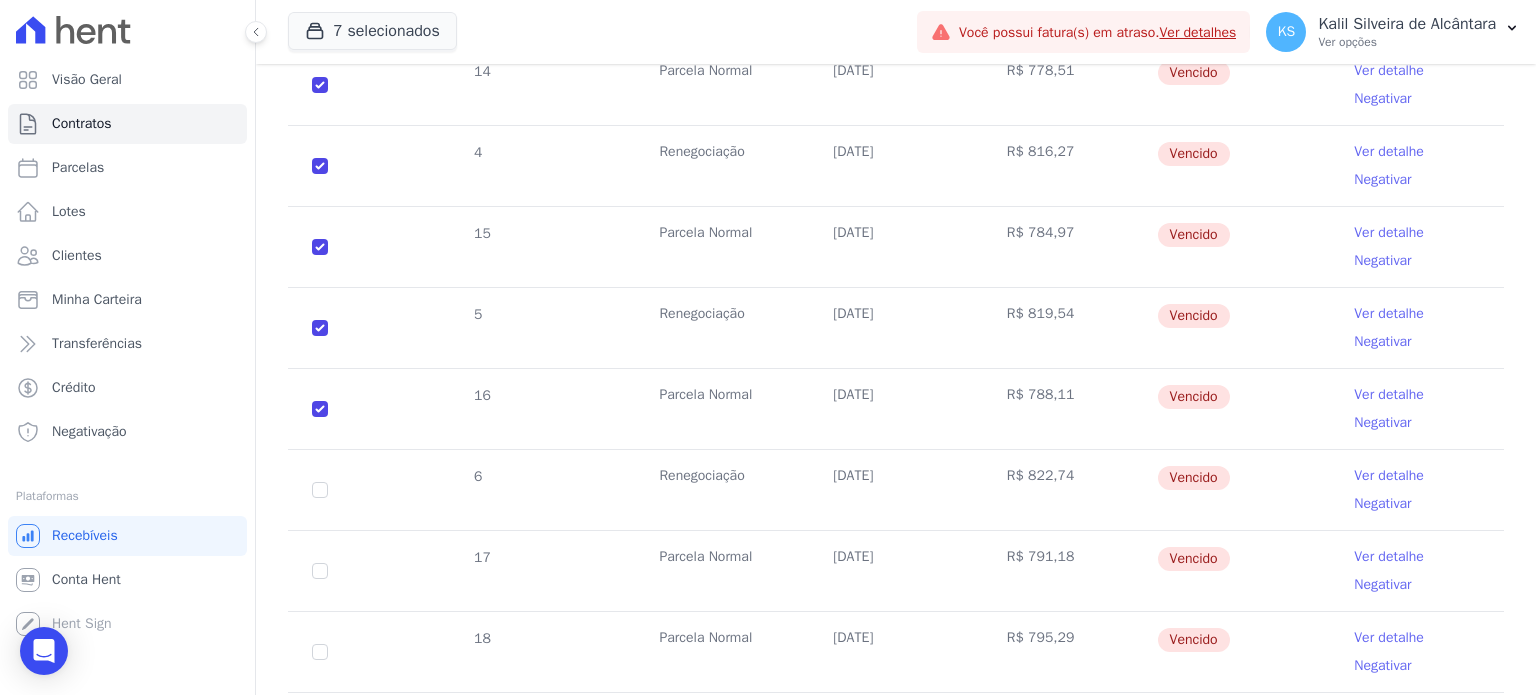 click on "6" at bounding box center [320, 490] 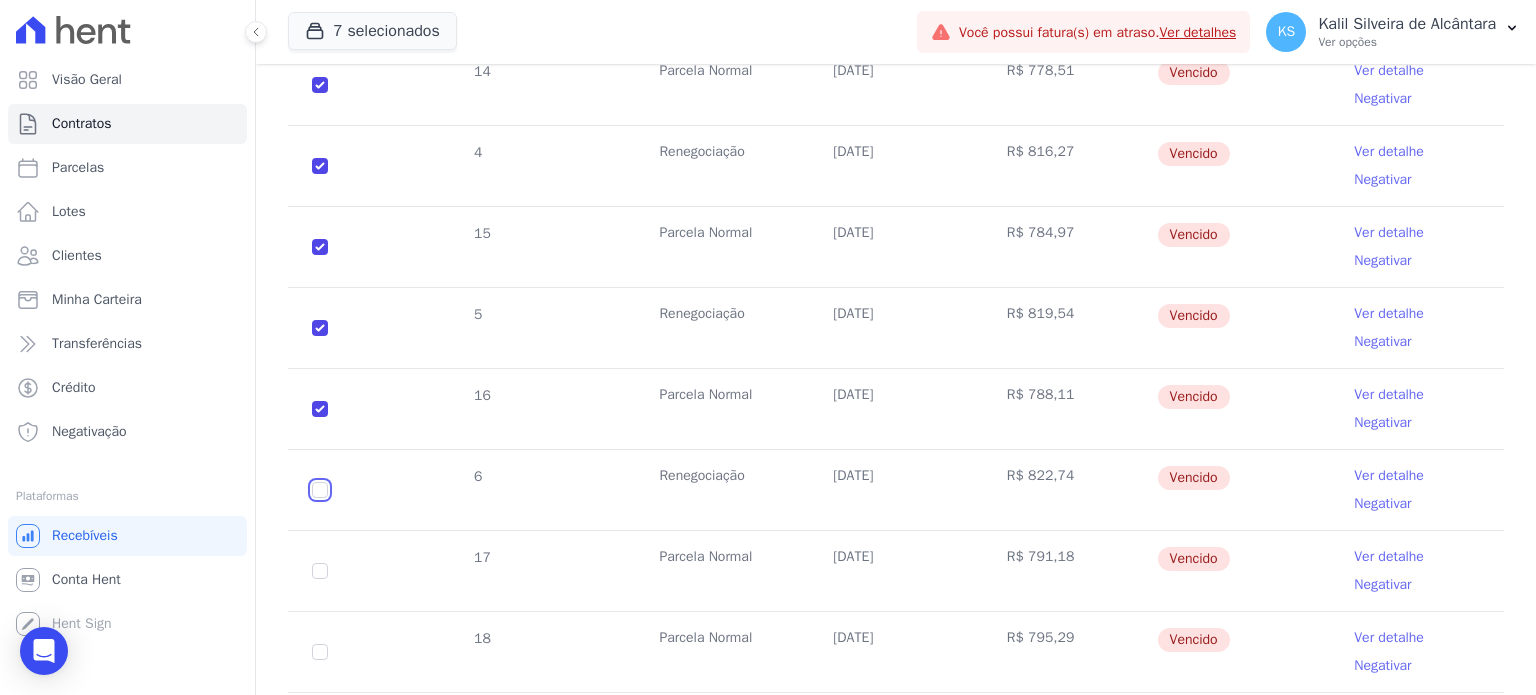 click at bounding box center [320, -158] 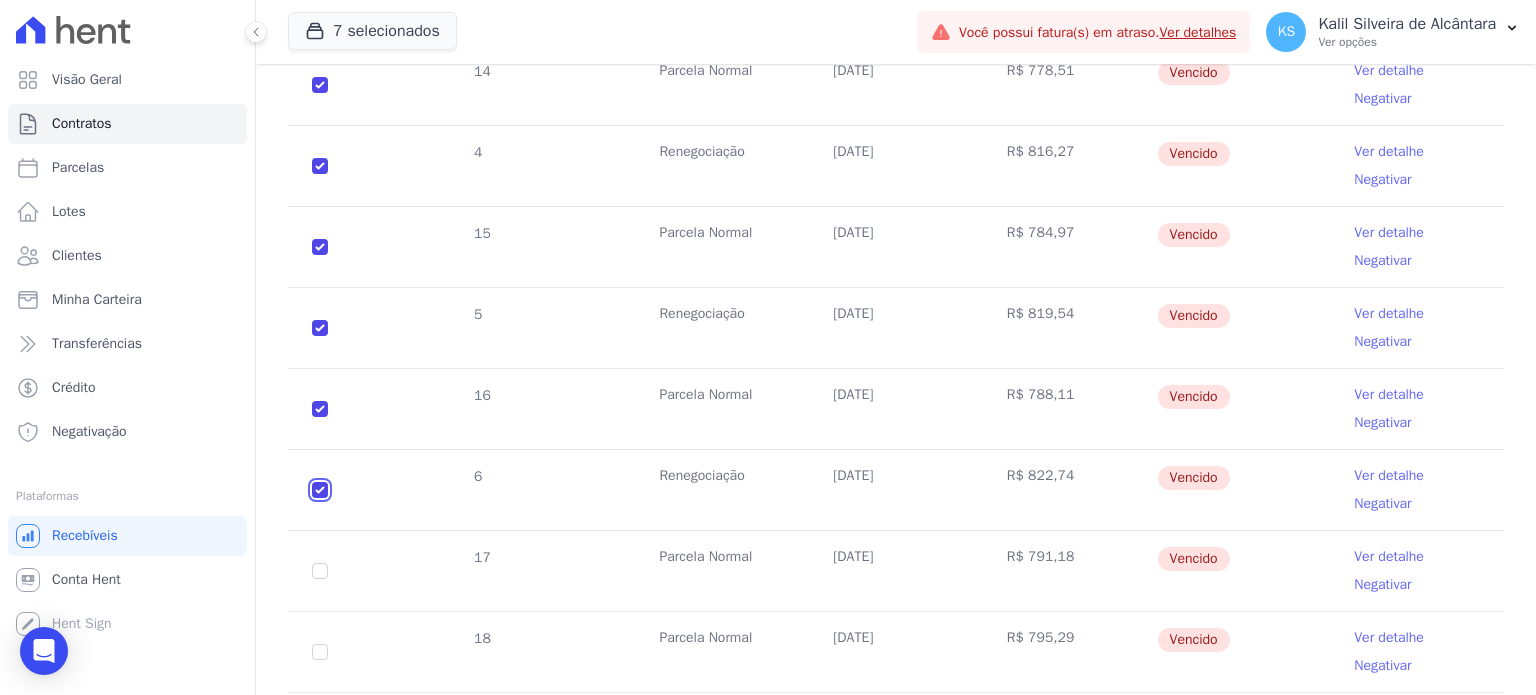 checkbox on "true" 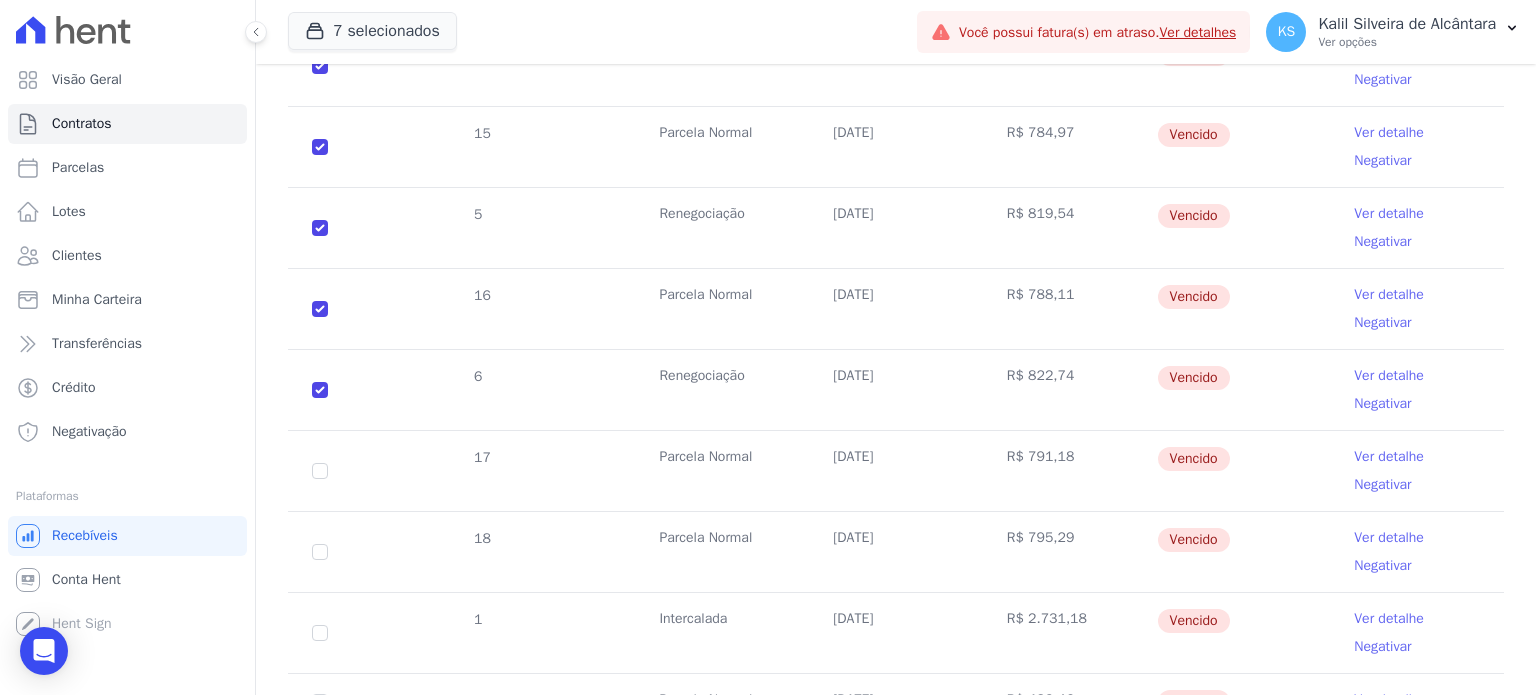 click on "17" at bounding box center [320, 471] 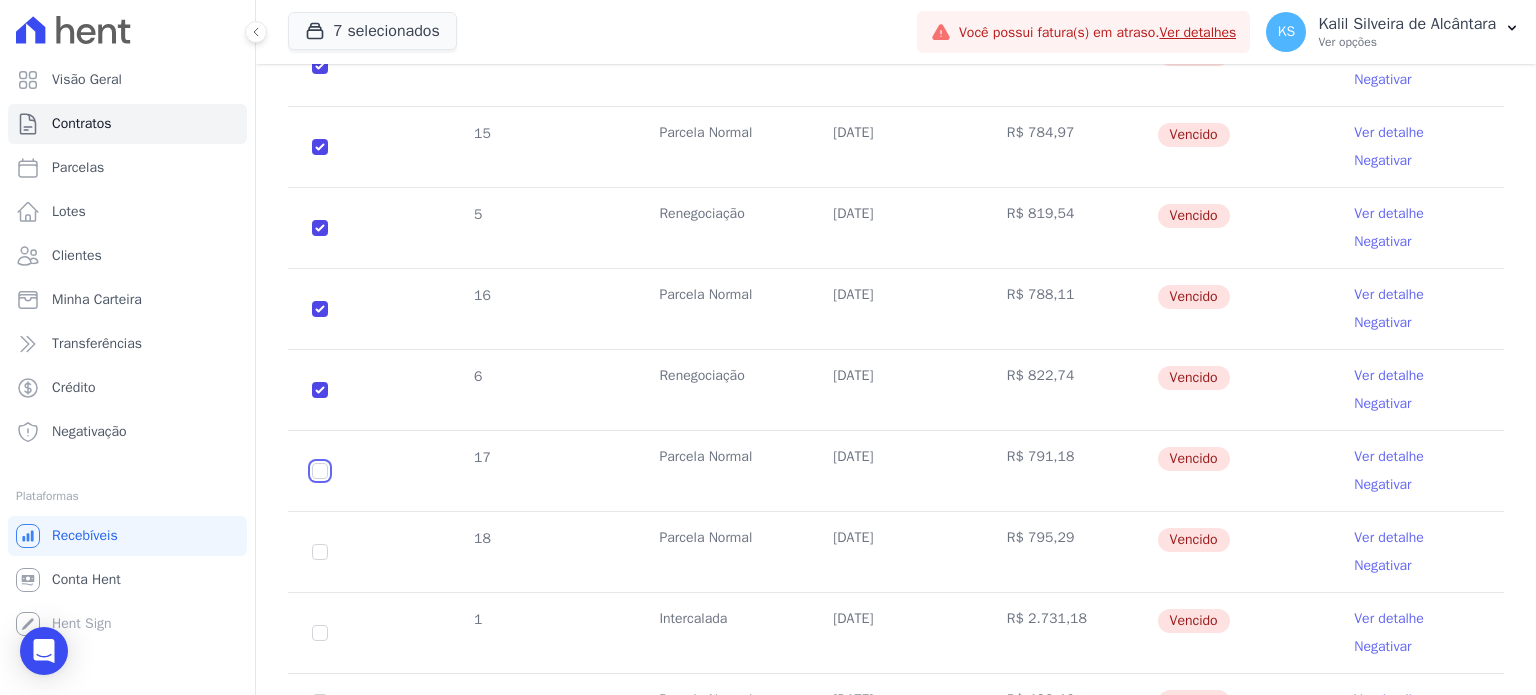 click at bounding box center (320, -258) 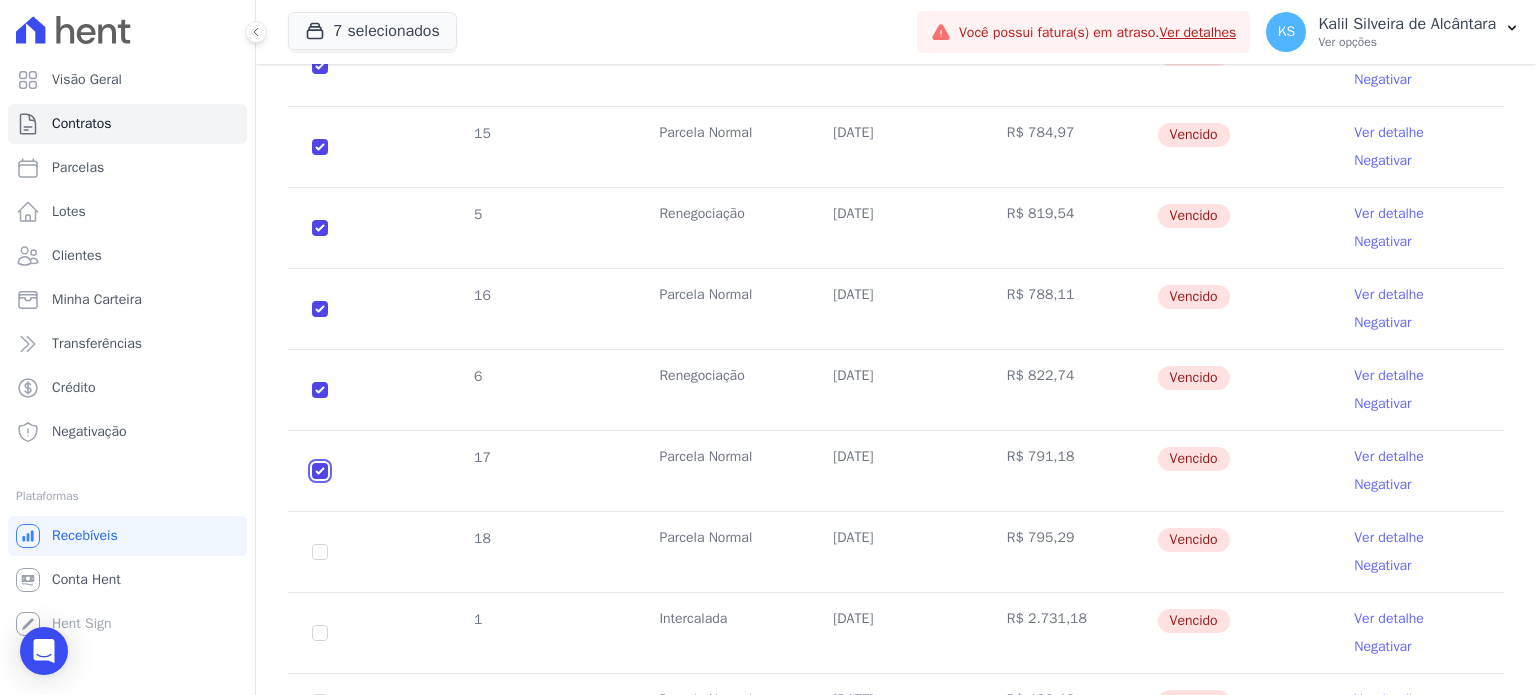 checkbox on "true" 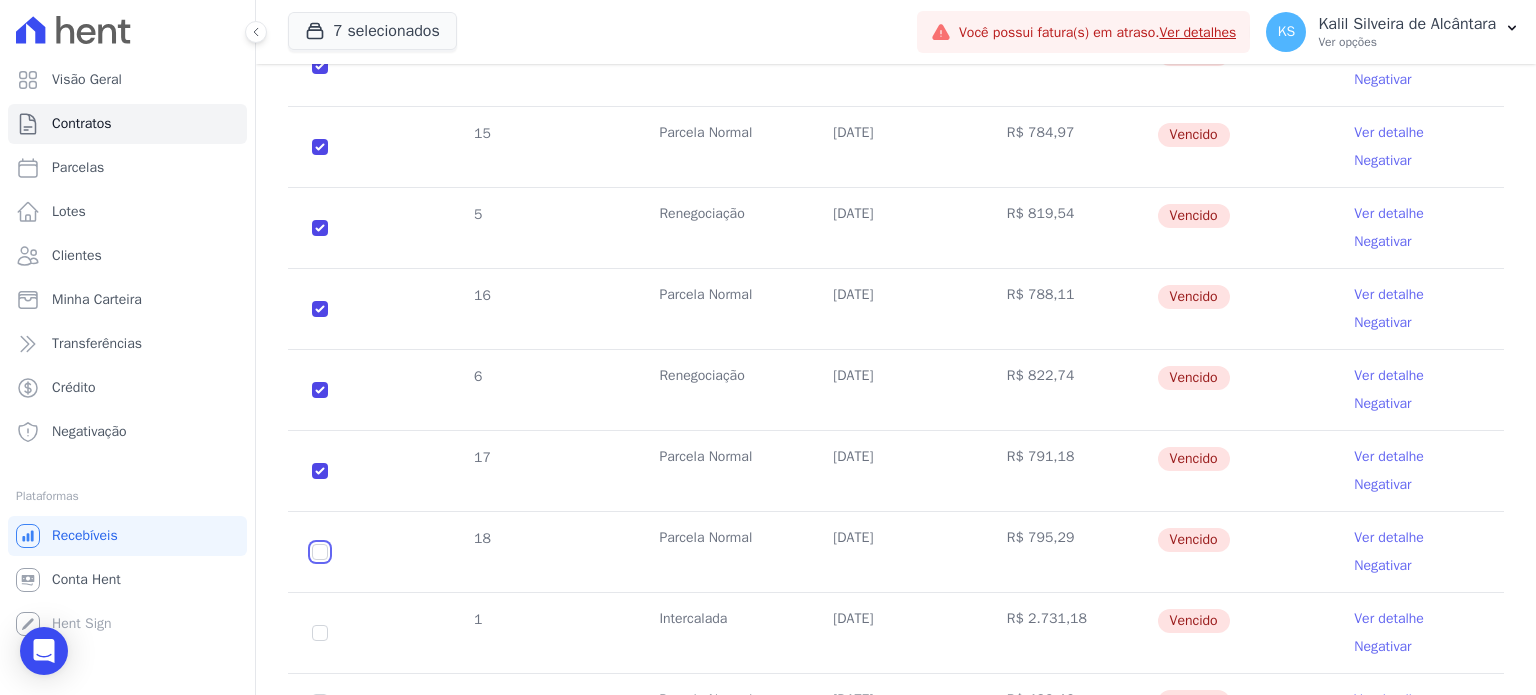 click at bounding box center (320, -258) 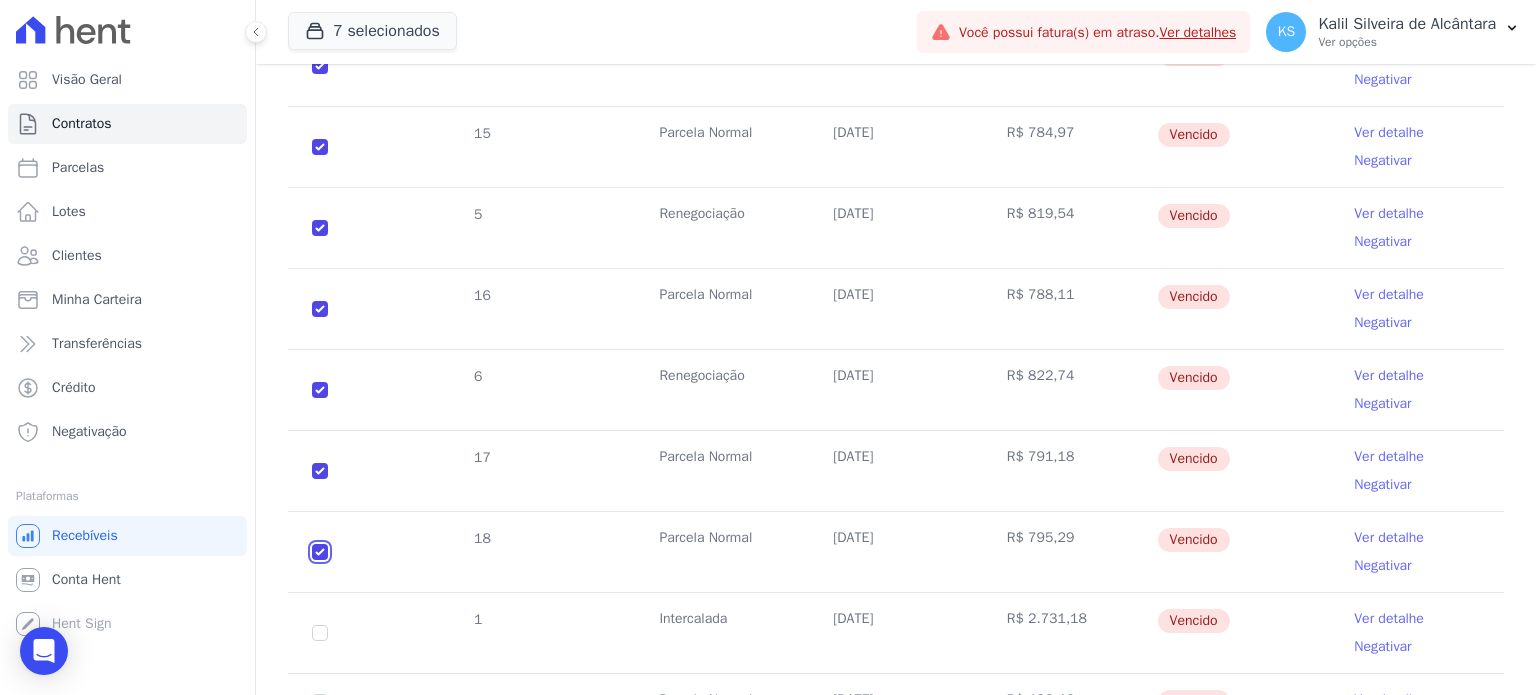 checkbox on "true" 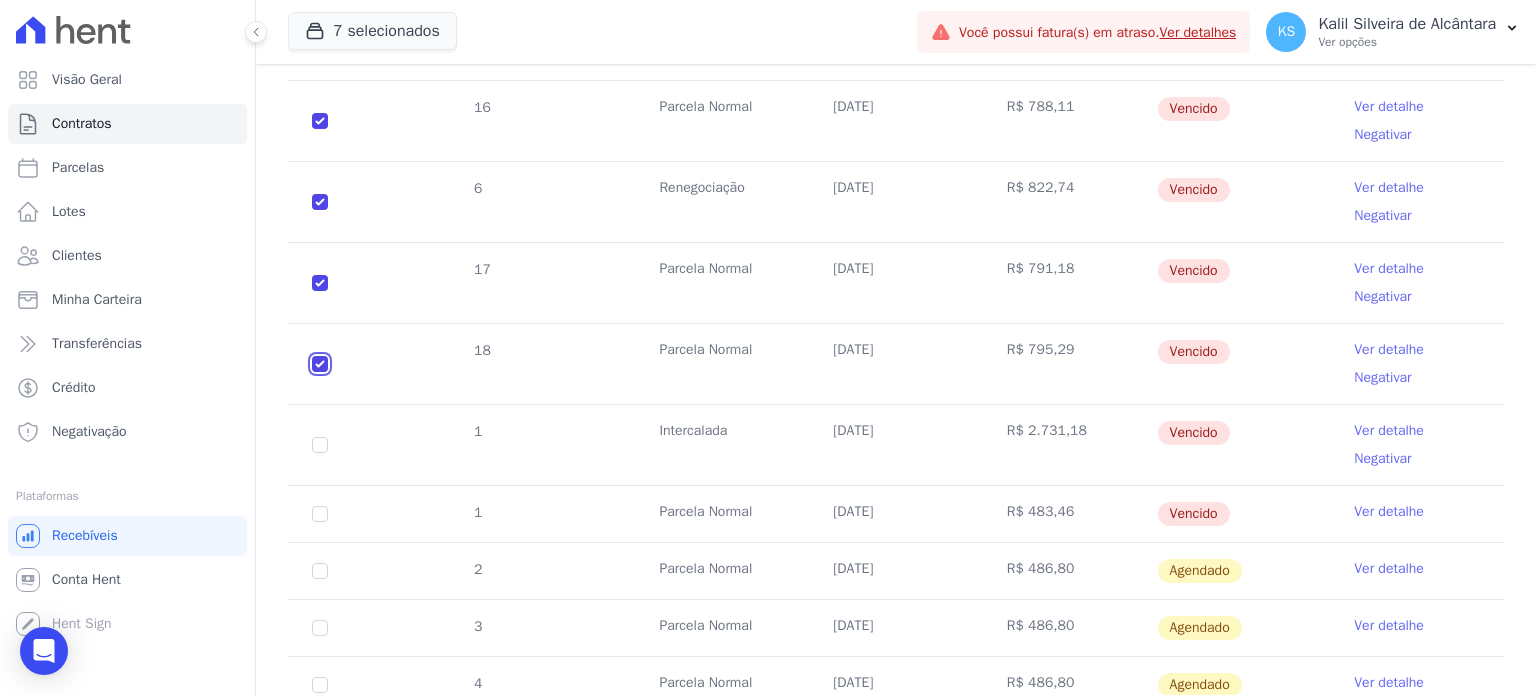 scroll, scrollTop: 2104, scrollLeft: 0, axis: vertical 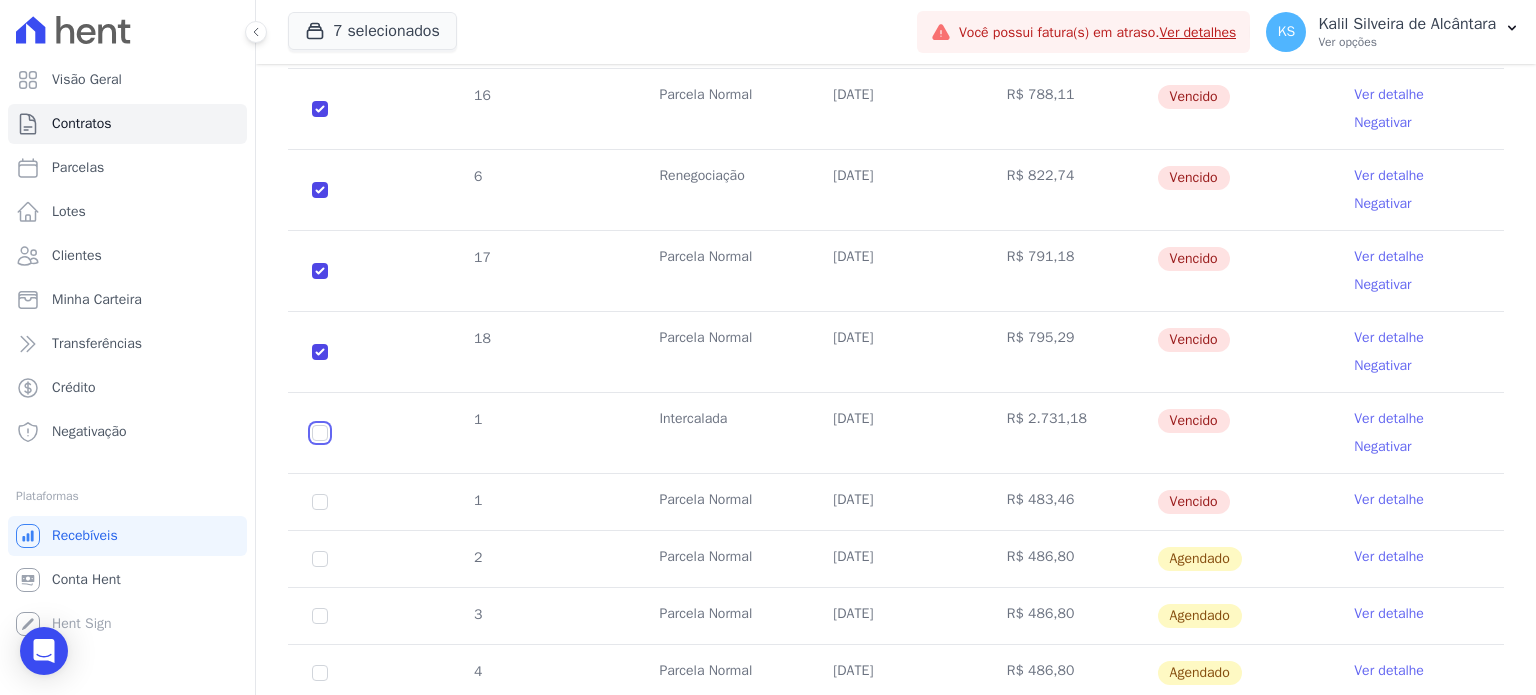 click at bounding box center (320, -458) 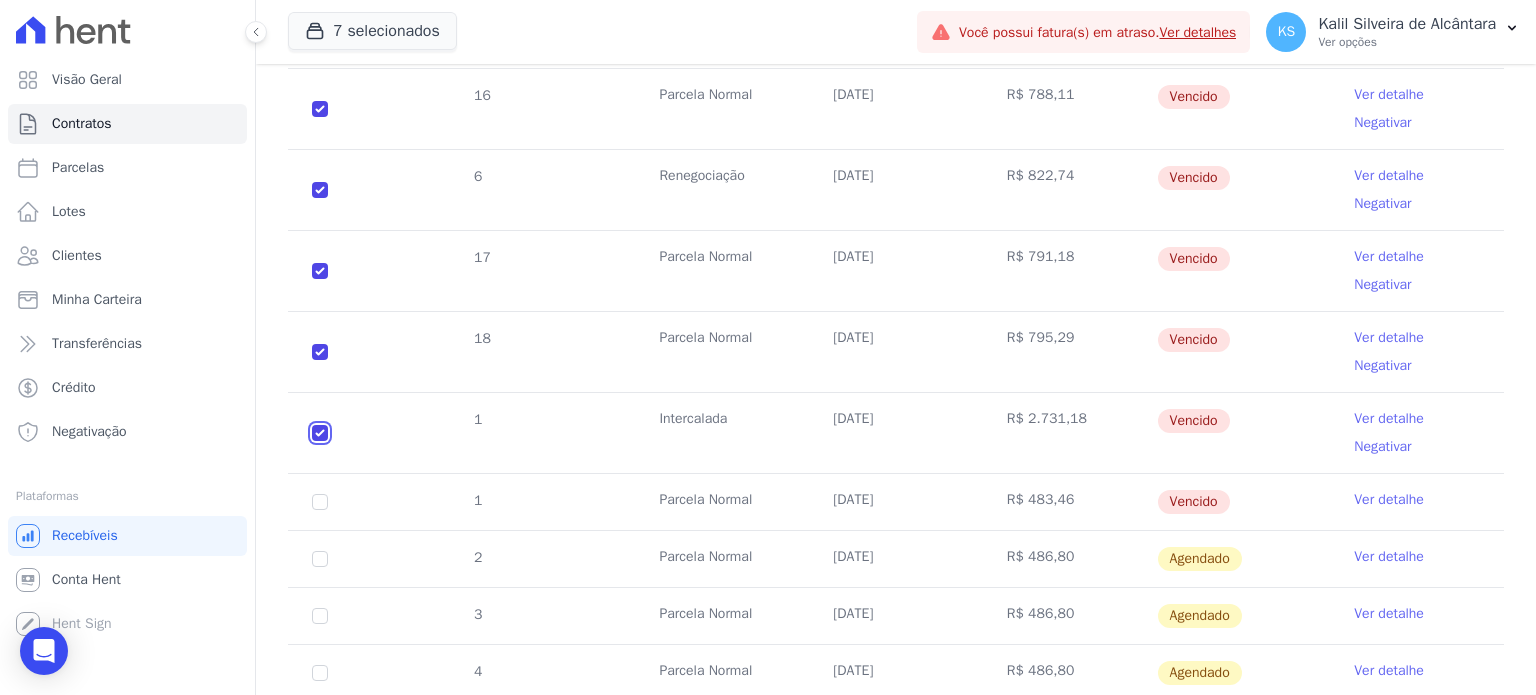 checkbox on "true" 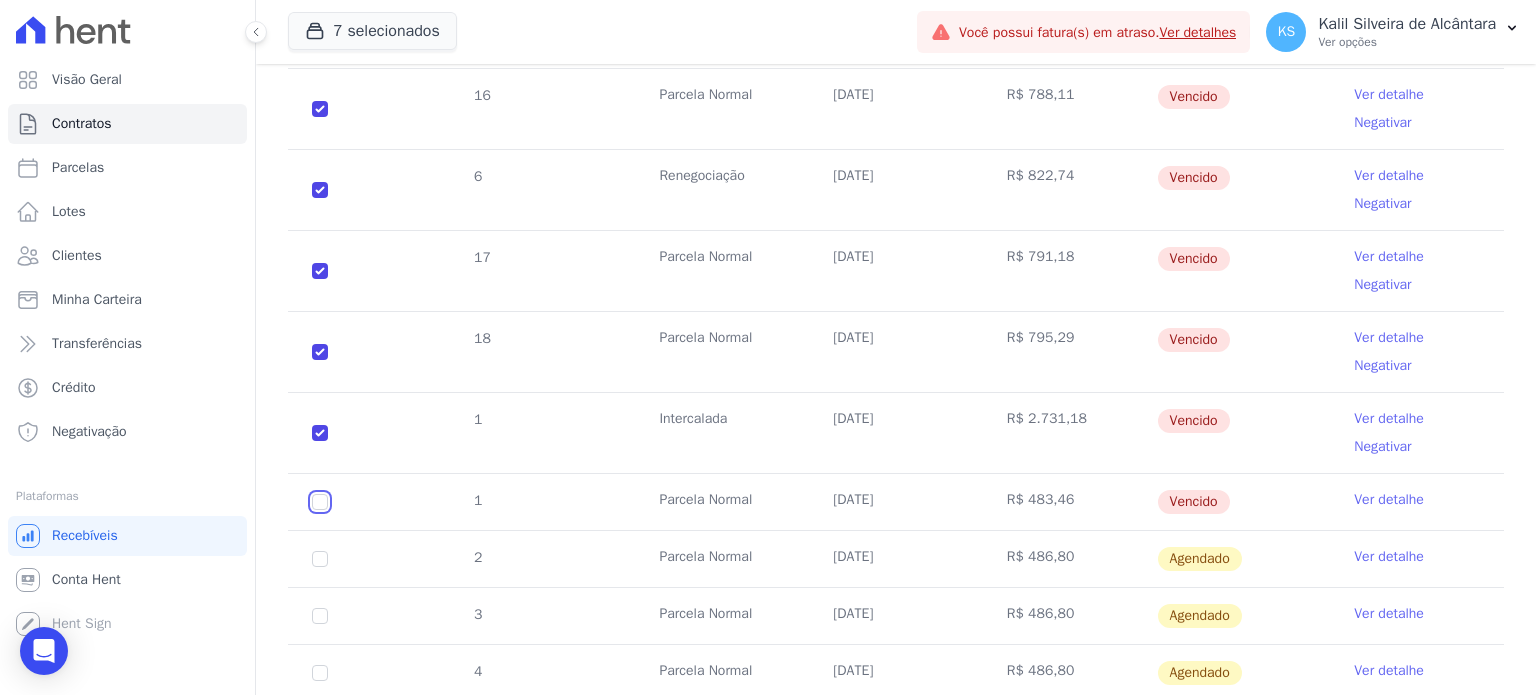 click at bounding box center (320, -458) 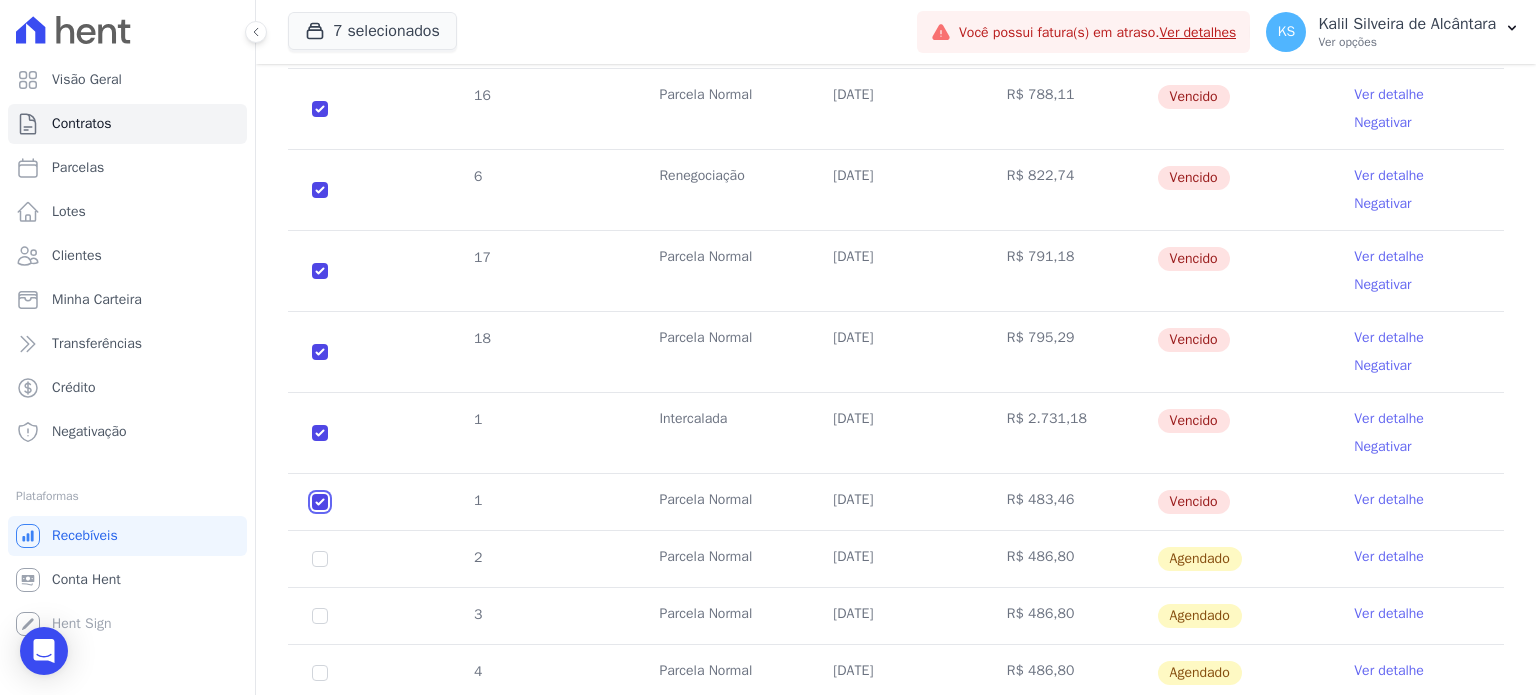 checkbox on "true" 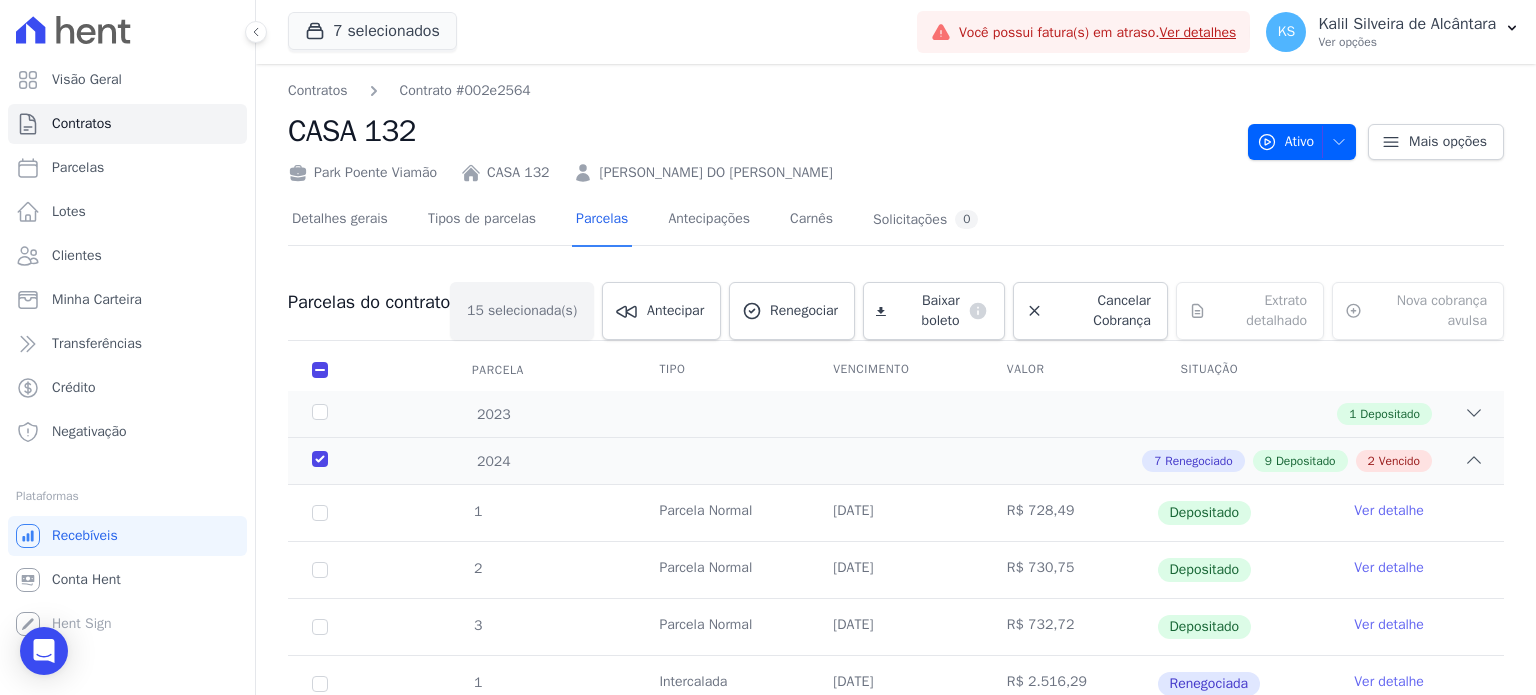 scroll, scrollTop: 0, scrollLeft: 0, axis: both 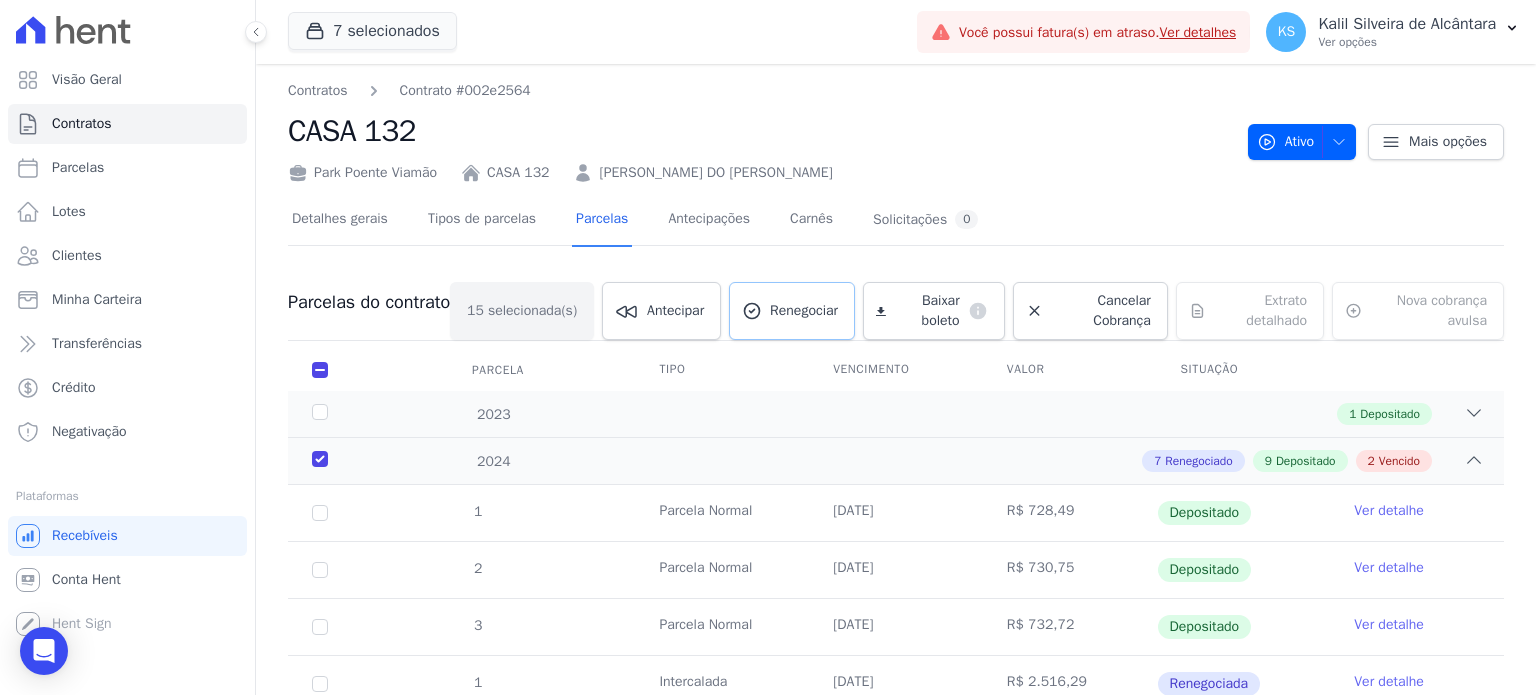 click on "Renegociar" at bounding box center [804, 311] 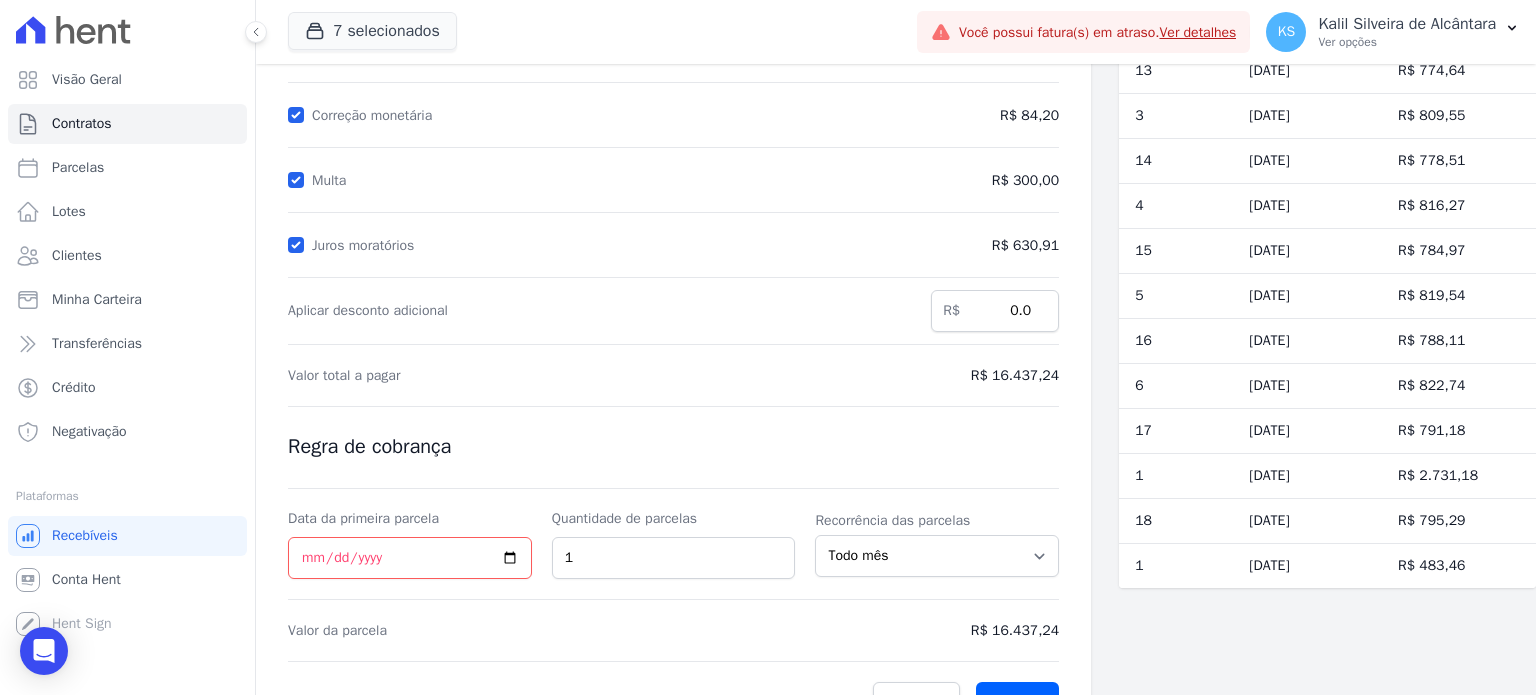 scroll, scrollTop: 300, scrollLeft: 0, axis: vertical 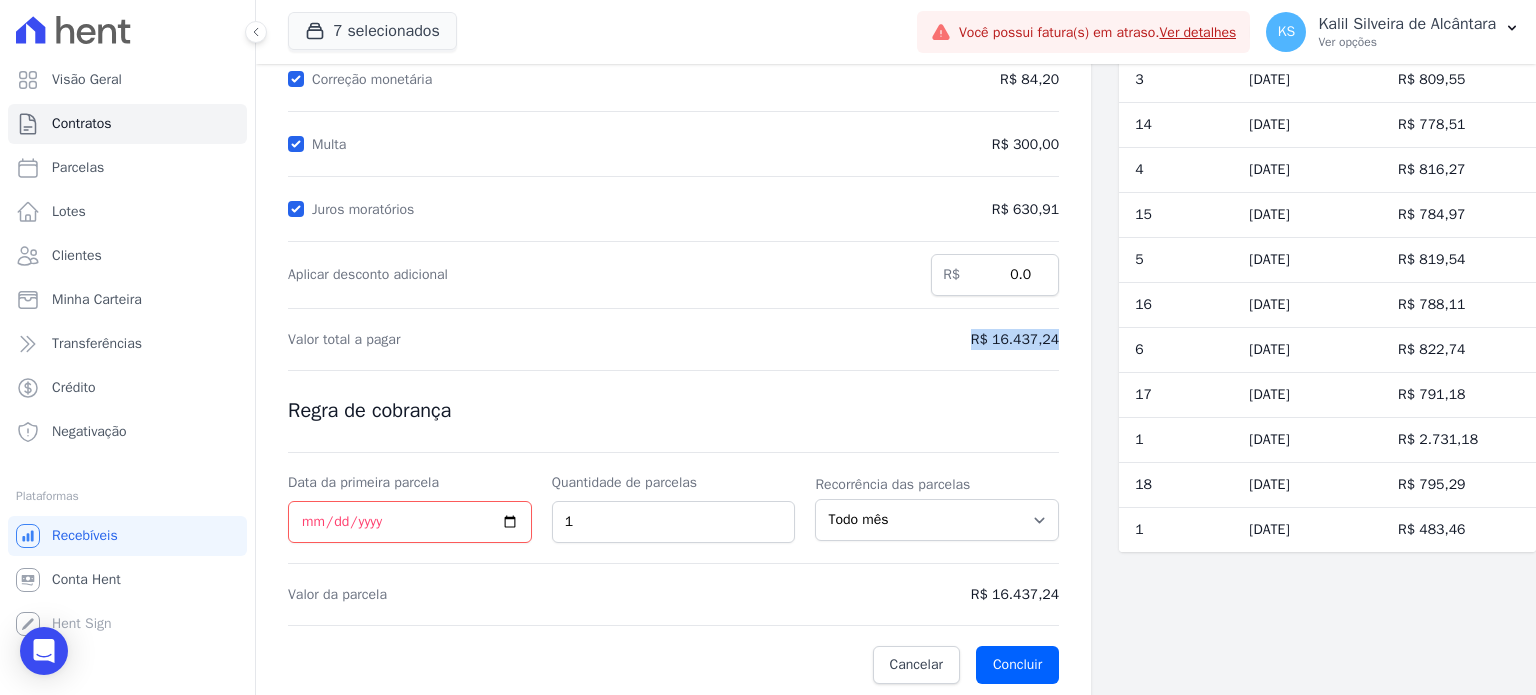 drag, startPoint x: 960, startPoint y: 338, endPoint x: 1056, endPoint y: 332, distance: 96.18732 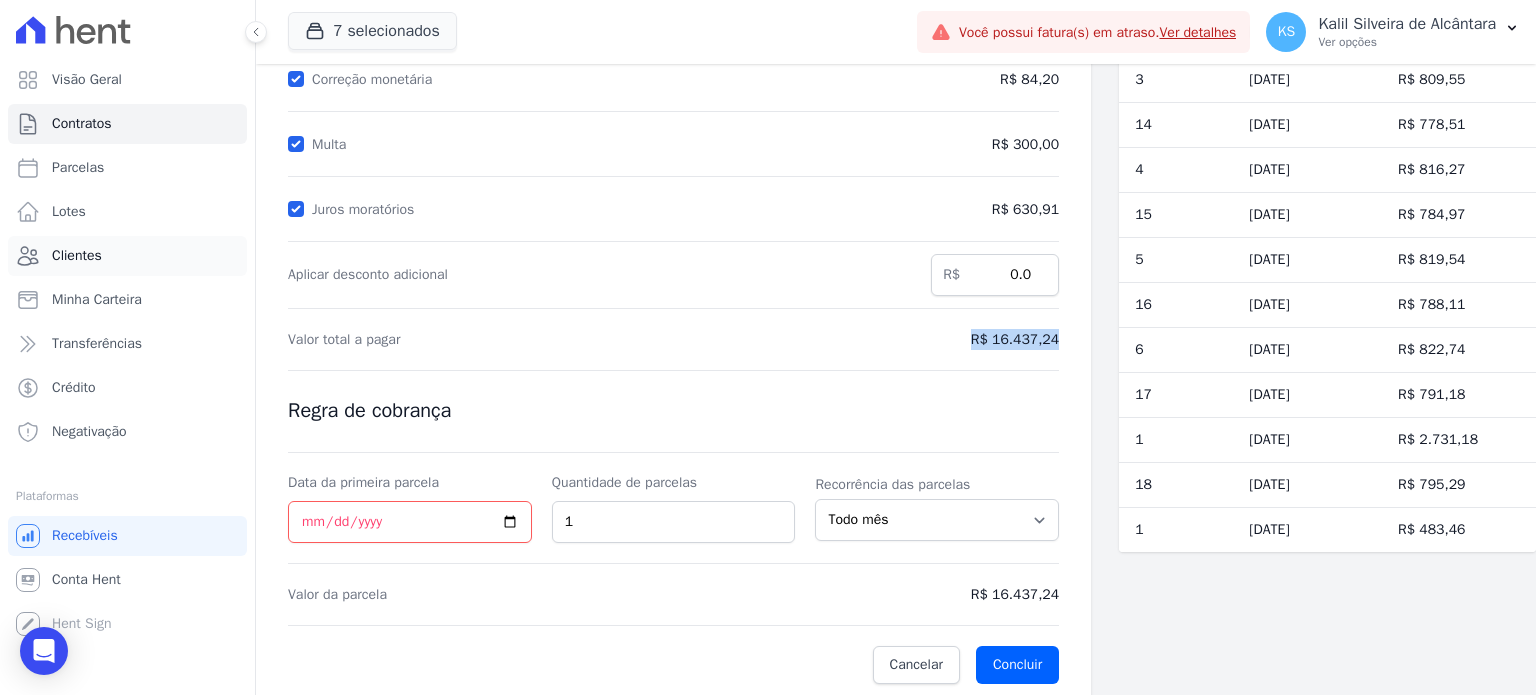click on "Clientes" at bounding box center [127, 256] 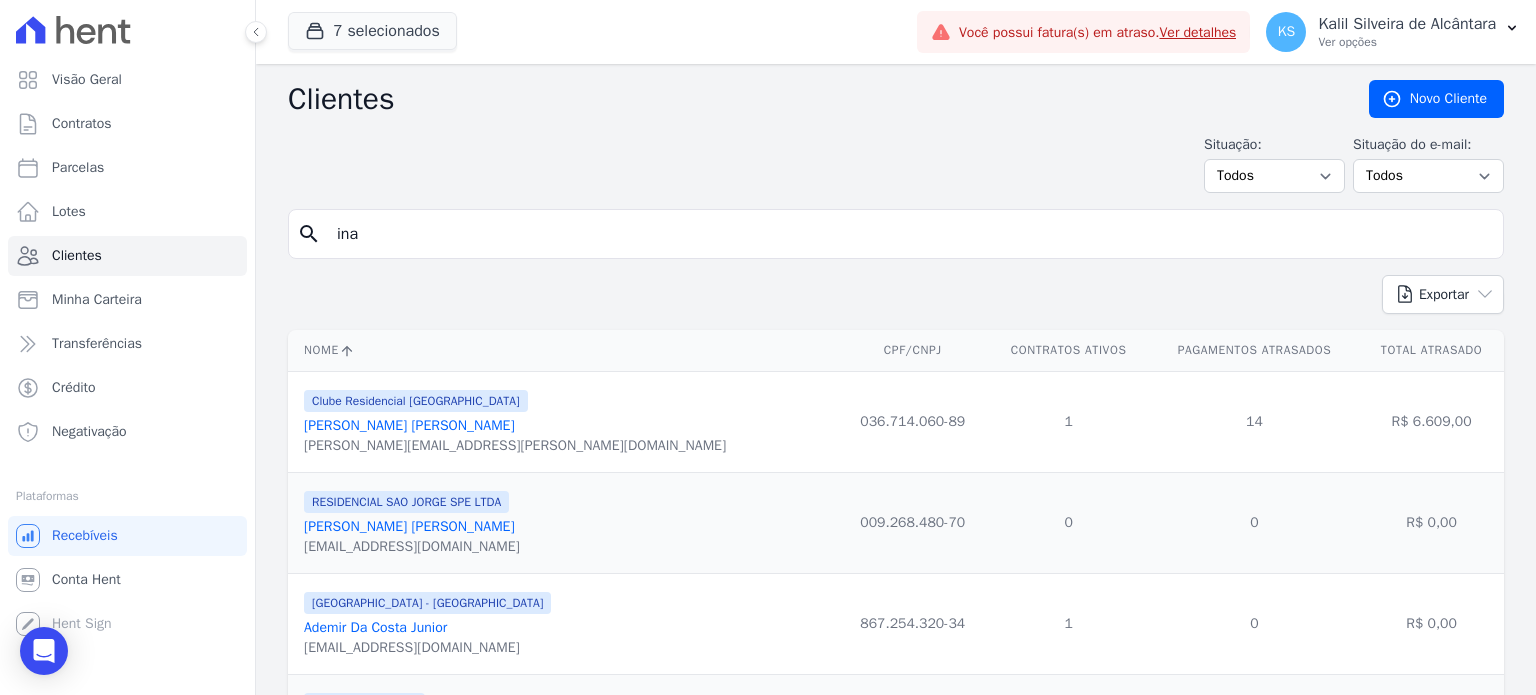 type on "inae" 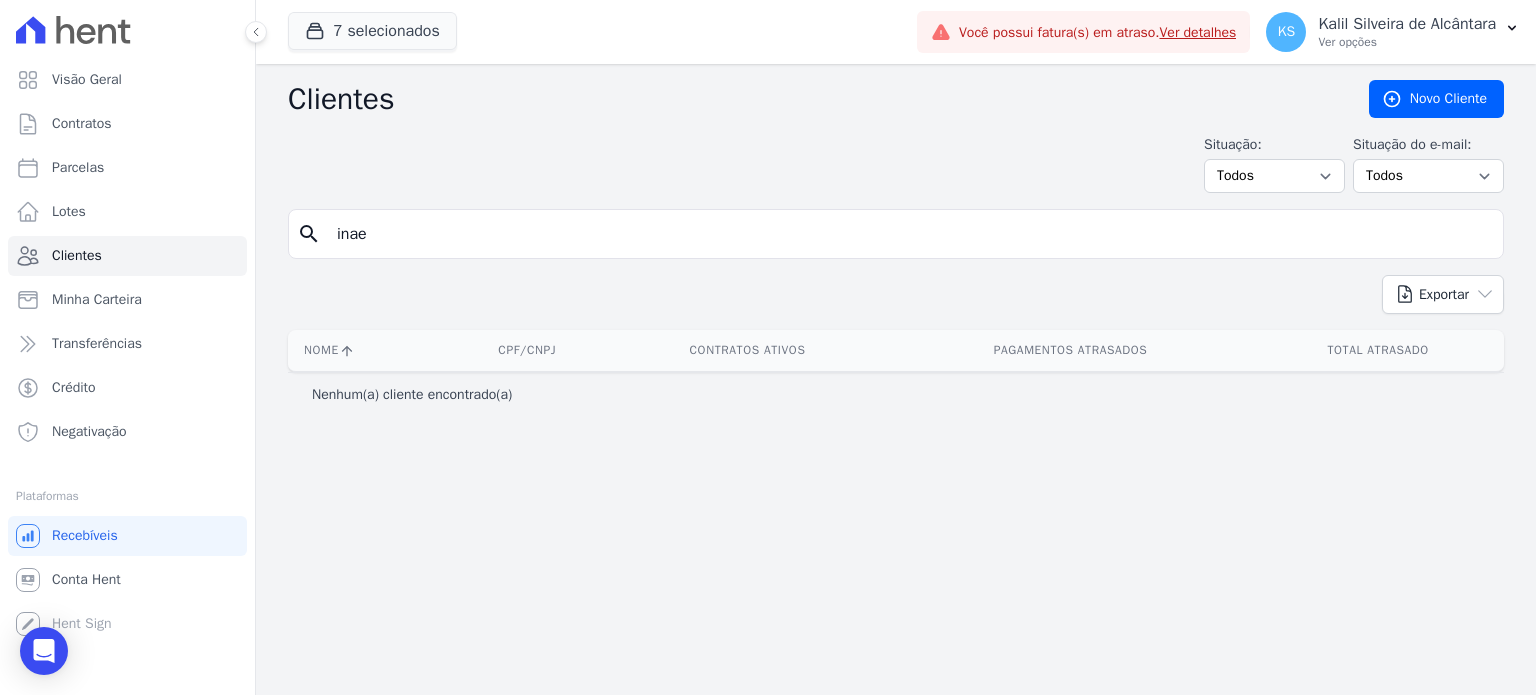 click on "inae" at bounding box center (910, 234) 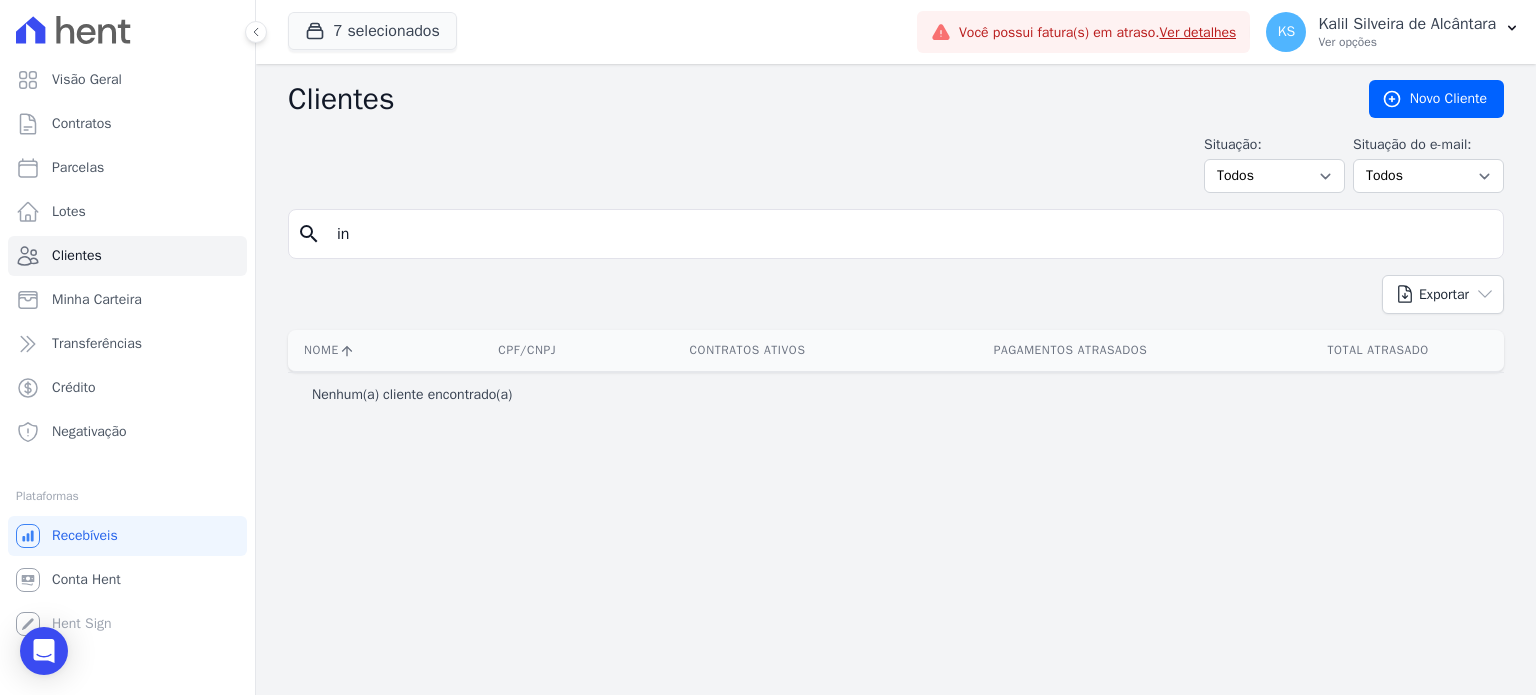 type on "in" 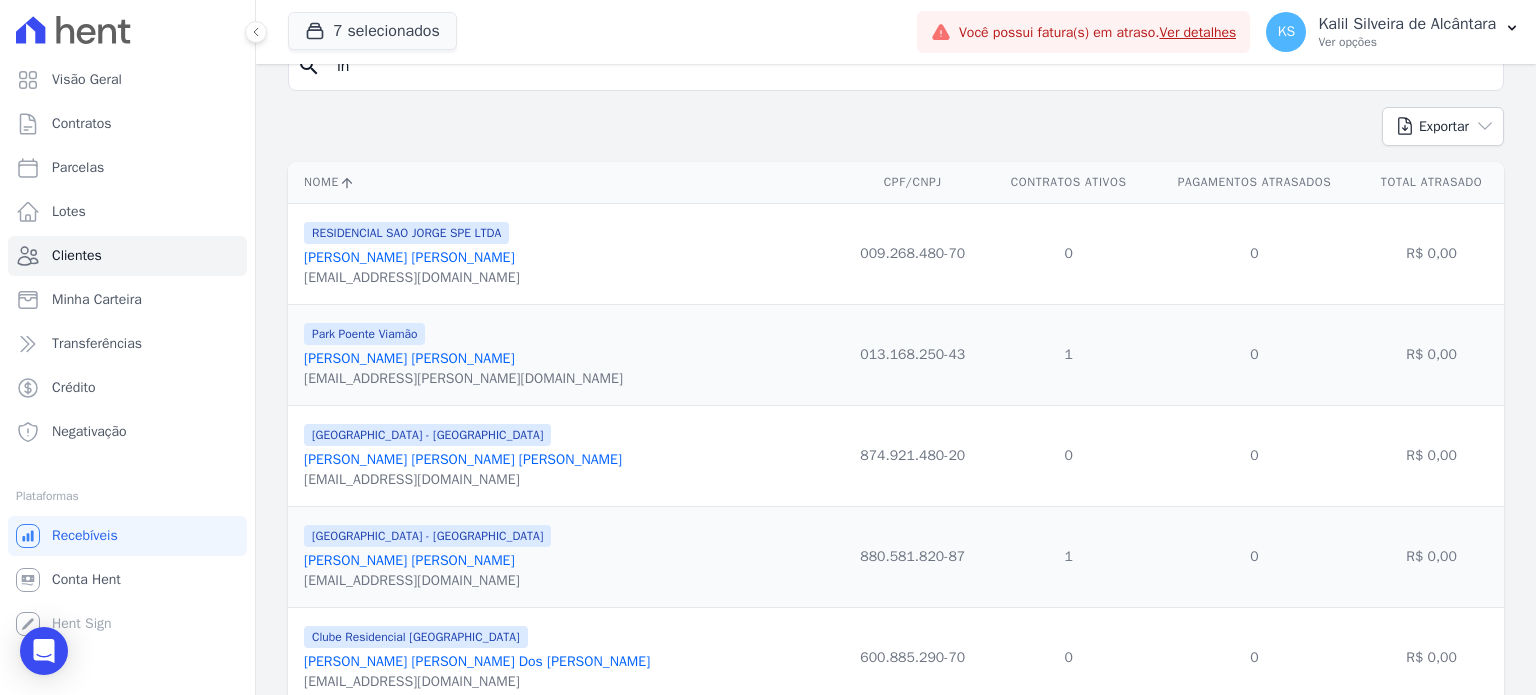 scroll, scrollTop: 0, scrollLeft: 0, axis: both 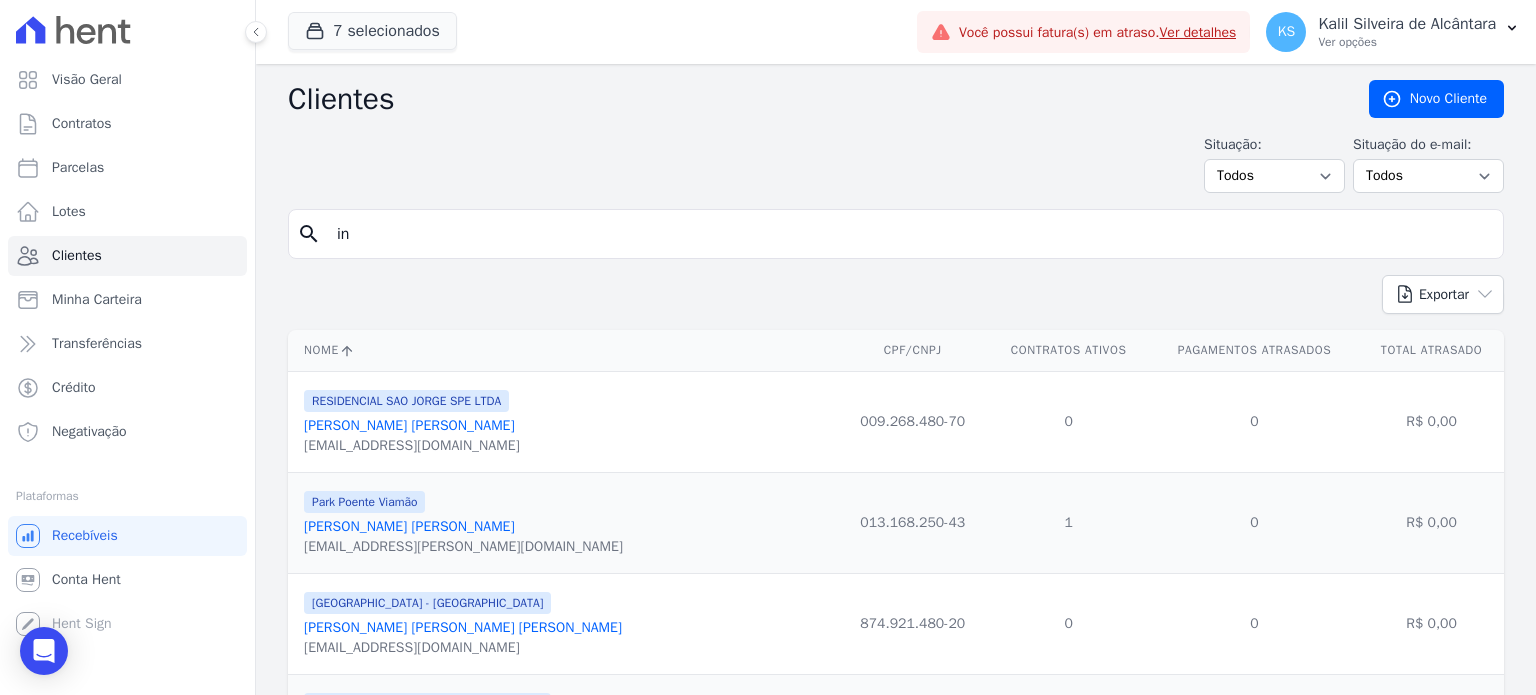 click on "in" at bounding box center [910, 234] 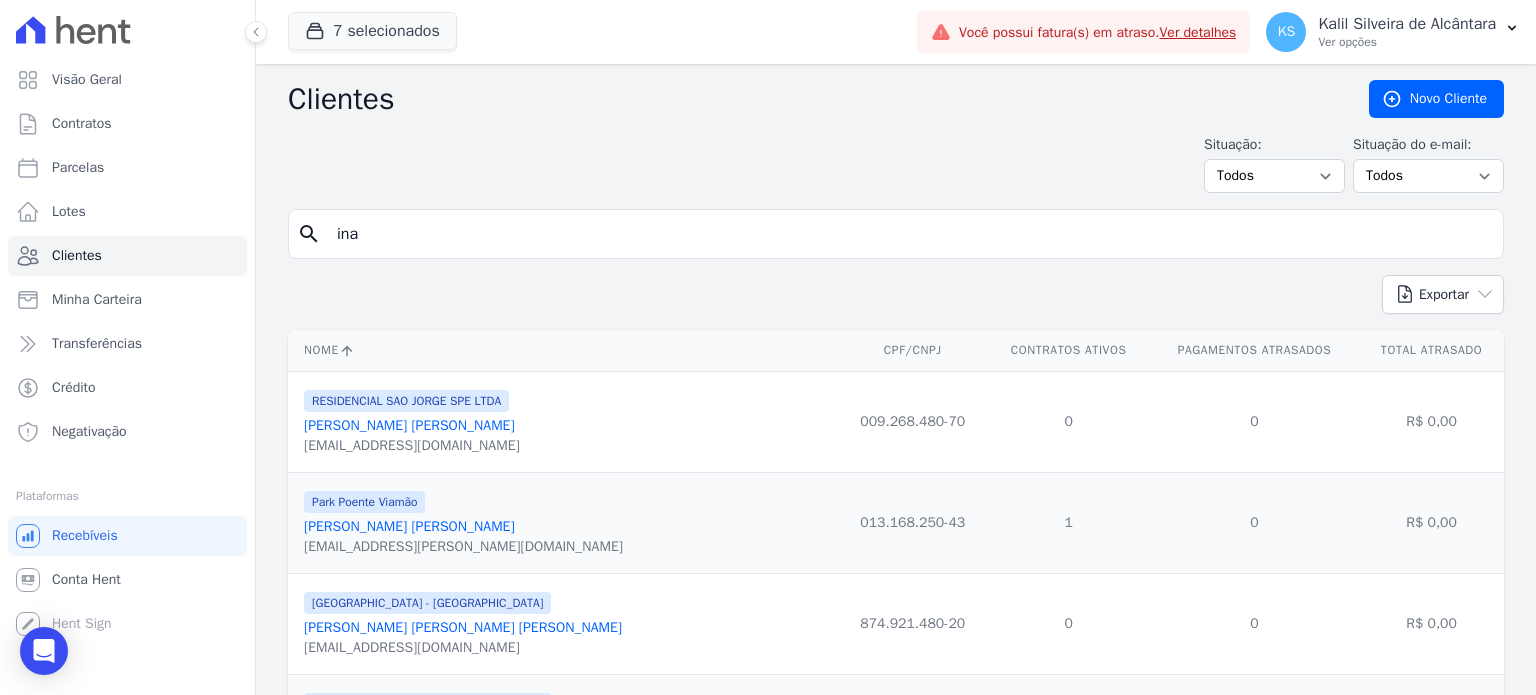type on "ina" 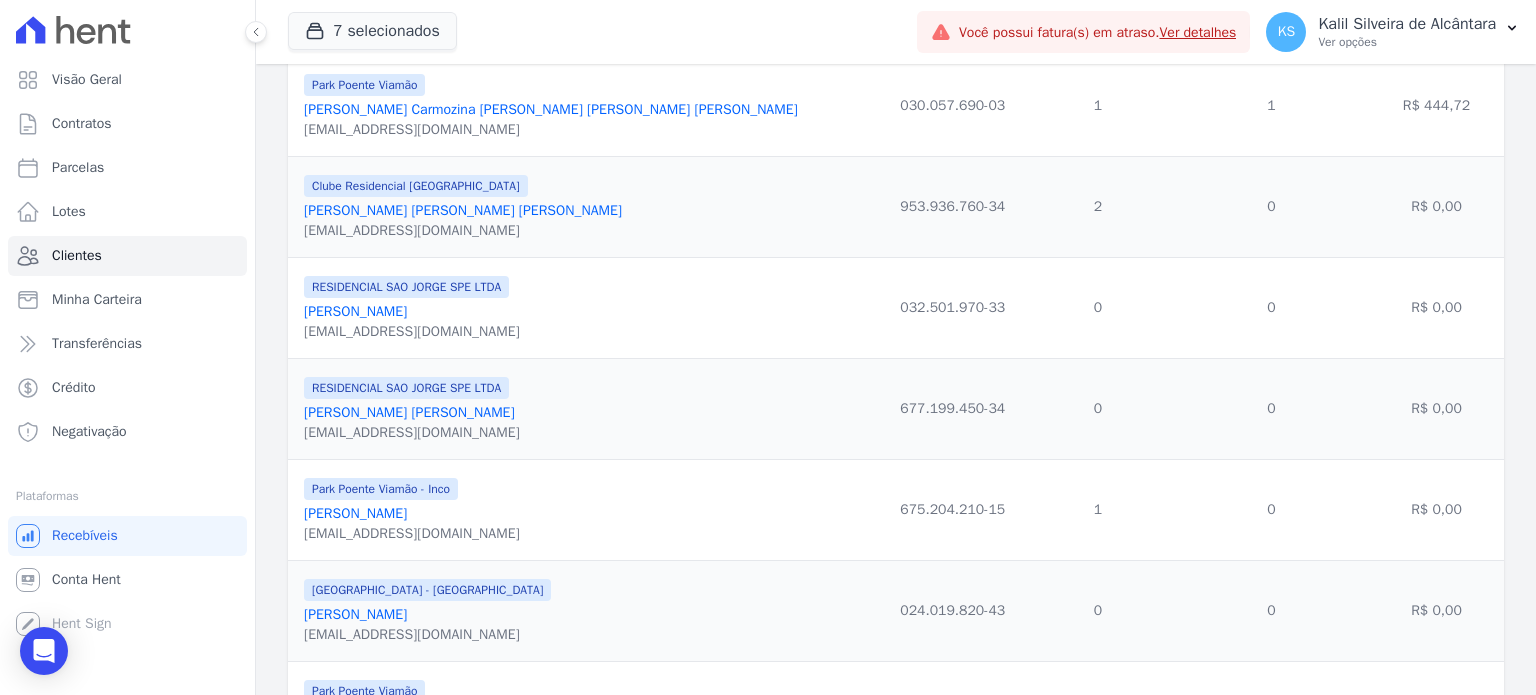 scroll, scrollTop: 1900, scrollLeft: 0, axis: vertical 